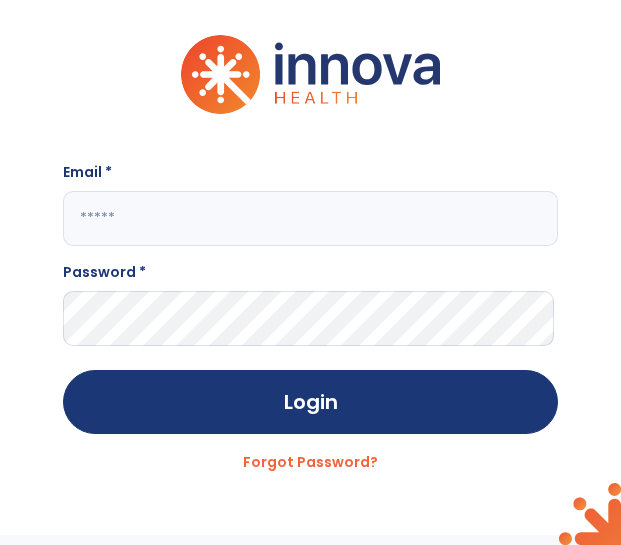 scroll, scrollTop: 0, scrollLeft: 0, axis: both 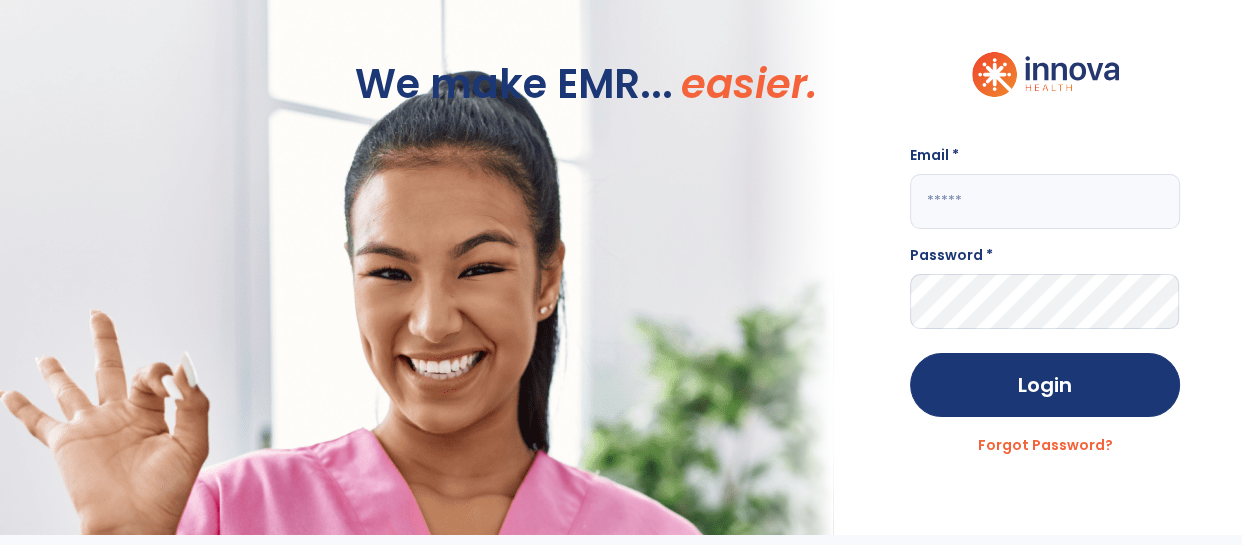 click 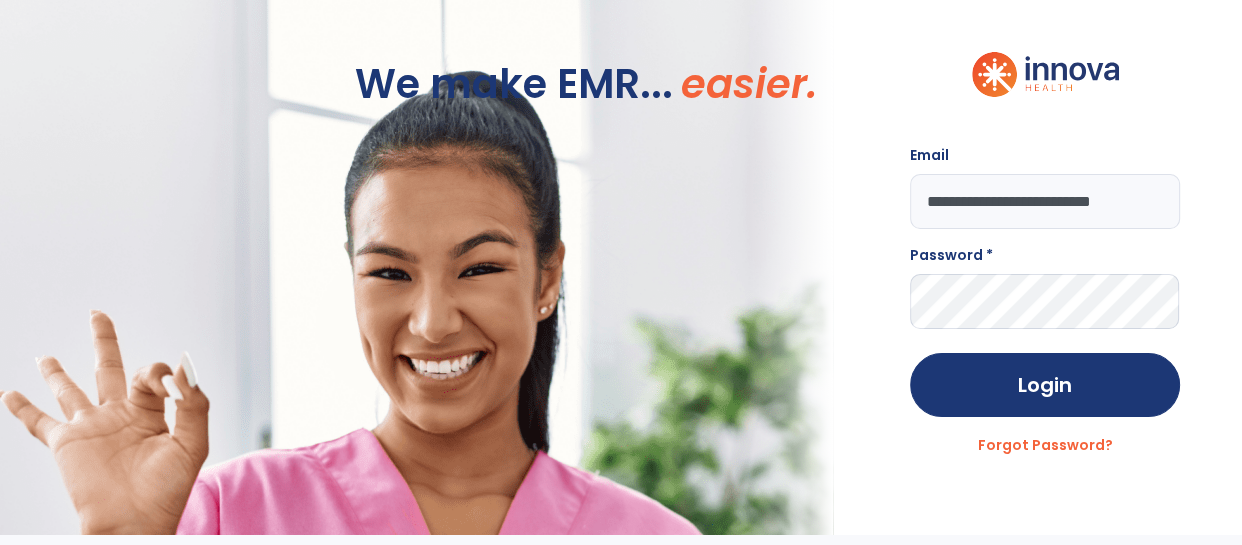 scroll, scrollTop: 0, scrollLeft: 16, axis: horizontal 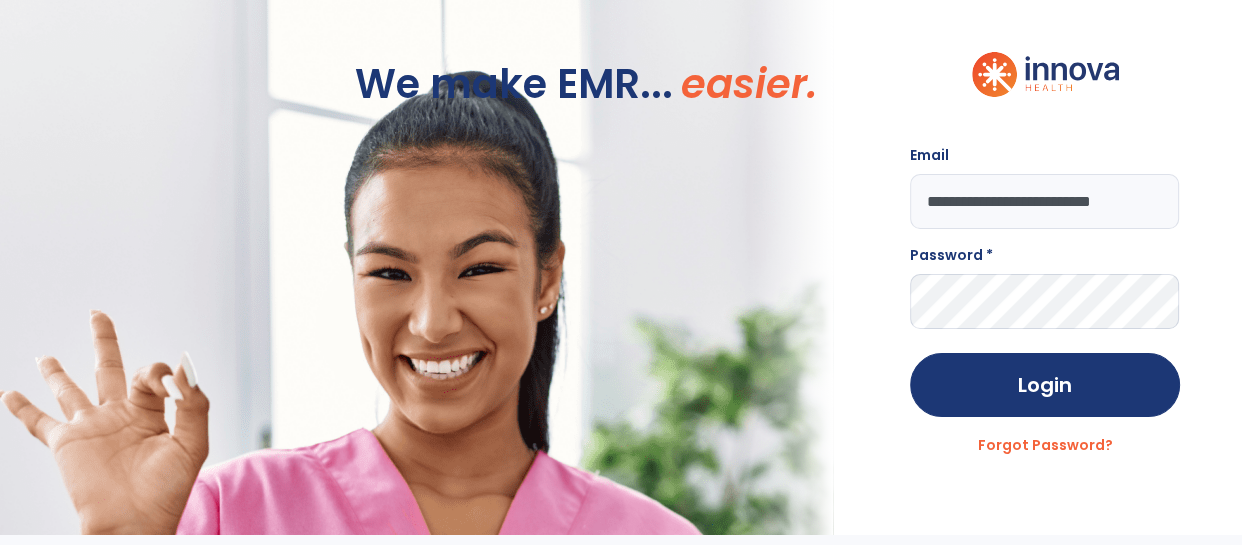 type on "**********" 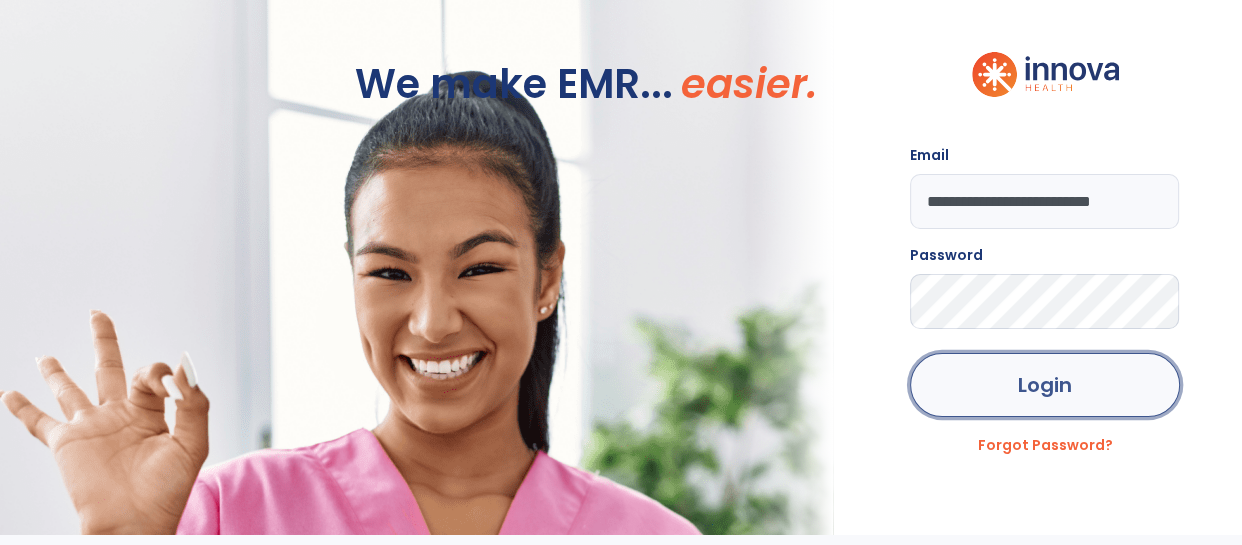 click on "Login" 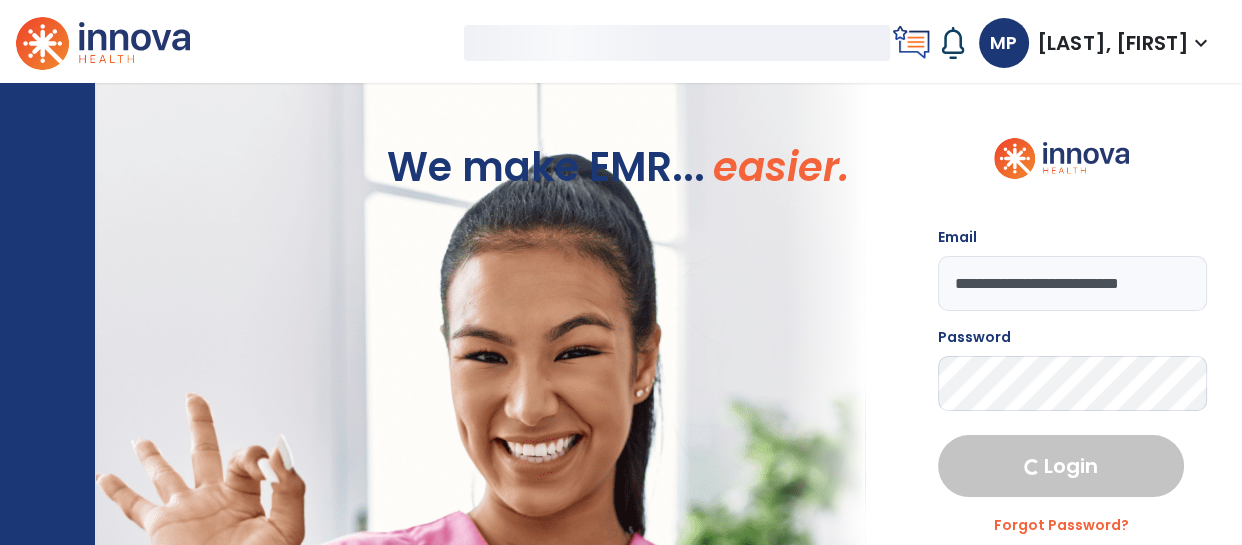 select on "****" 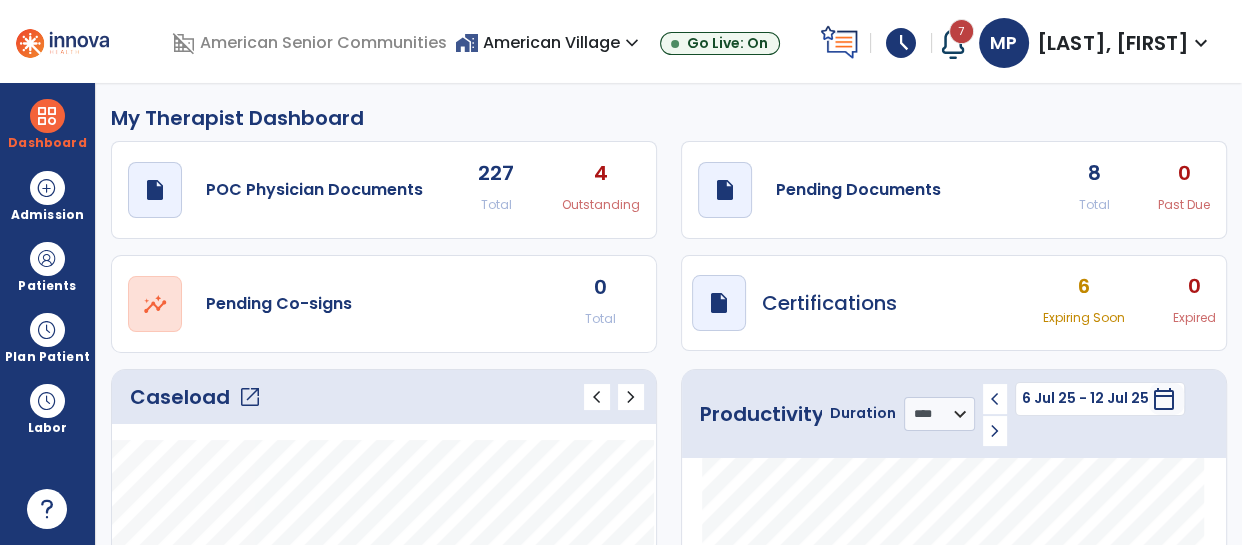 click on "Caseload   open_in_new" 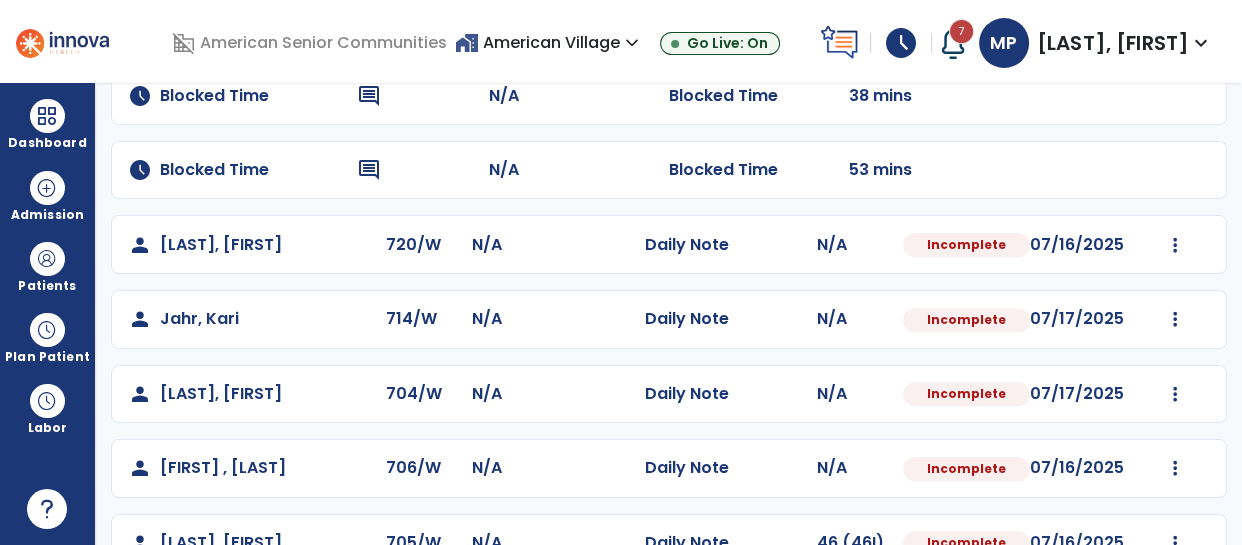 scroll, scrollTop: 1010, scrollLeft: 0, axis: vertical 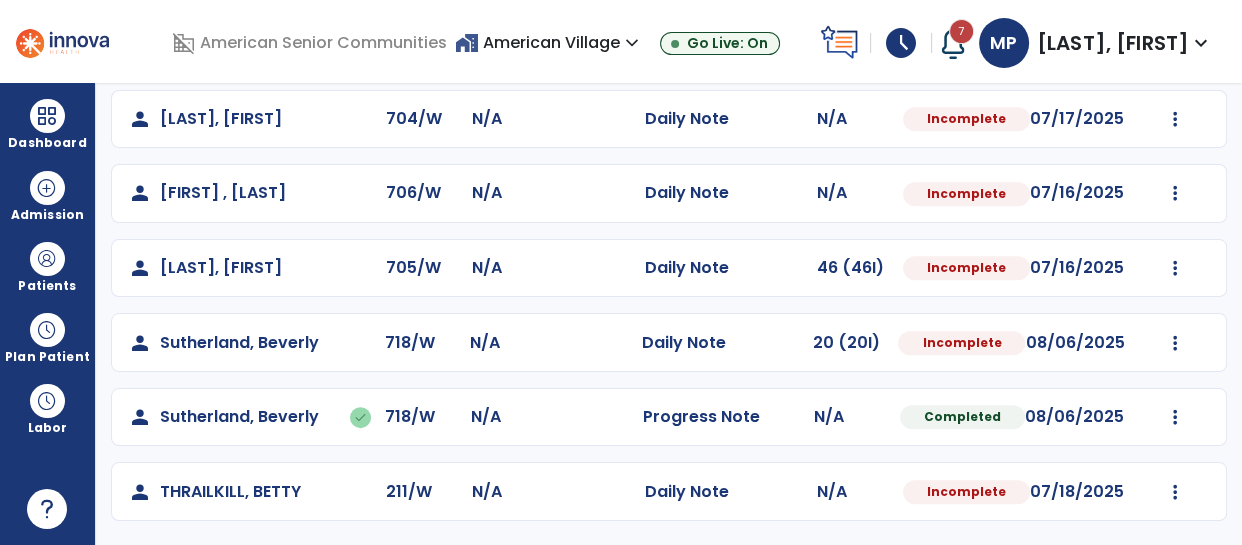 click on "Mark Visit As Complete   Reset Note   Open Document   G + C Mins" 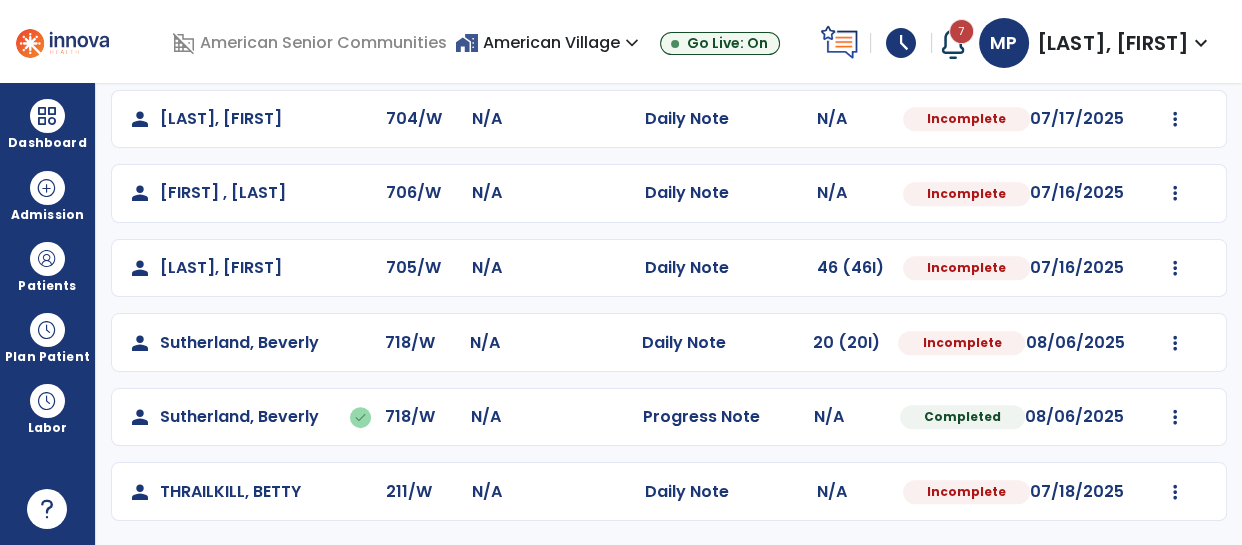 click on "Mark Visit As Complete   Reset Note   Open Document   G + C Mins" 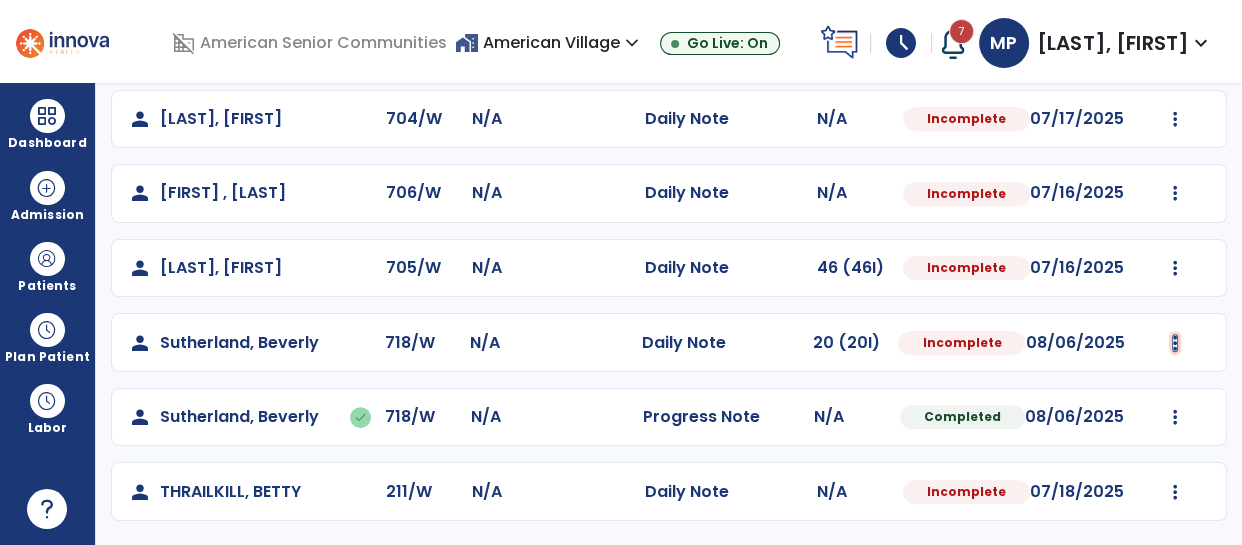 click at bounding box center [1175, -698] 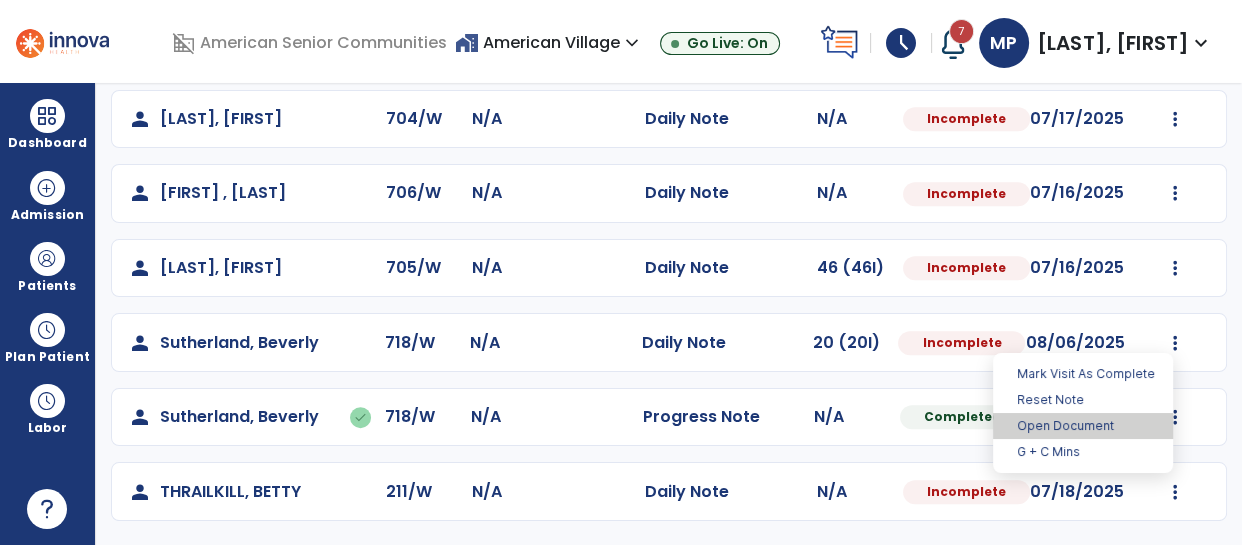 click on "Open Document" at bounding box center (1083, 426) 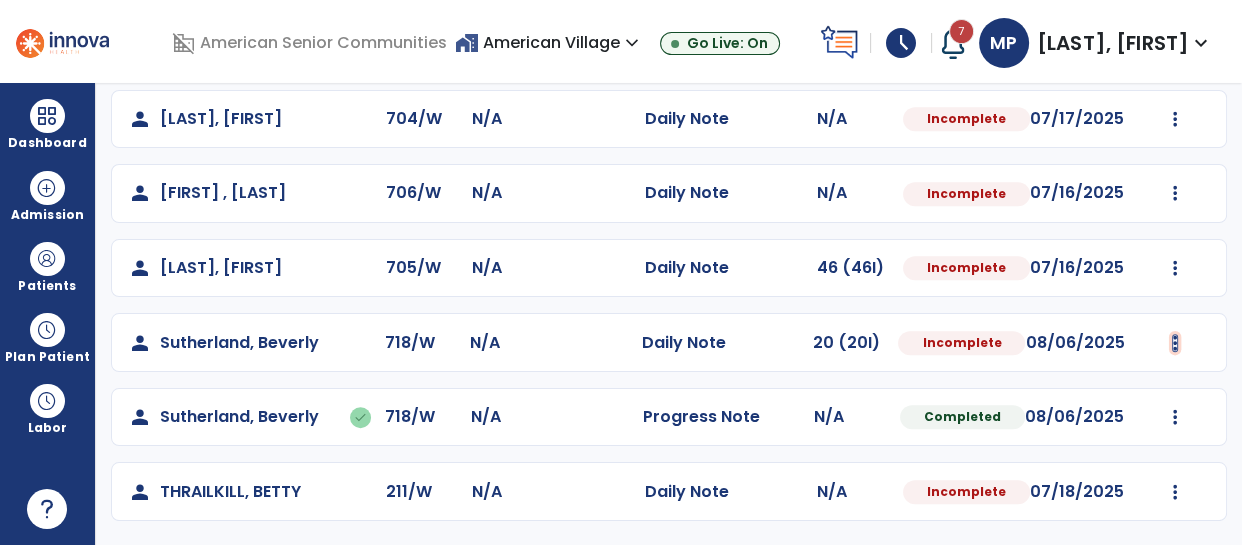 click at bounding box center (1175, -698) 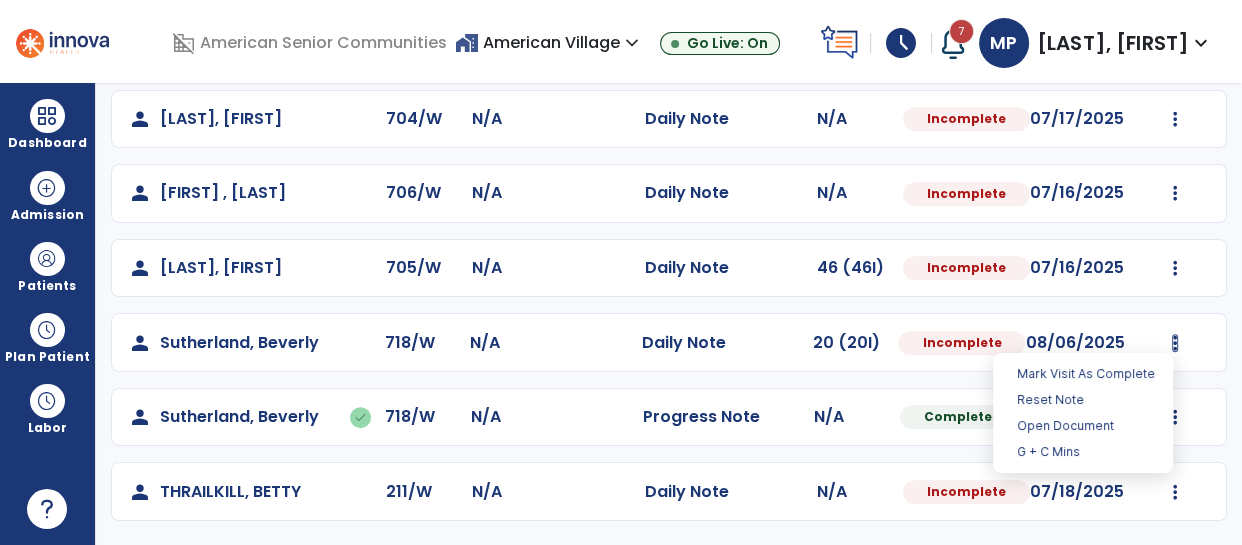 select on "*" 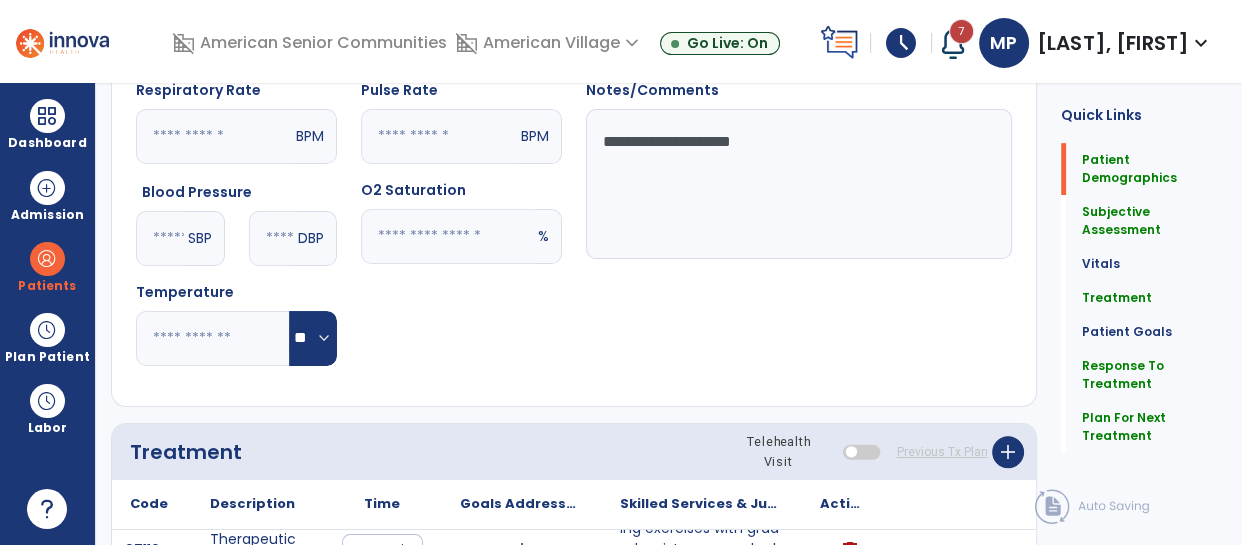 click on "Plan For Next Treatment   Plan For Next Treatment" 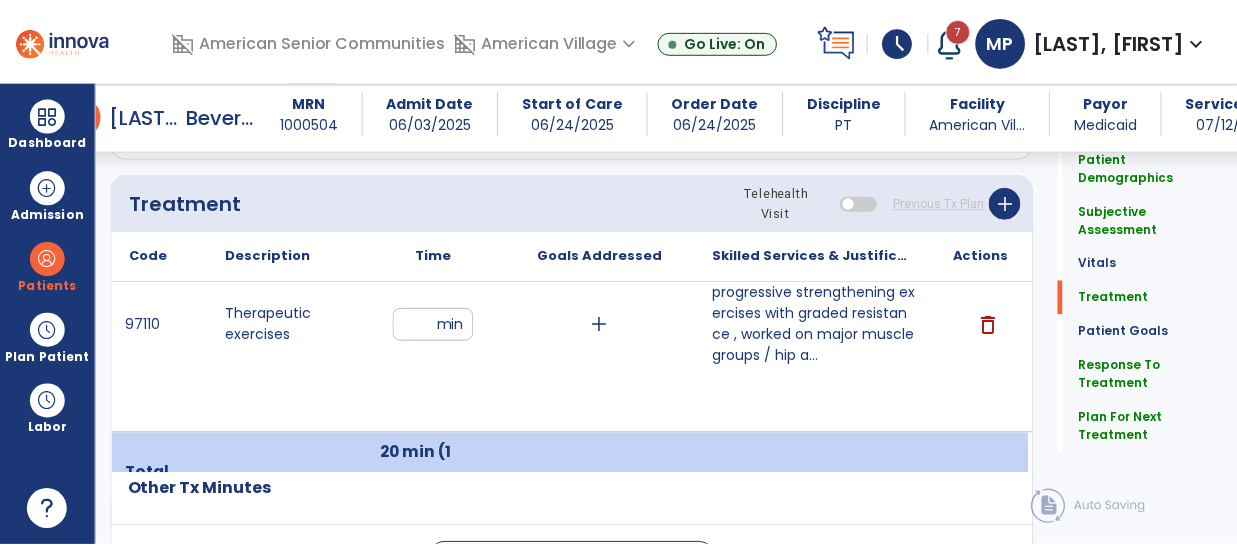 scroll, scrollTop: 1230, scrollLeft: 0, axis: vertical 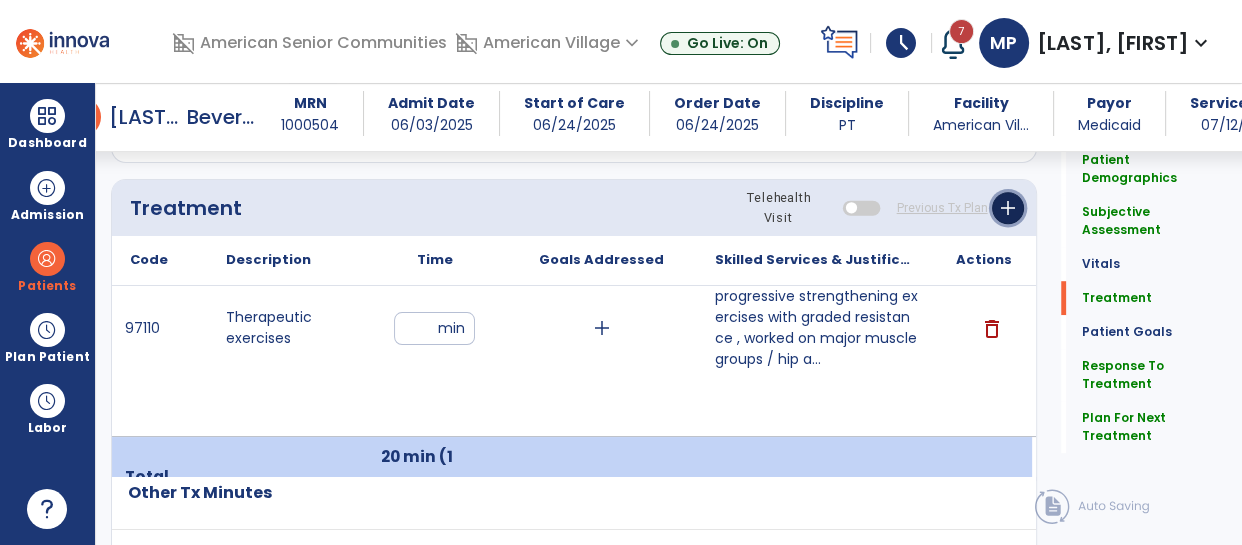 click on "add" 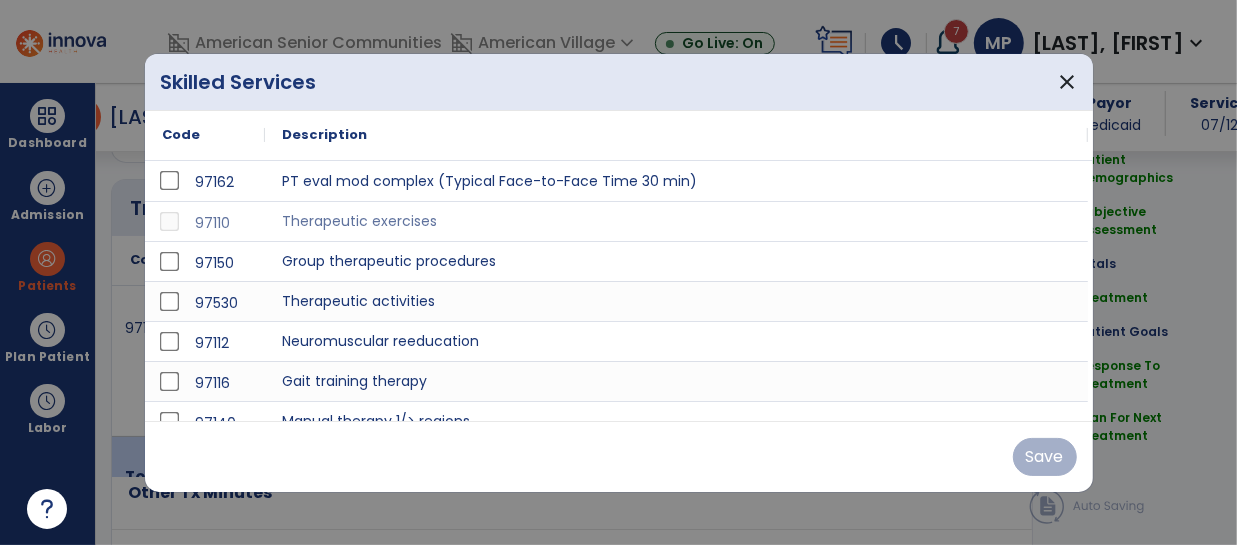 scroll, scrollTop: 1230, scrollLeft: 0, axis: vertical 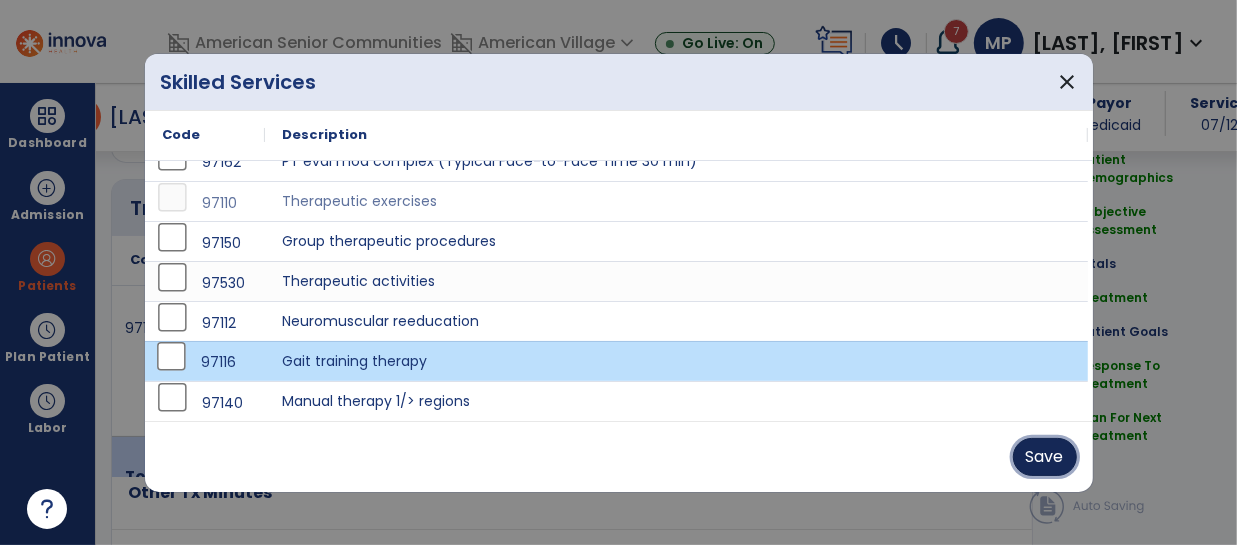 click on "Save" at bounding box center (1045, 457) 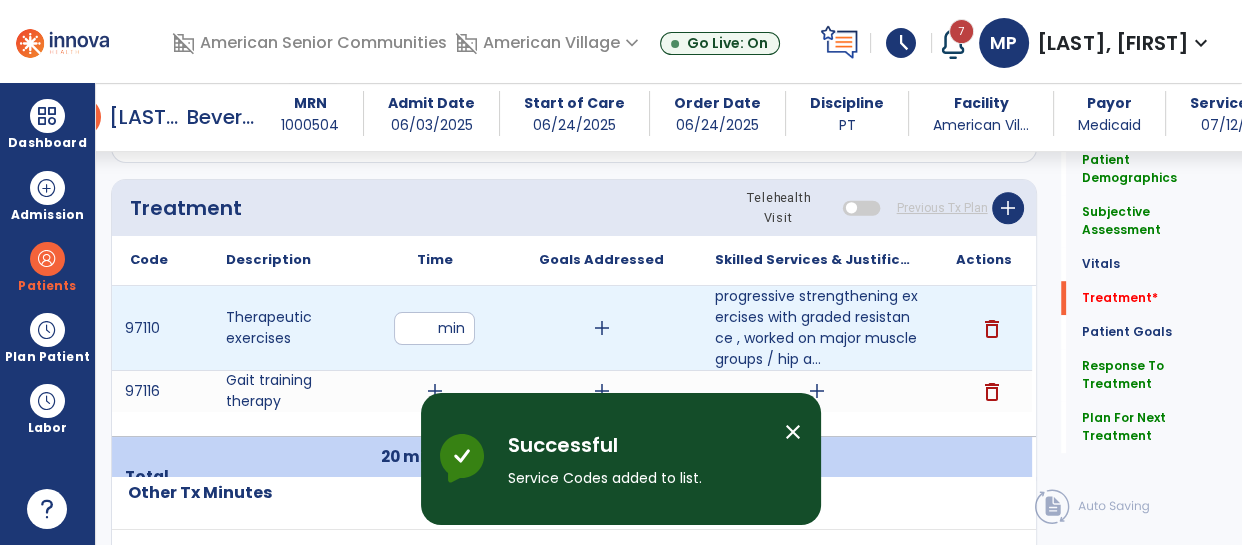 click on "**" at bounding box center (434, 328) 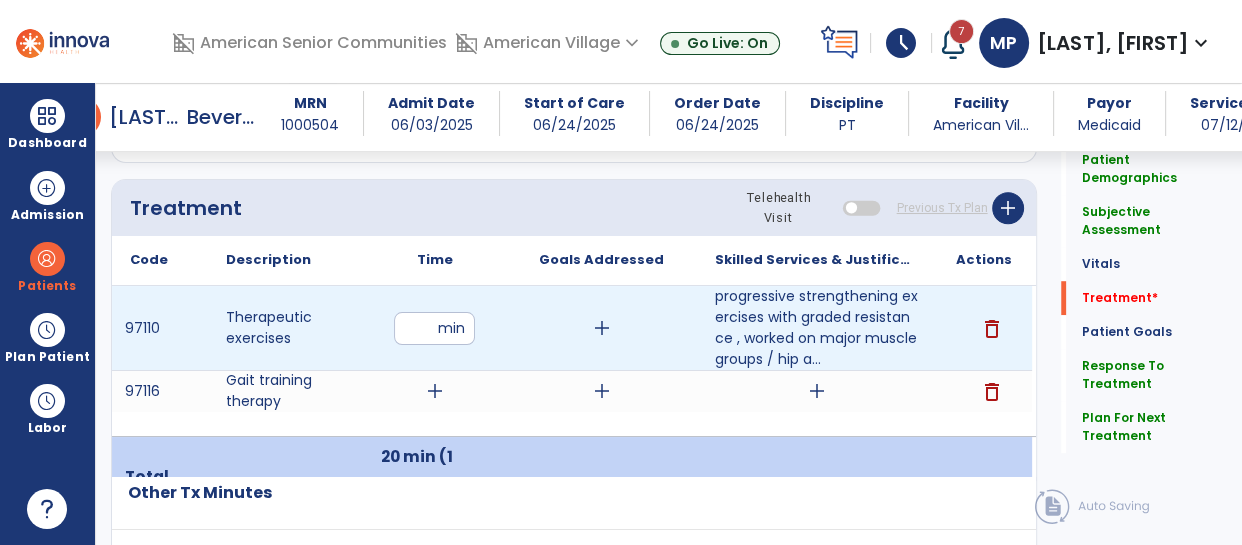 type on "*" 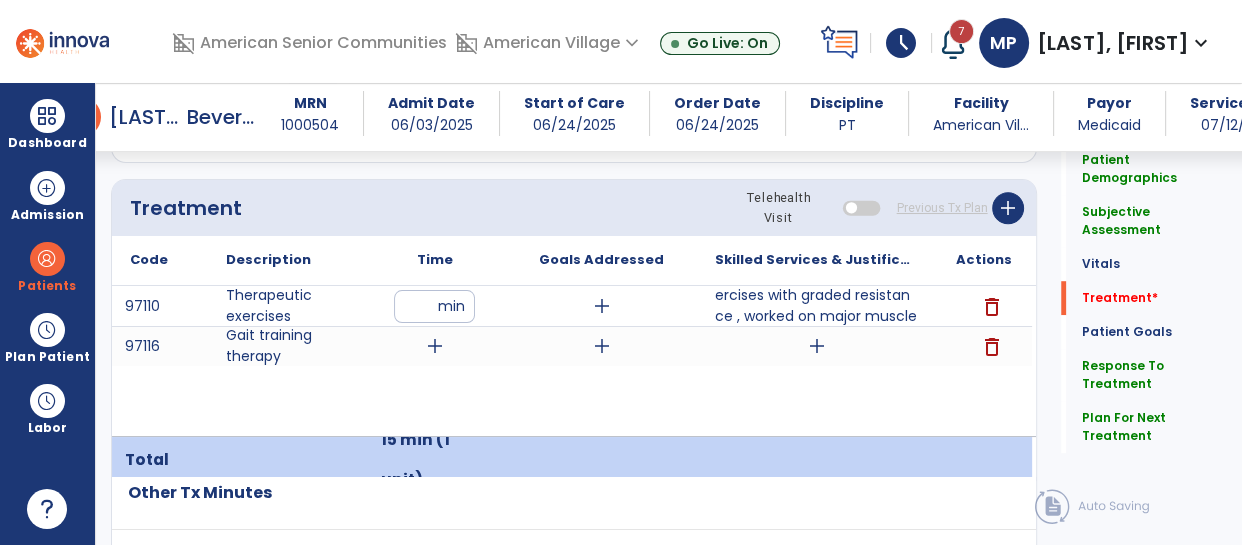 click on "[POSTAL_CODE]  Therapeutic exercises  ** min add  progressive strengthening exercises   with graded resistance , worked on major muscle groups / hip a...  delete [PROCEDURE_CODE]  Gait training therapy  add add add delete" at bounding box center (572, 361) 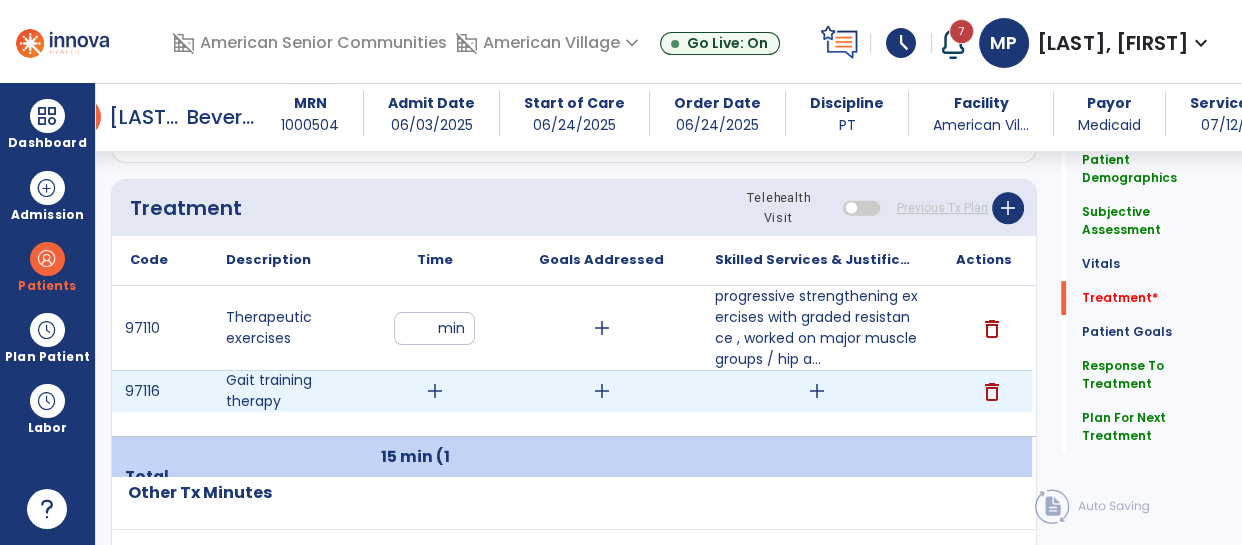 click on "add" at bounding box center (435, 391) 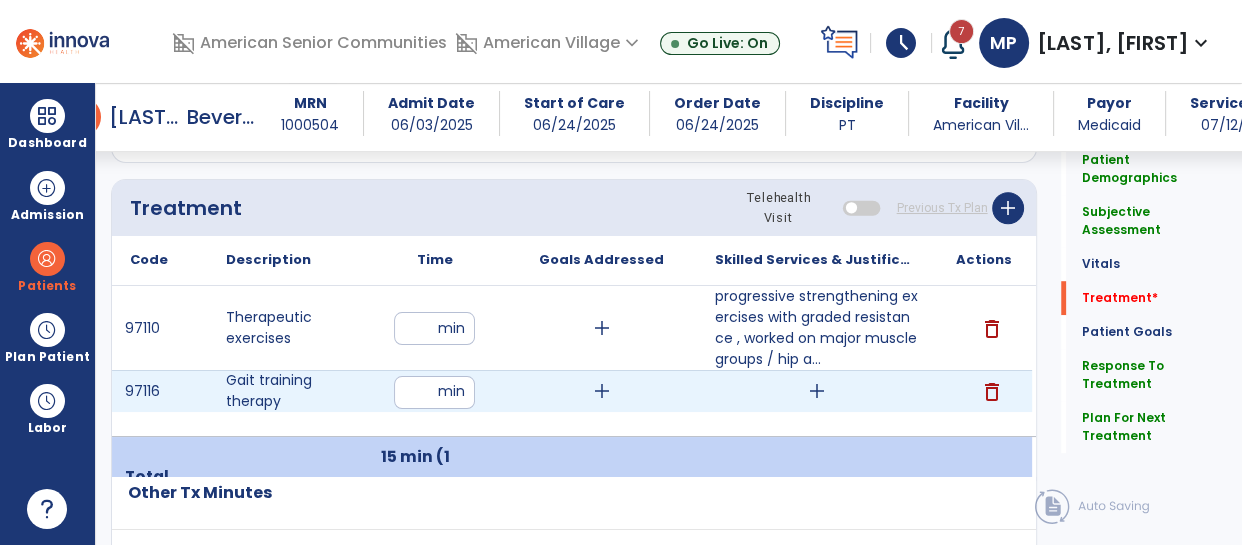 type on "**" 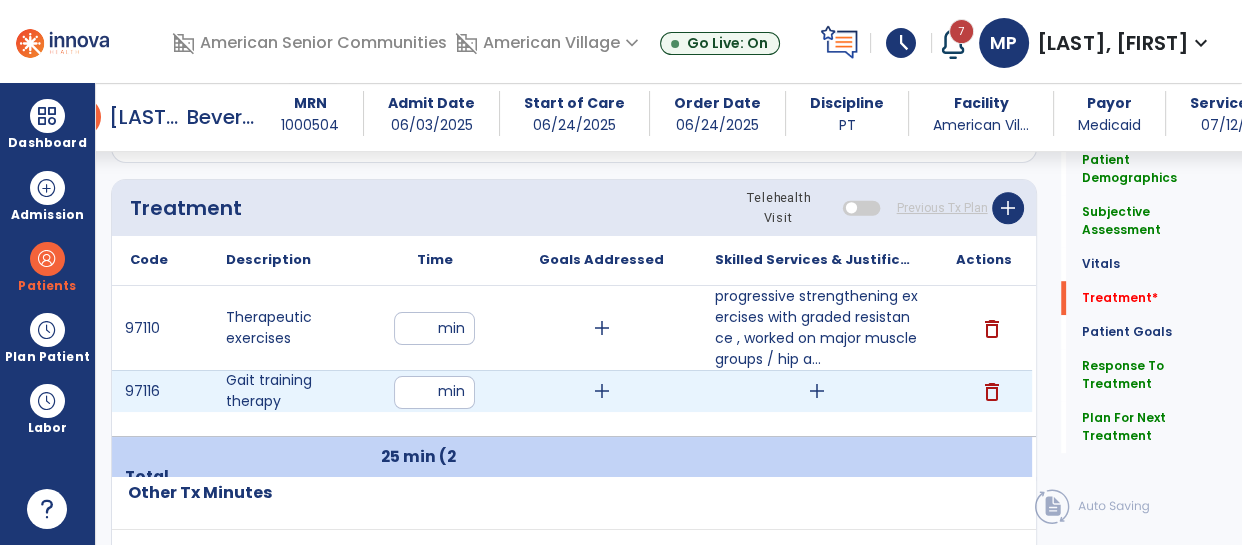 click on "add" at bounding box center (817, 391) 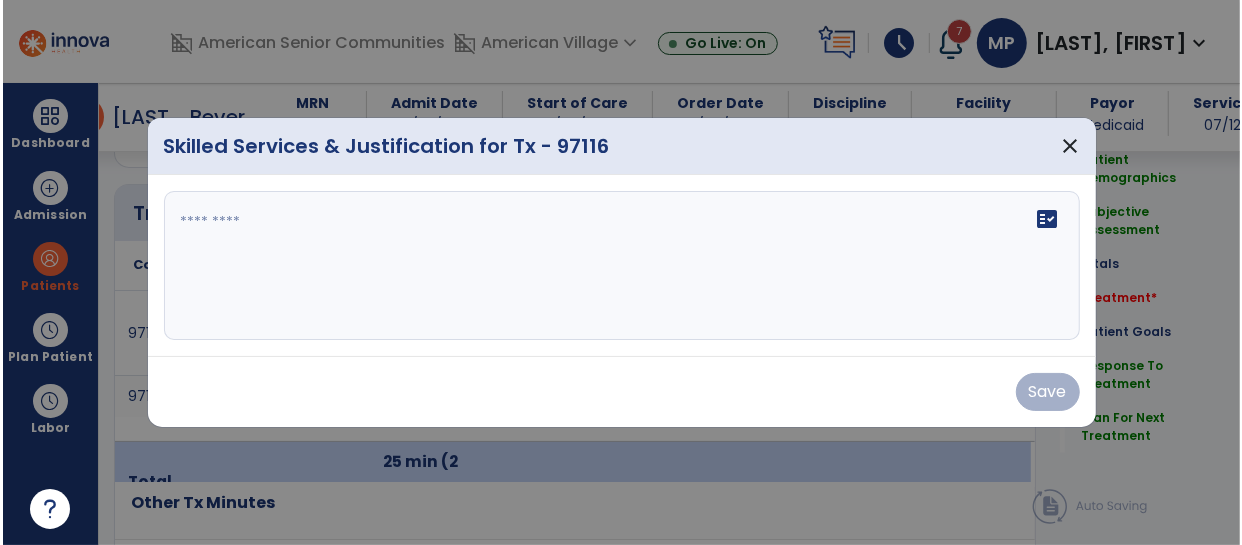 scroll, scrollTop: 1230, scrollLeft: 0, axis: vertical 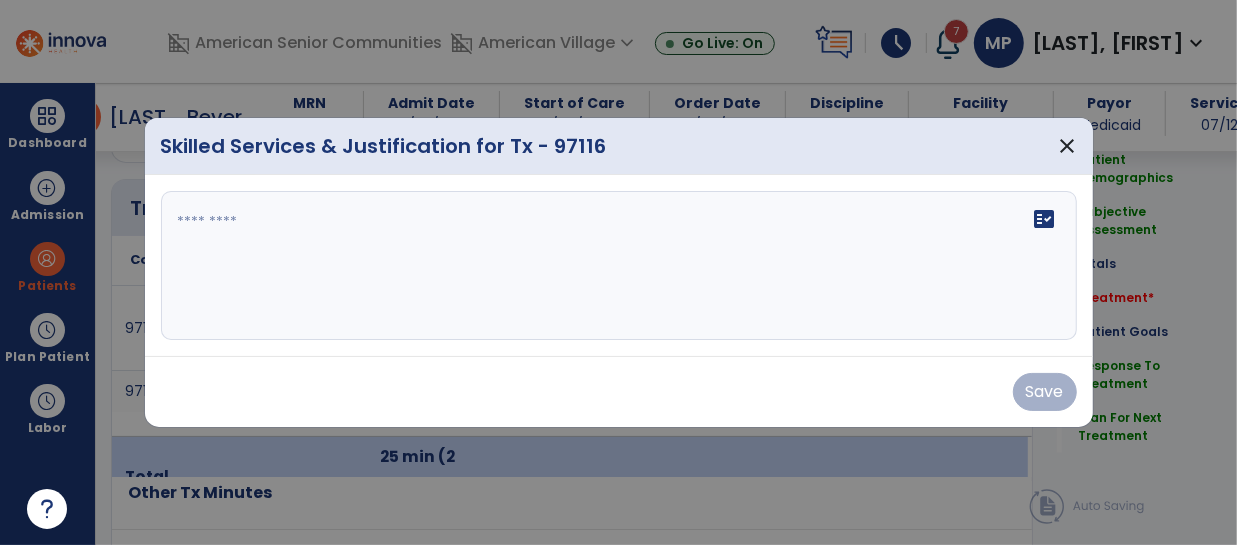 click on "fact_check" at bounding box center (619, 266) 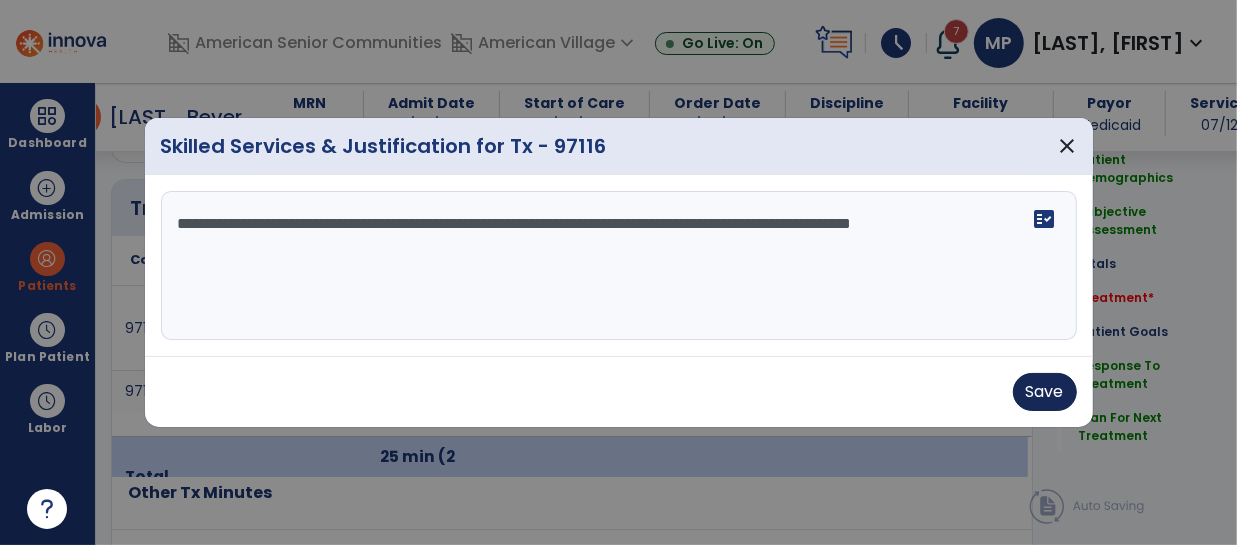 type on "**********" 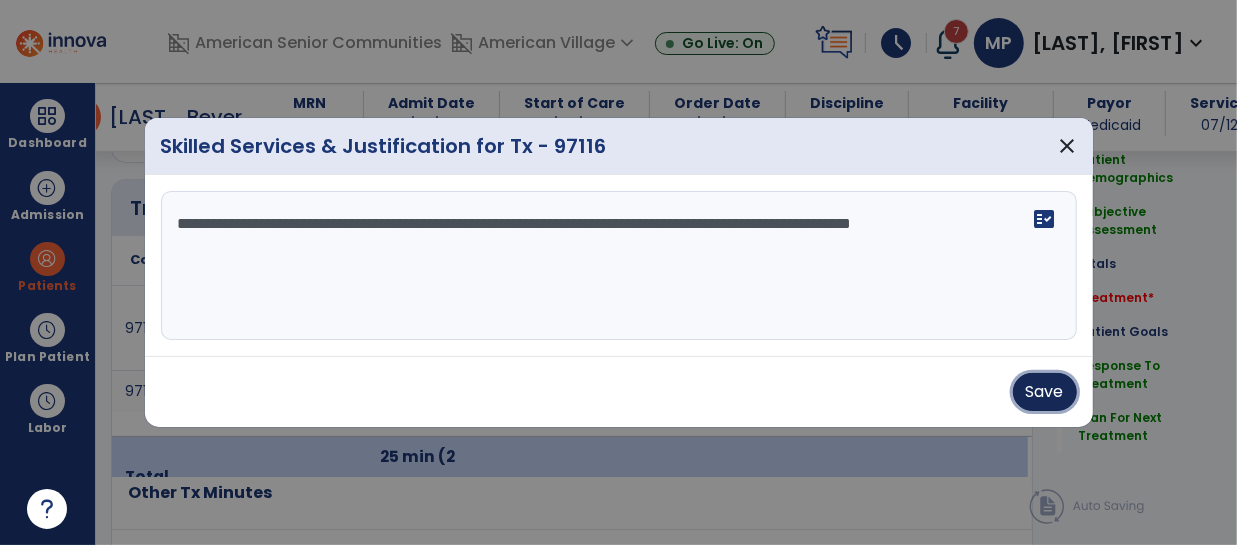 click on "Save" at bounding box center (1045, 392) 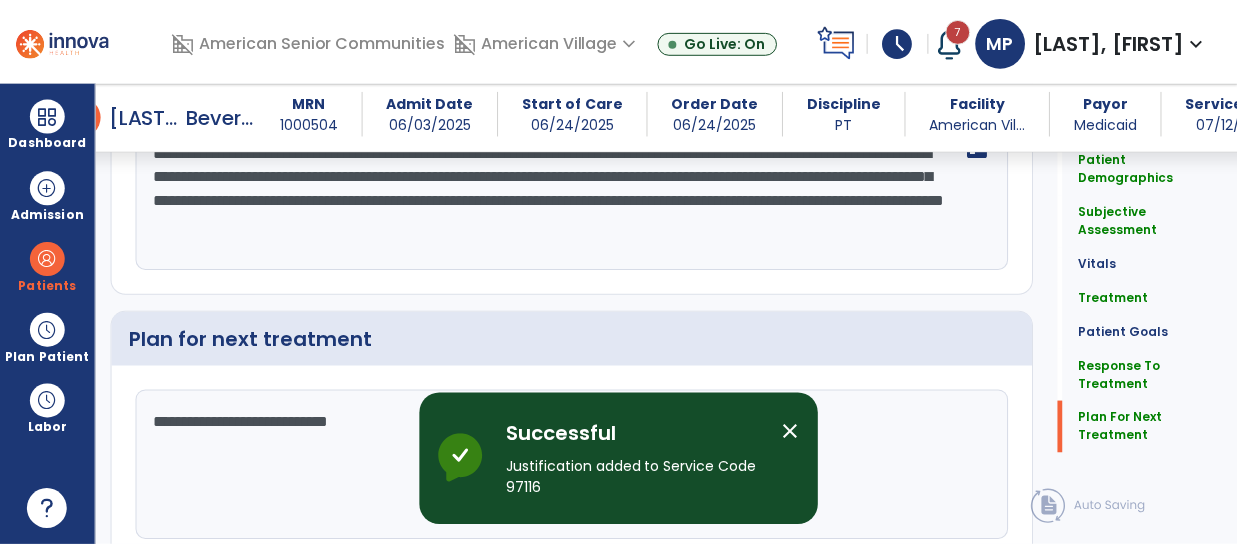 scroll, scrollTop: 2967, scrollLeft: 0, axis: vertical 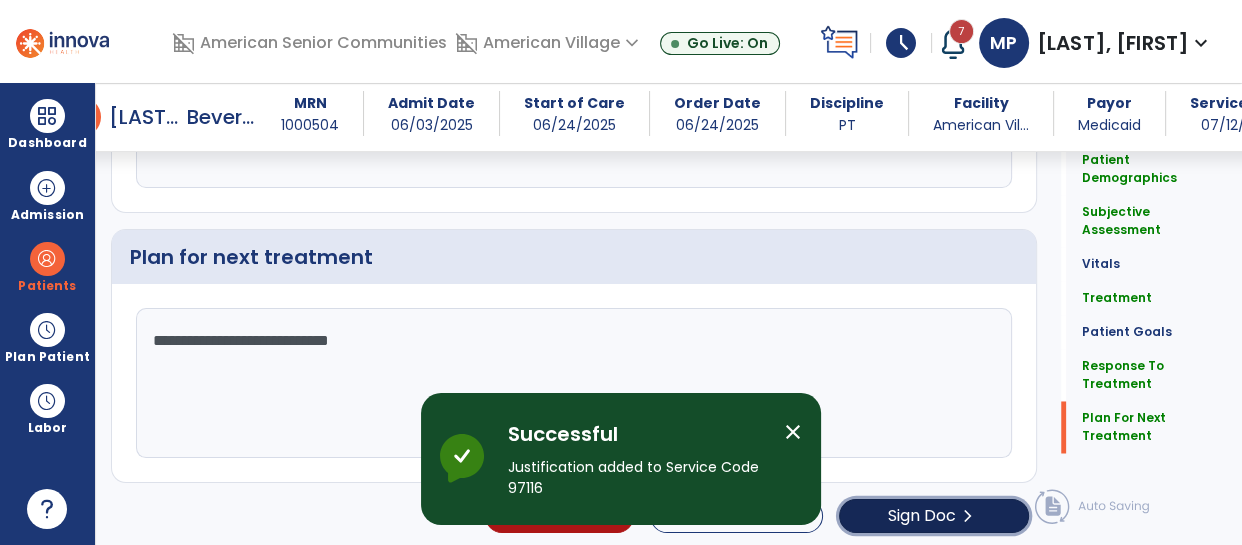 click on "Sign Doc" 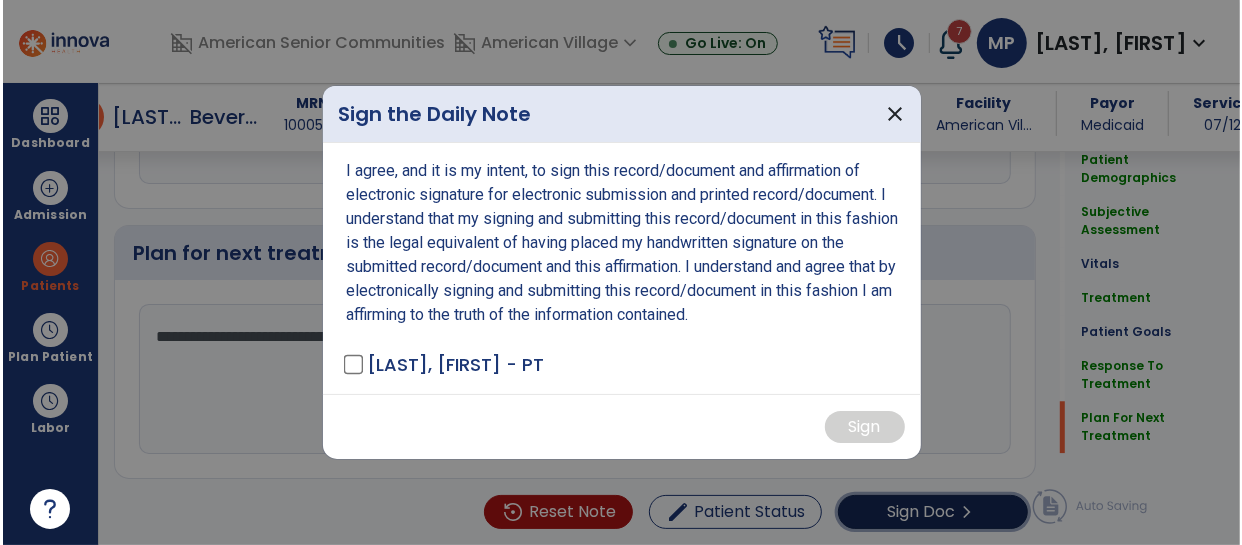 scroll, scrollTop: 2967, scrollLeft: 0, axis: vertical 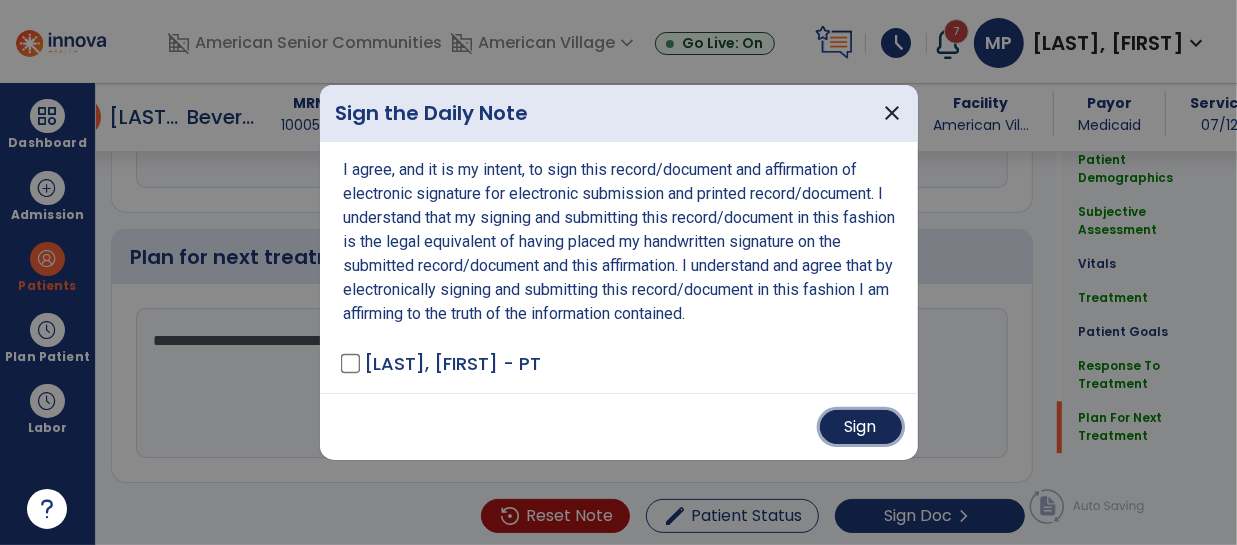 click on "Sign" at bounding box center [861, 427] 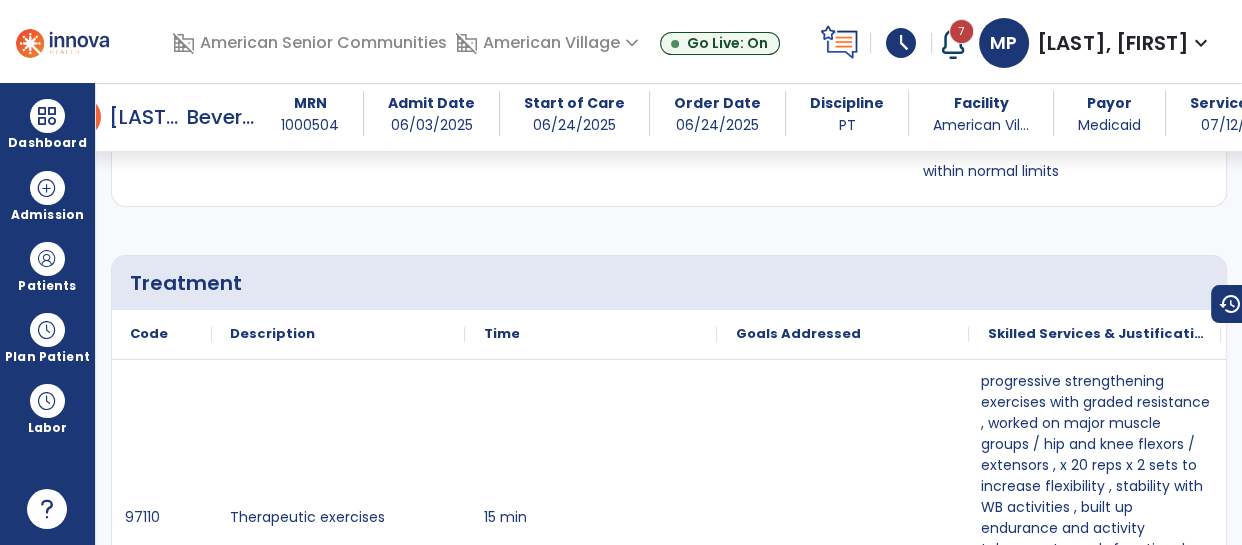 scroll, scrollTop: 0, scrollLeft: 0, axis: both 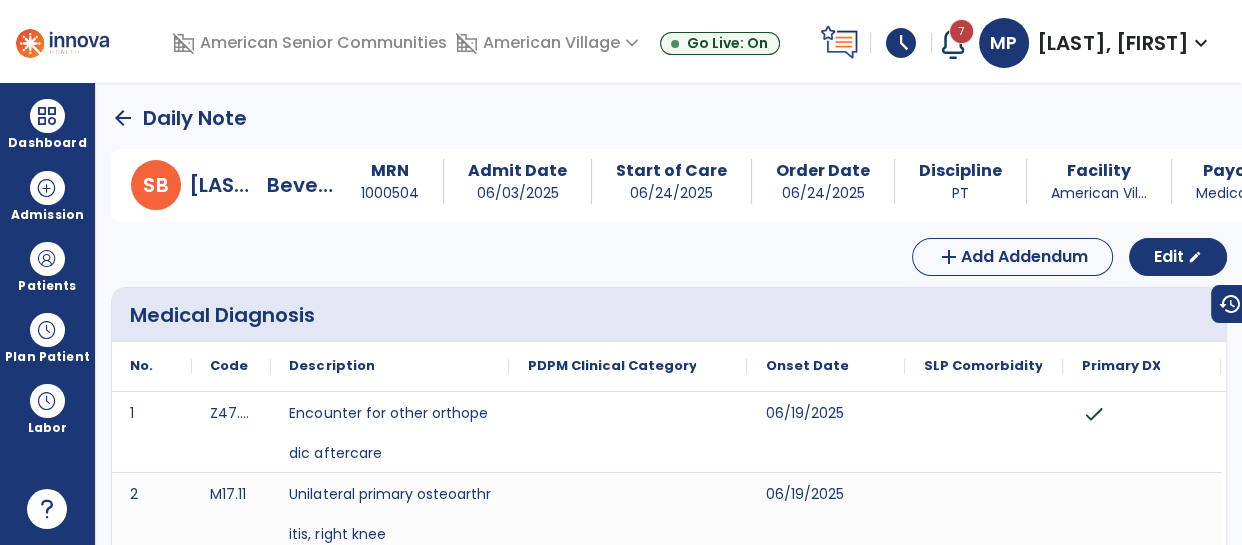 click on "arrow_back" 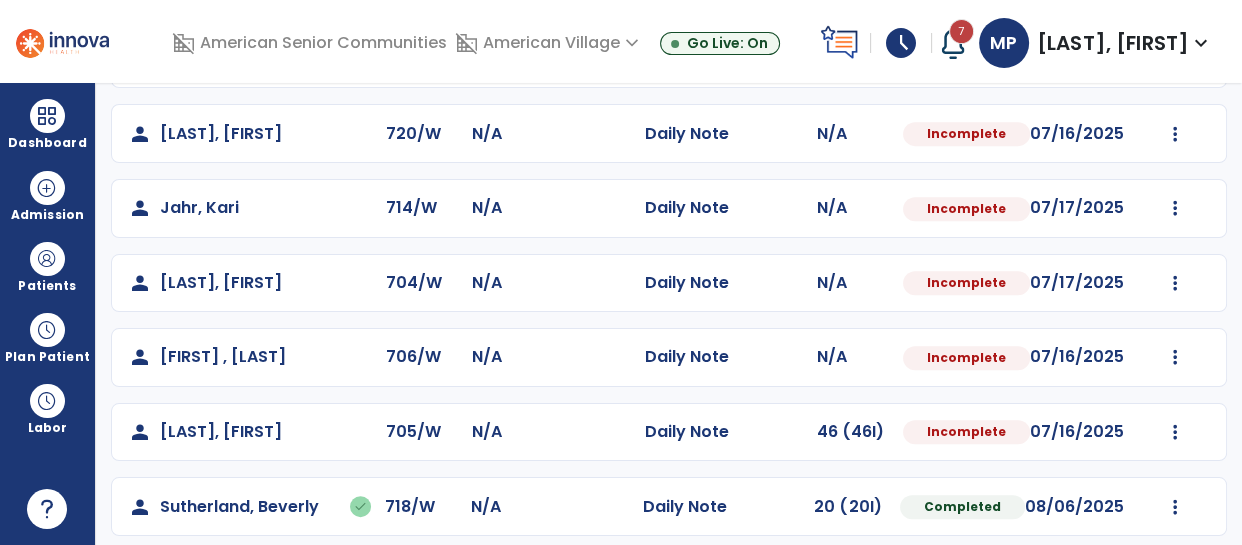 scroll, scrollTop: 1010, scrollLeft: 0, axis: vertical 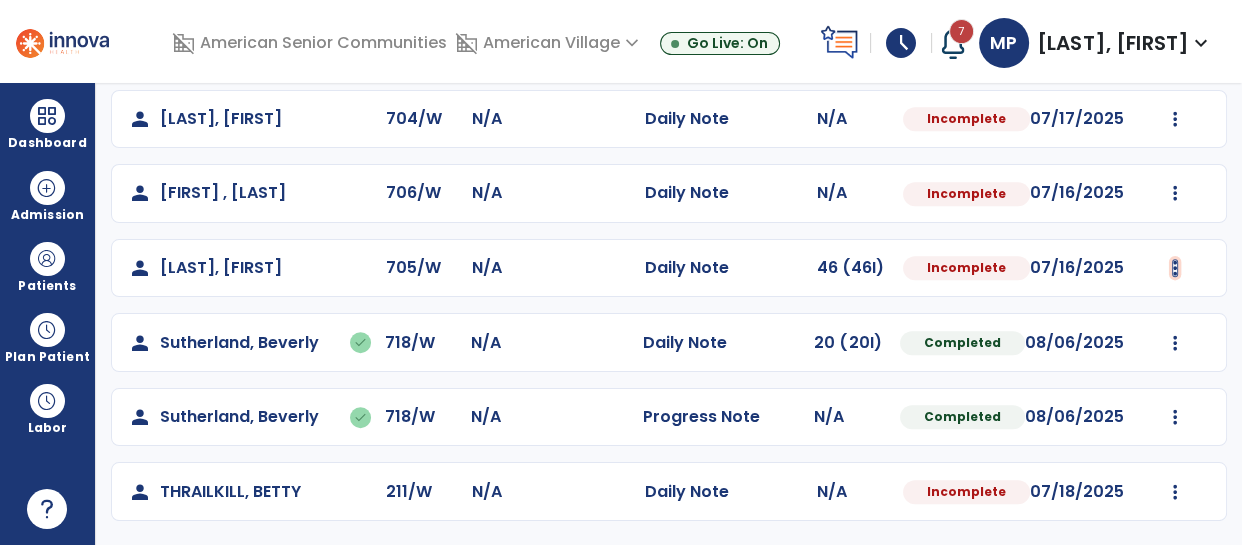 click at bounding box center [1175, -698] 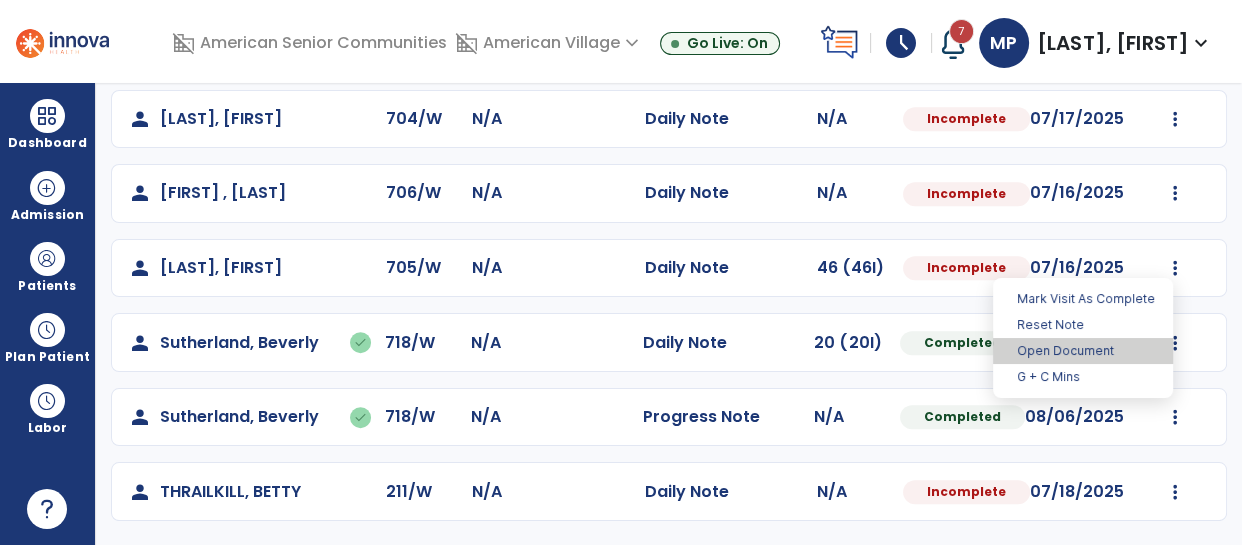 click on "Open Document" at bounding box center (1083, 351) 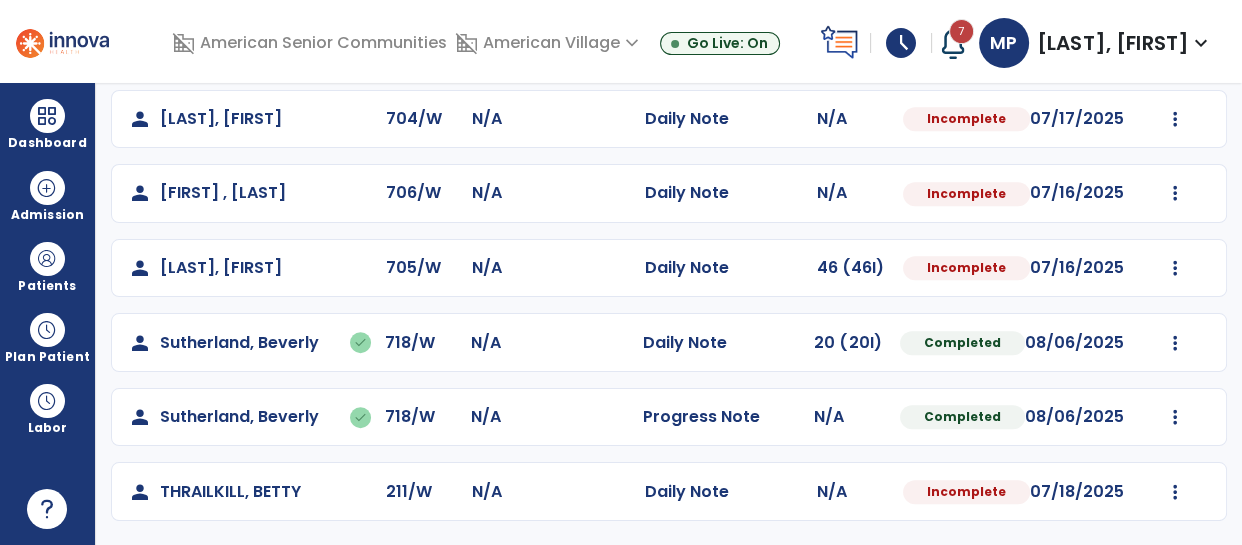 select on "*" 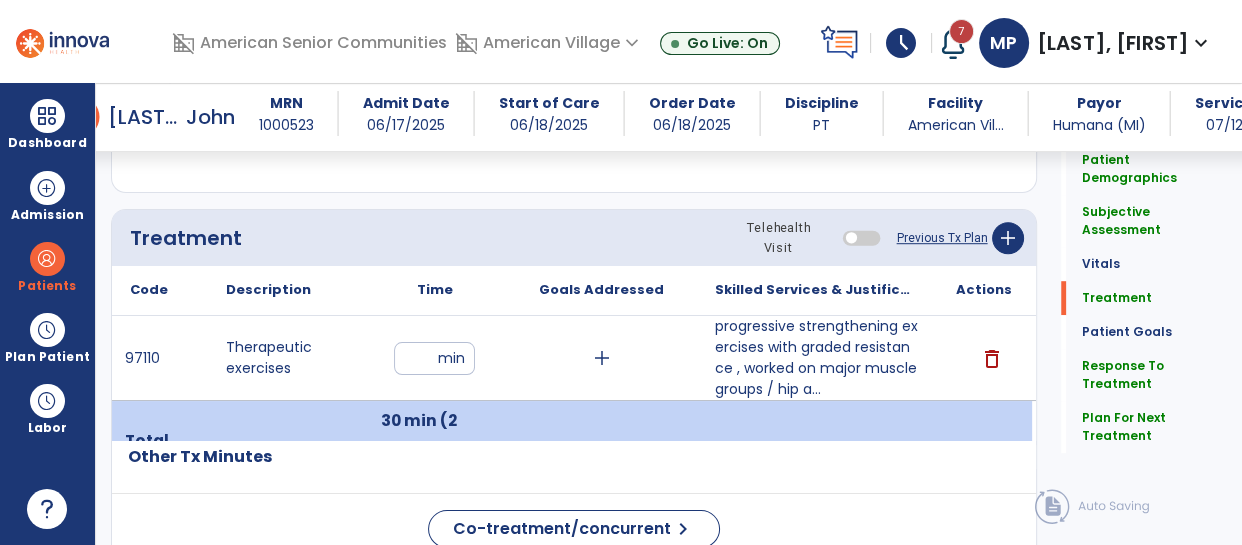 scroll, scrollTop: 1167, scrollLeft: 0, axis: vertical 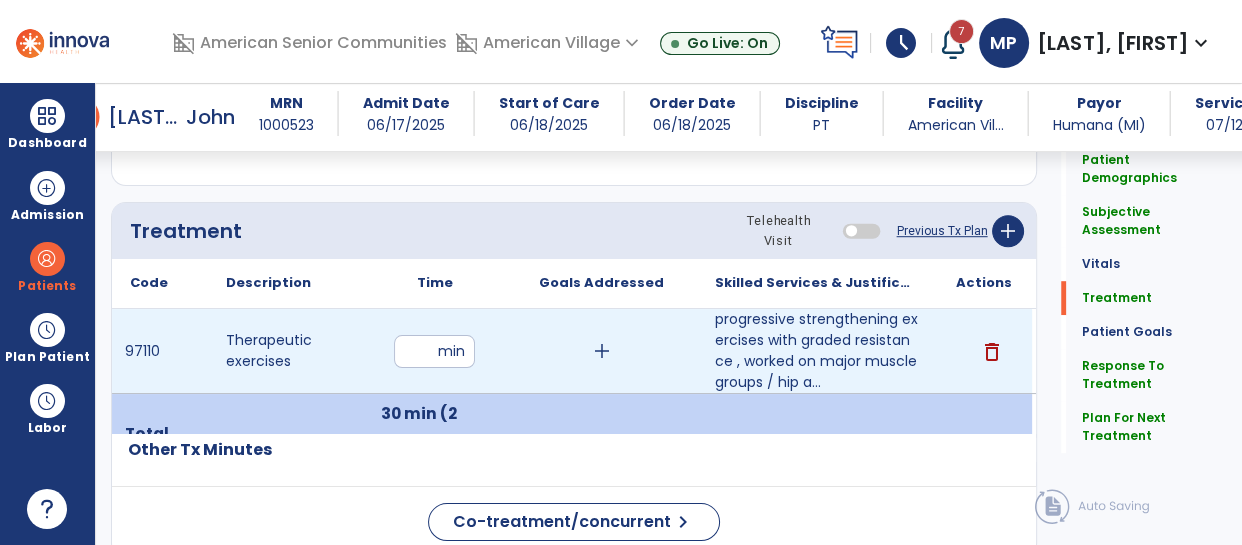 click on "**" at bounding box center (434, 351) 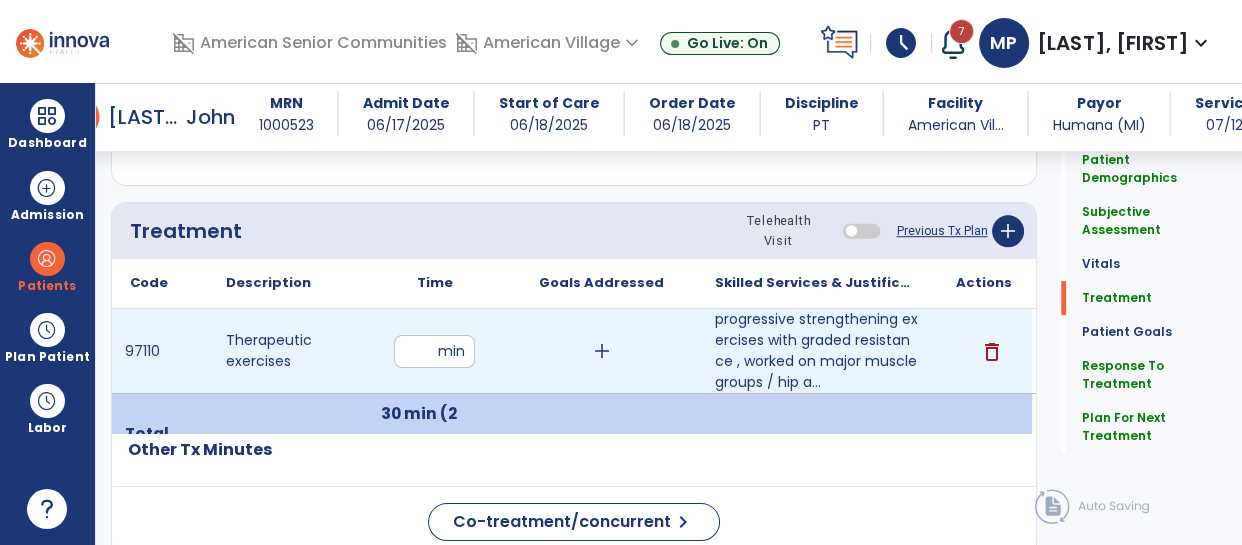 type on "**" 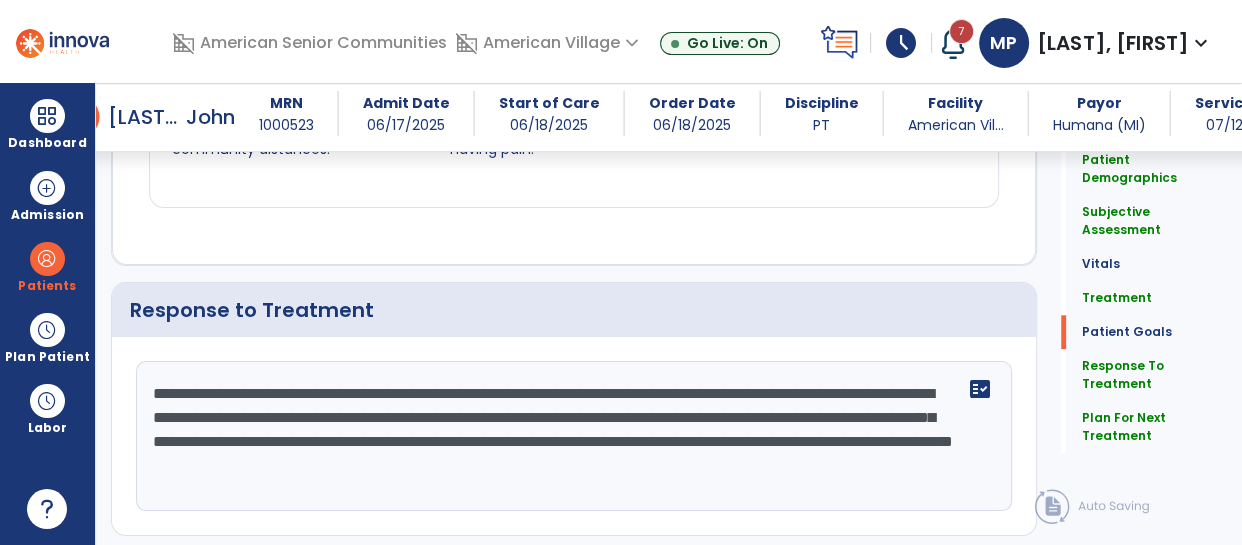 scroll, scrollTop: 2474, scrollLeft: 0, axis: vertical 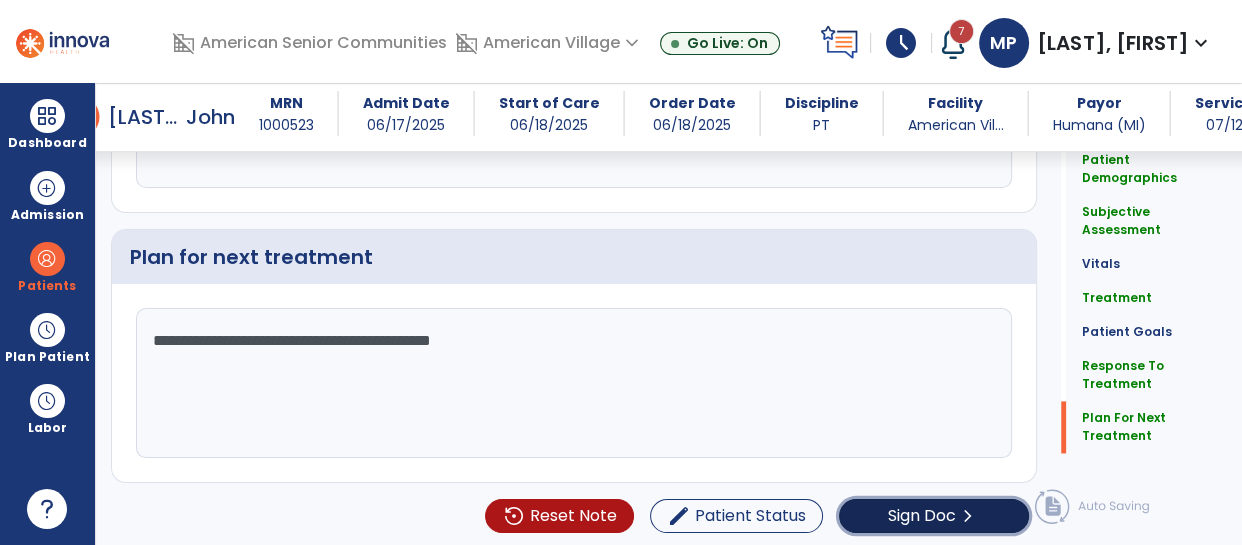 click on "Sign Doc" 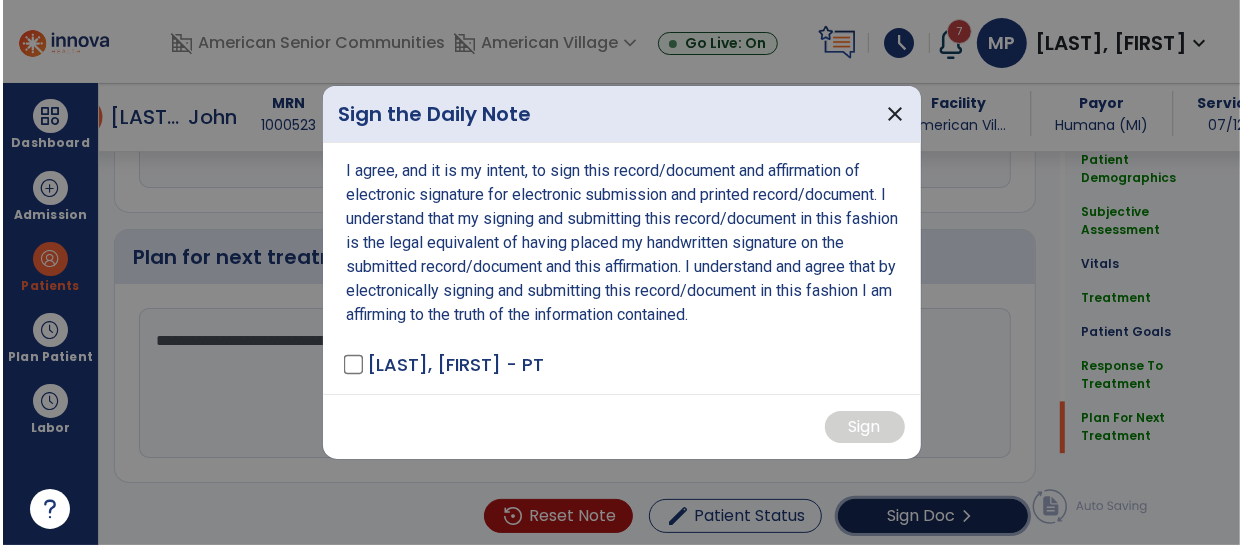 scroll, scrollTop: 2474, scrollLeft: 0, axis: vertical 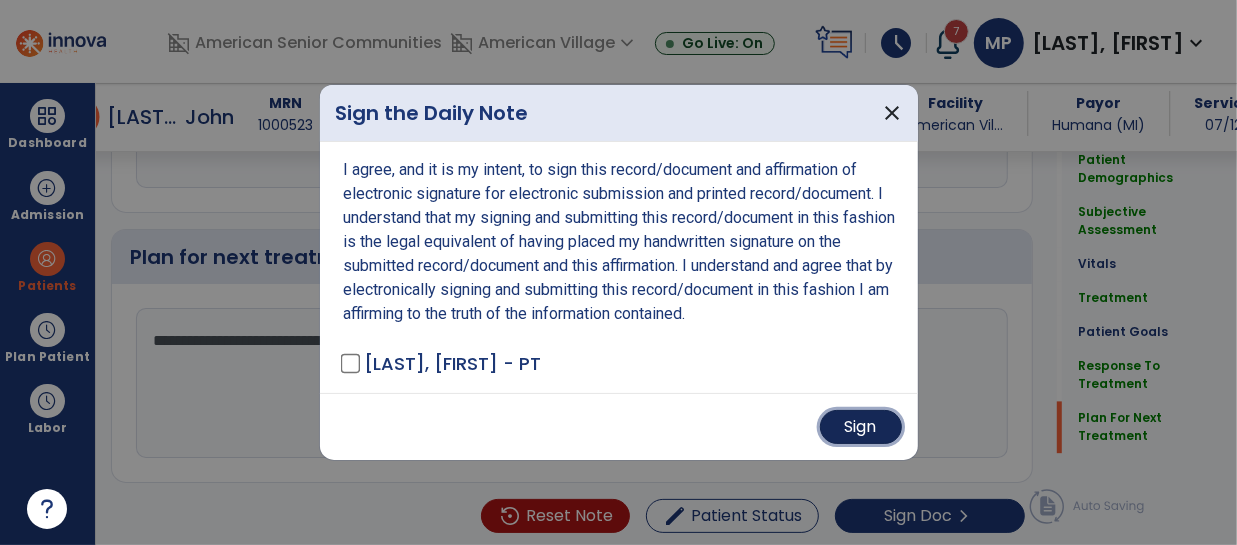 click on "Sign" at bounding box center [861, 427] 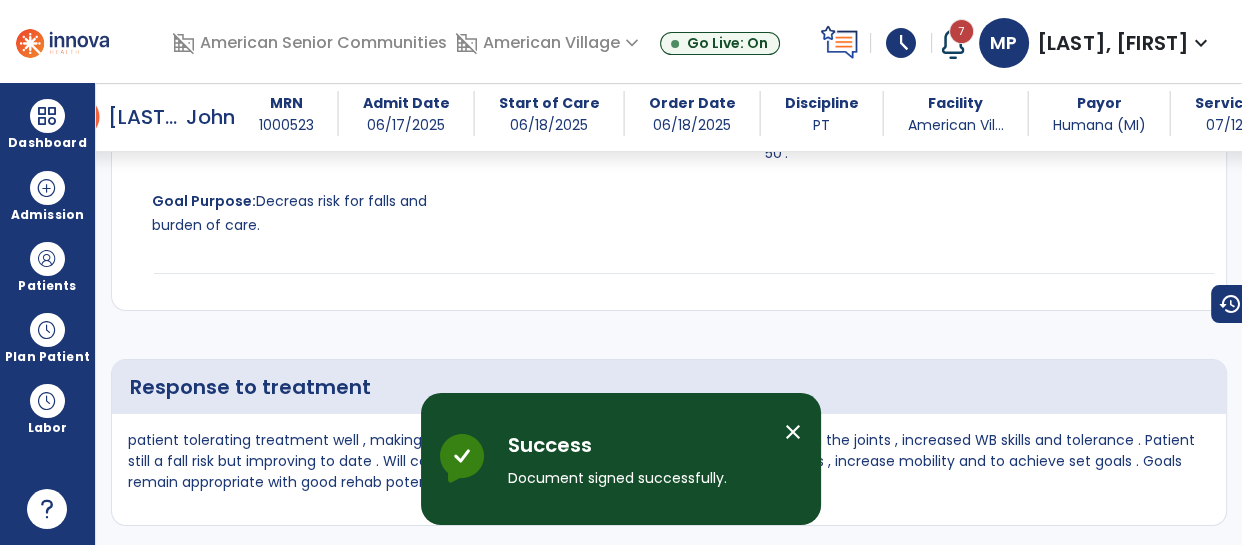 scroll, scrollTop: 3129, scrollLeft: 0, axis: vertical 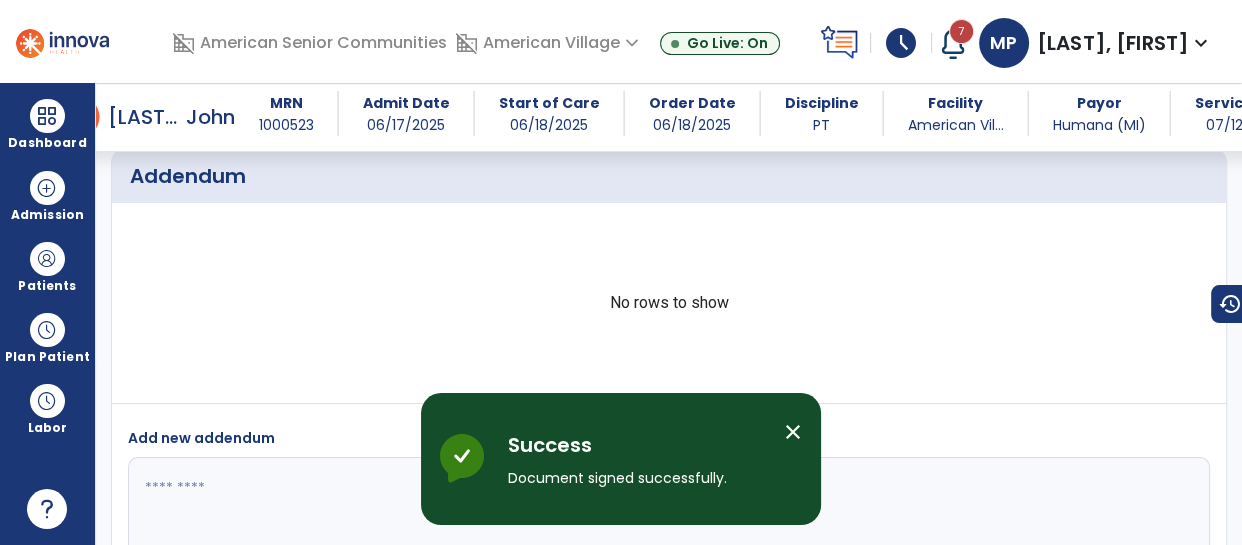 click on "close" at bounding box center (793, 432) 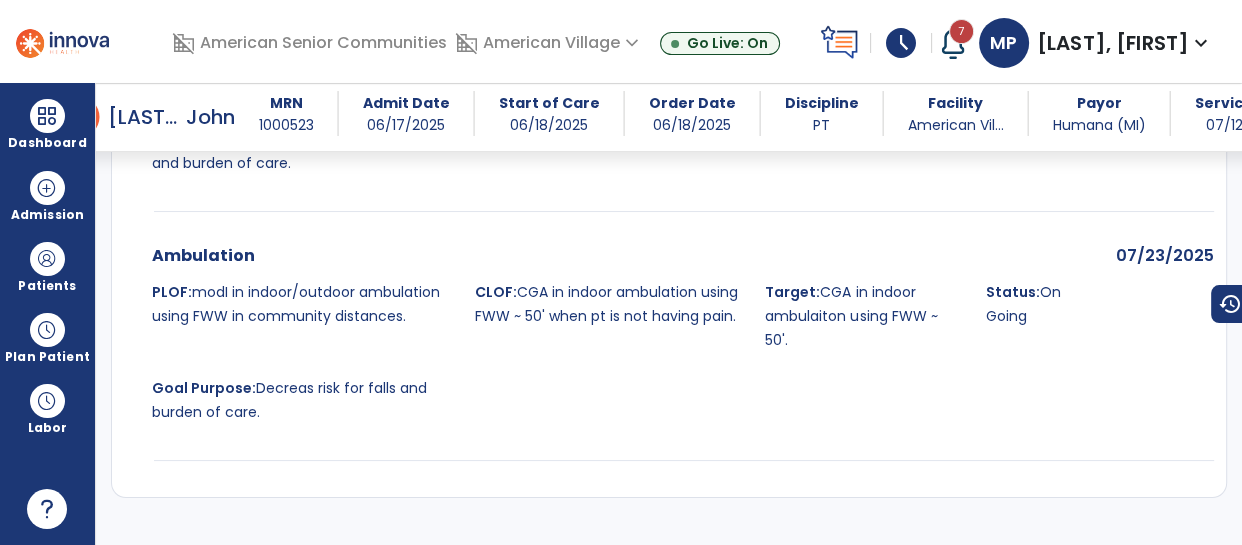 scroll, scrollTop: 0, scrollLeft: 0, axis: both 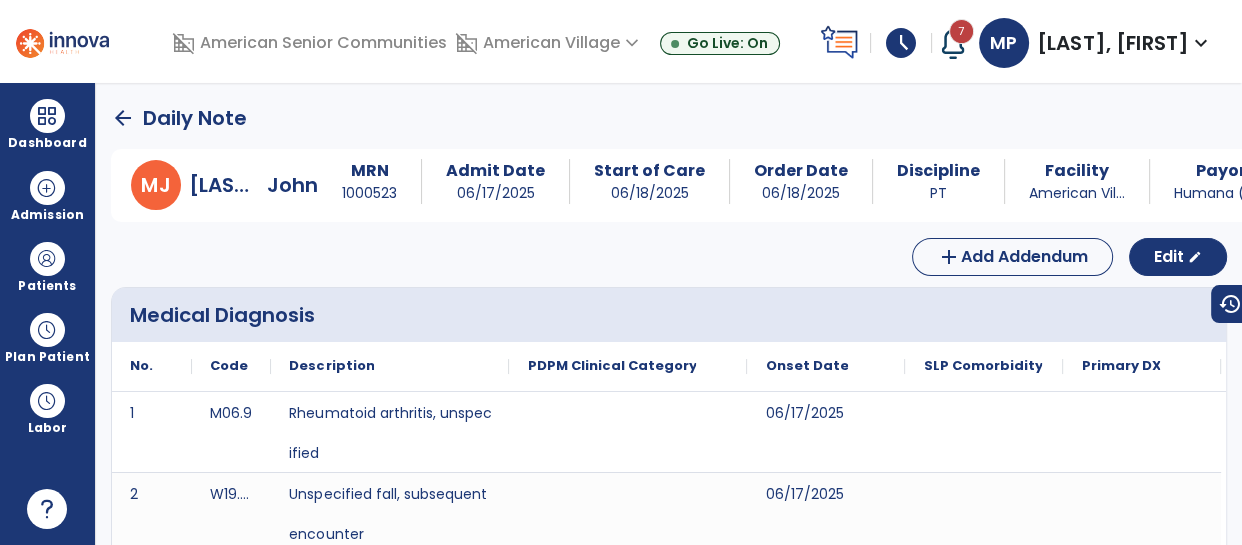 click on "arrow_back" 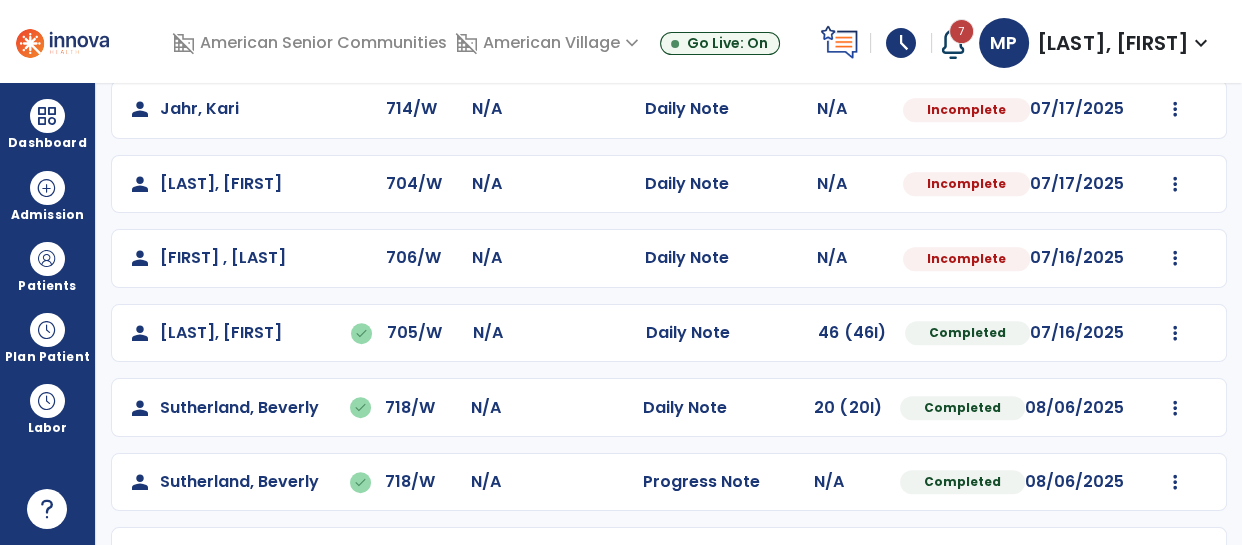 scroll, scrollTop: 940, scrollLeft: 0, axis: vertical 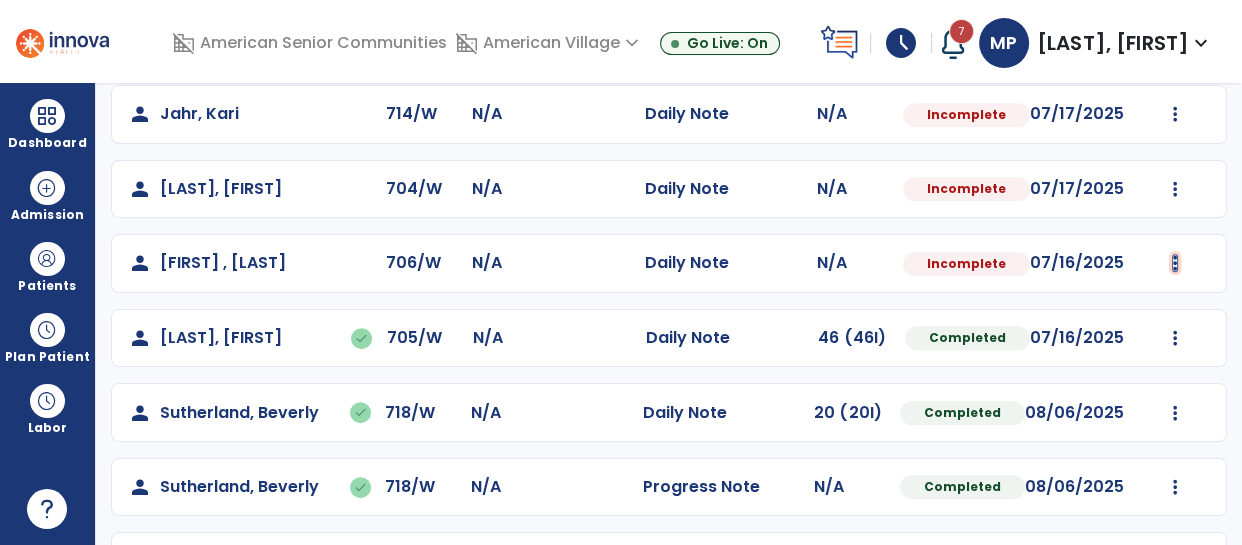 click at bounding box center (1175, -628) 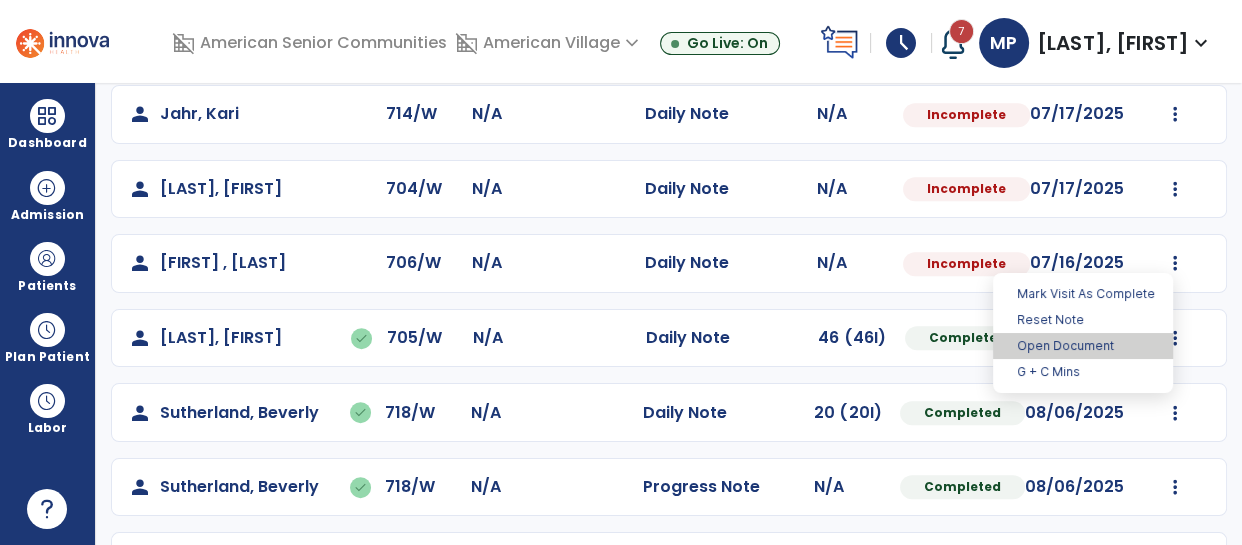 click on "Open Document" at bounding box center (1083, 346) 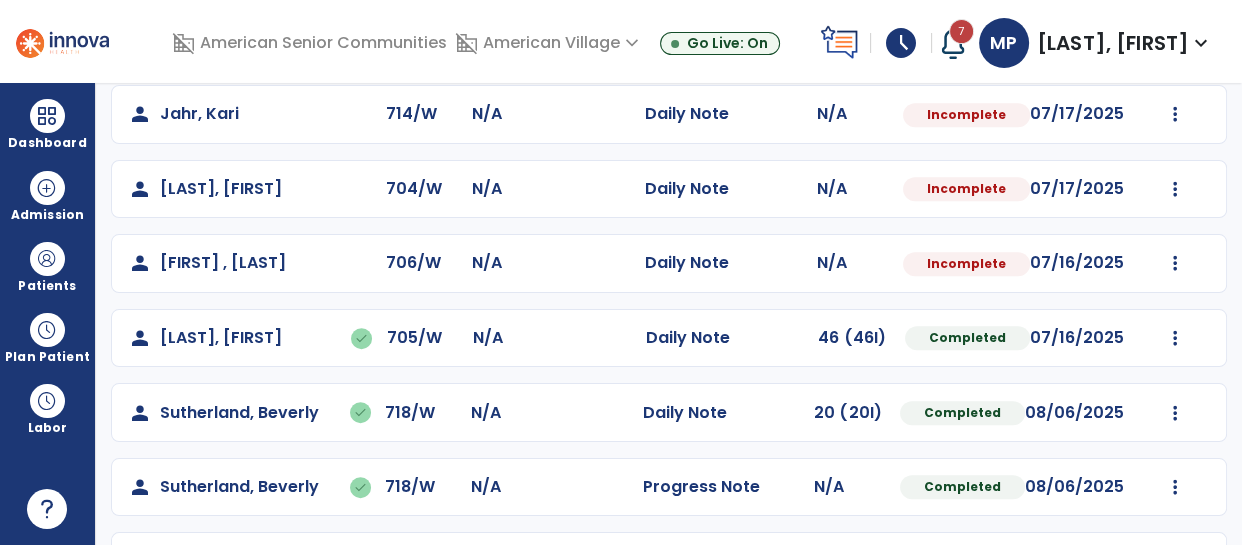 select on "*" 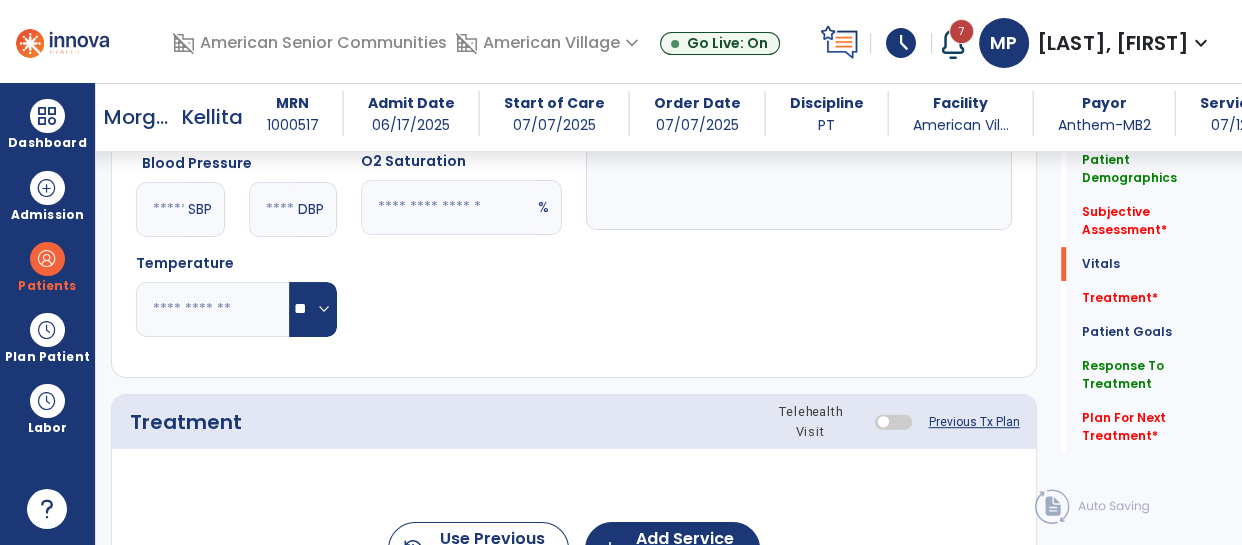 scroll, scrollTop: 0, scrollLeft: 0, axis: both 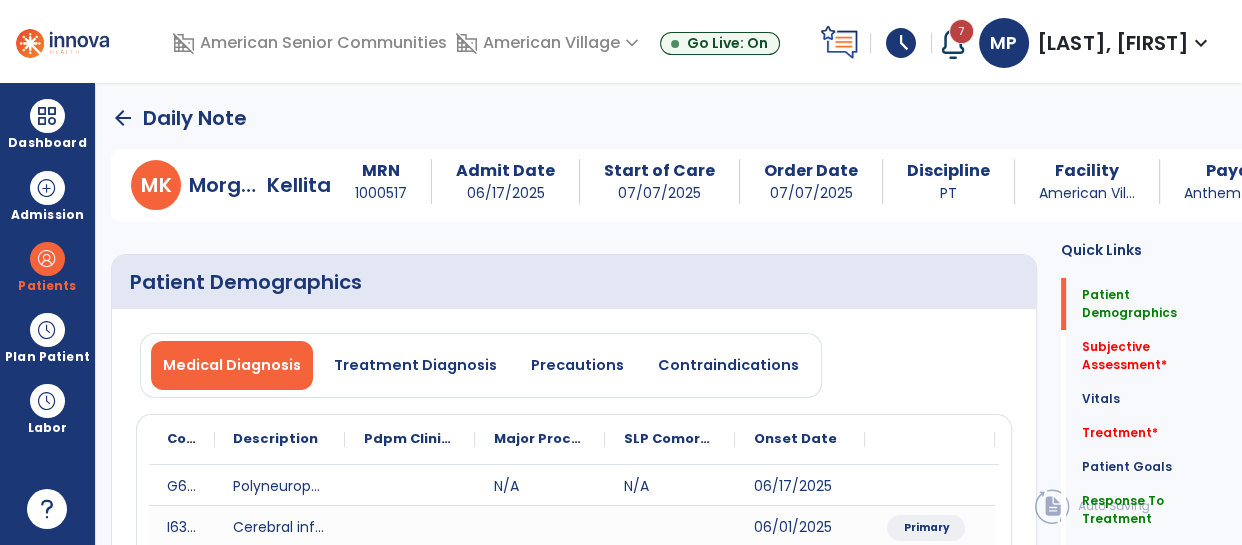 click on "arrow_back" 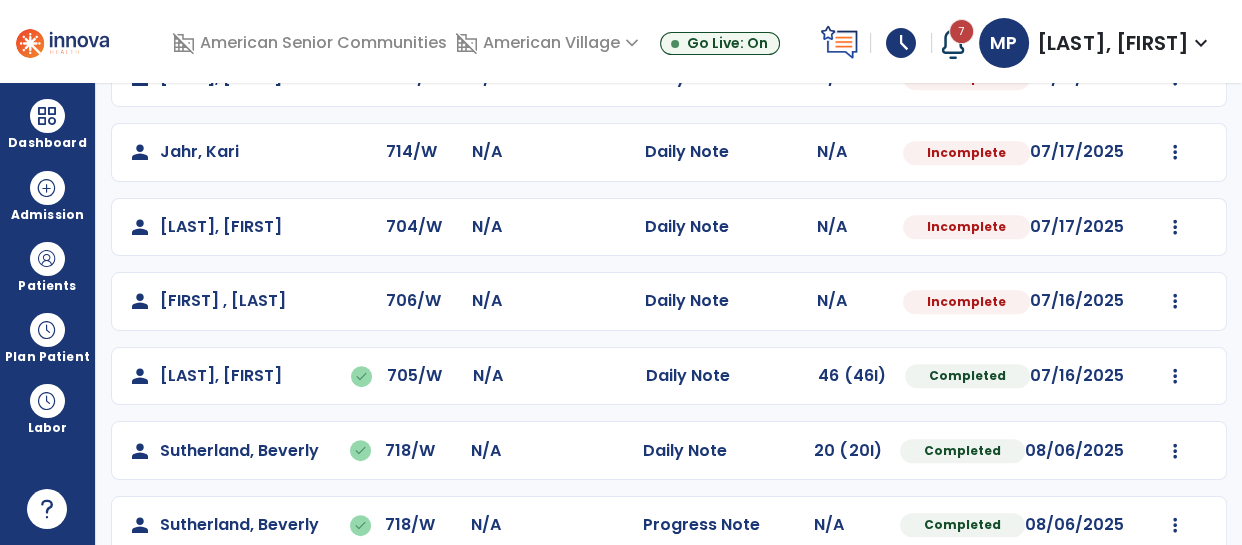 scroll, scrollTop: 900, scrollLeft: 0, axis: vertical 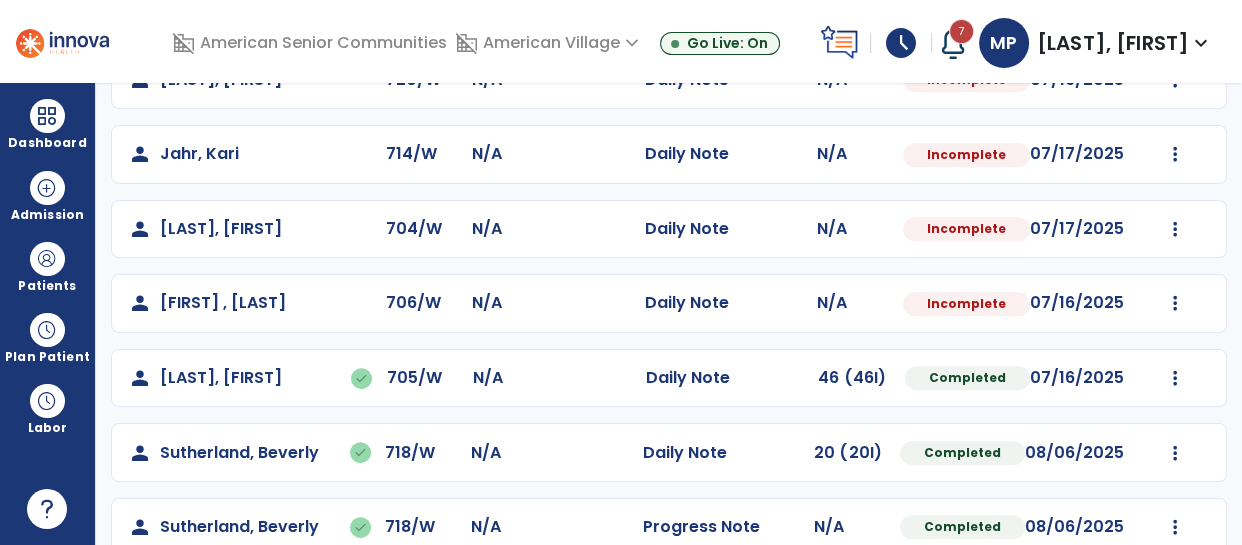 click on "Mark Visit As Complete   Reset Note   Open Document   G + C Mins" 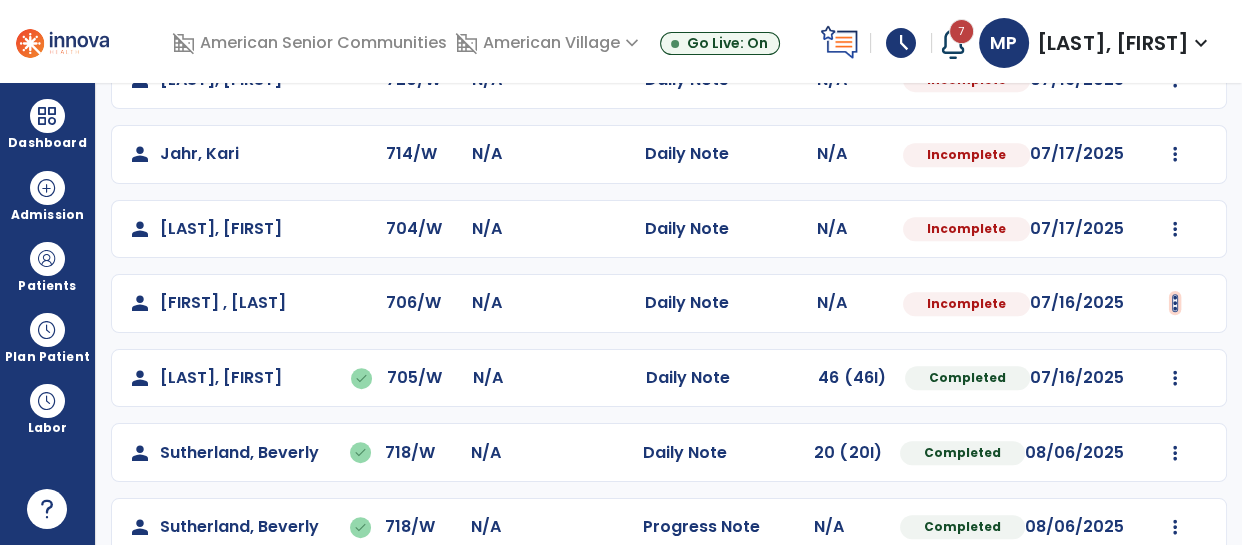 click at bounding box center [1175, -588] 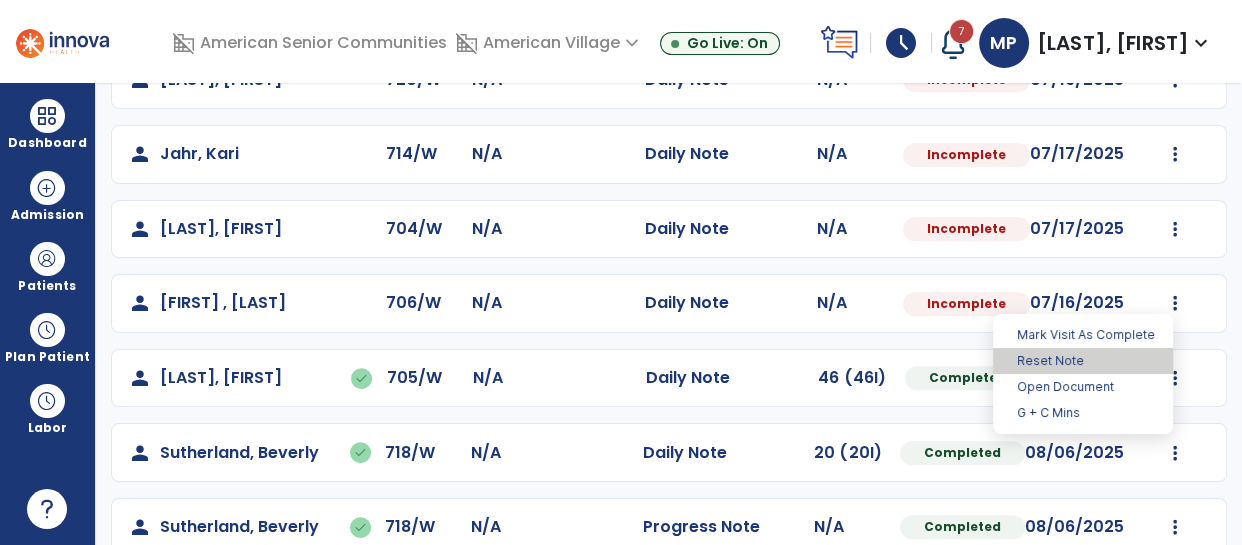 click on "Reset Note" at bounding box center (1083, 361) 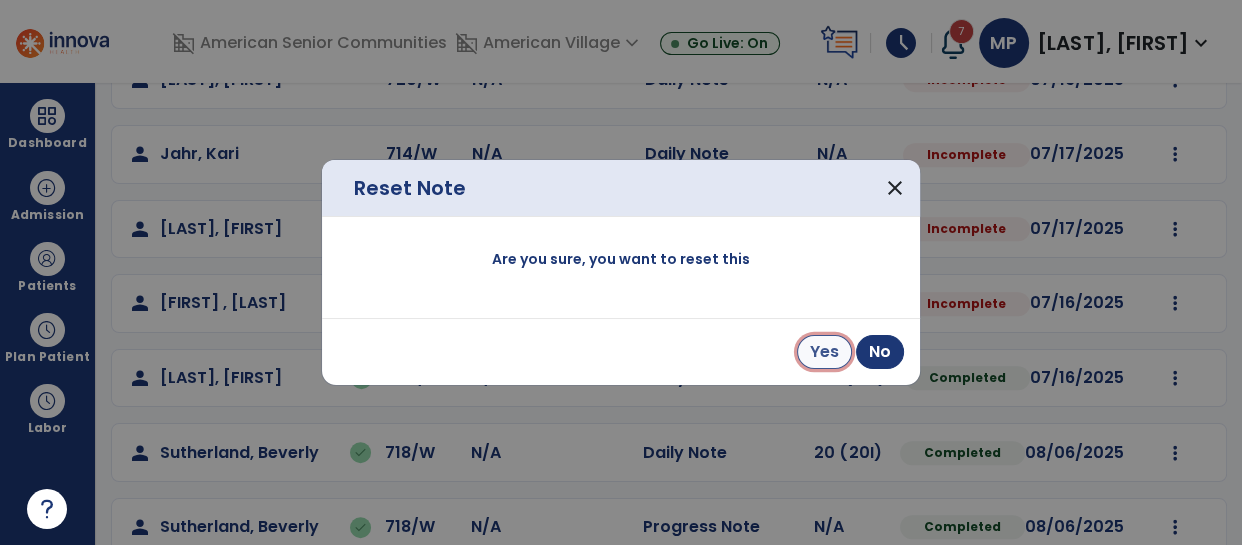 click on "Yes" at bounding box center [824, 352] 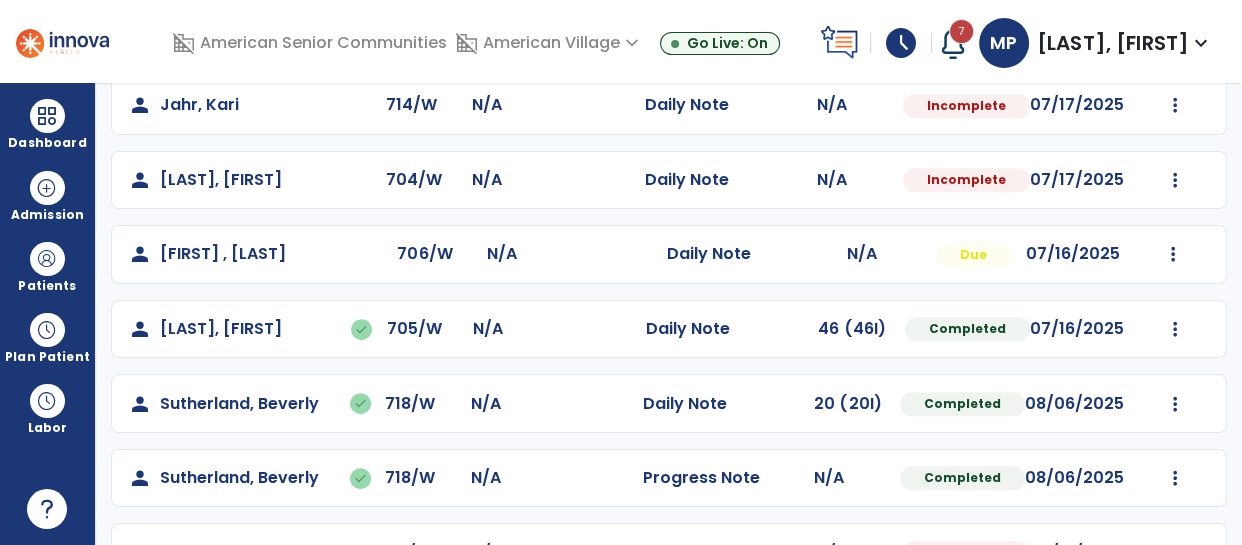 scroll, scrollTop: 865, scrollLeft: 0, axis: vertical 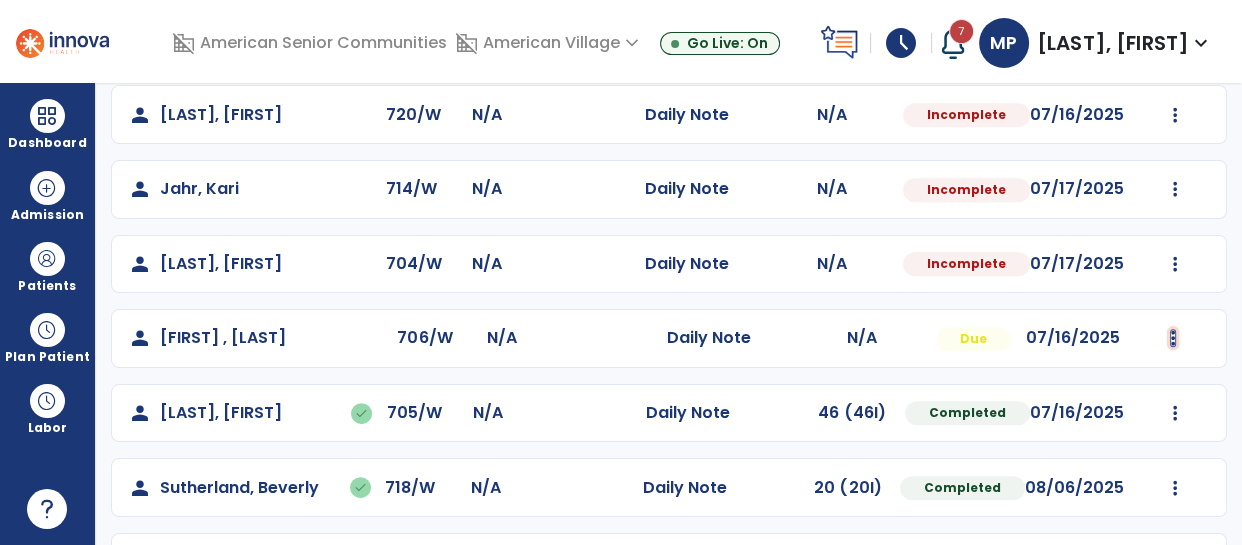 click at bounding box center (1175, -553) 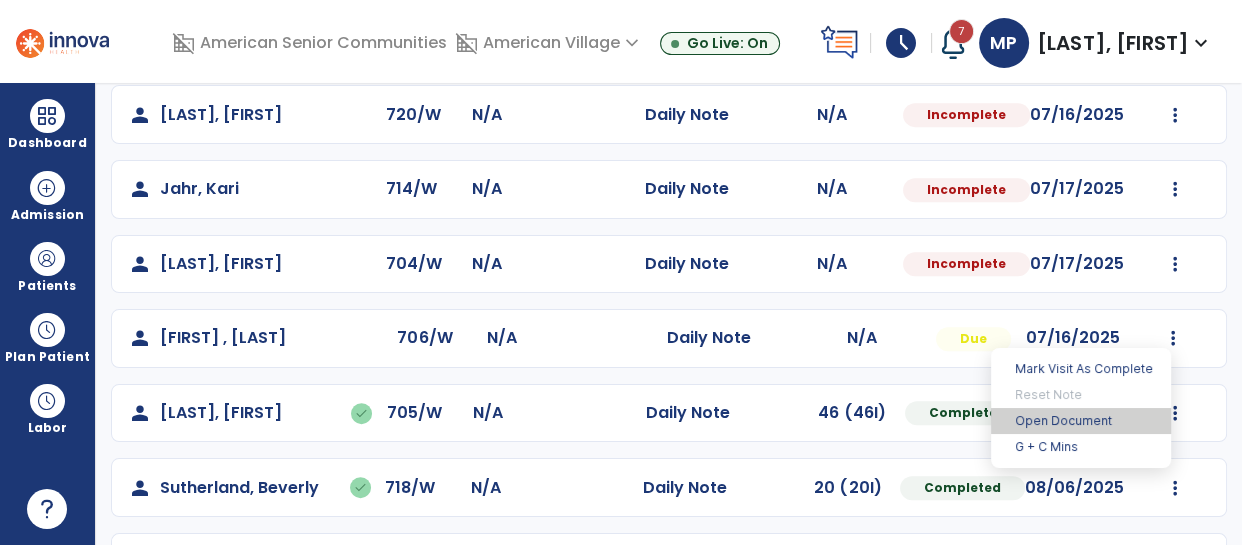 click on "Open Document" at bounding box center [1081, 421] 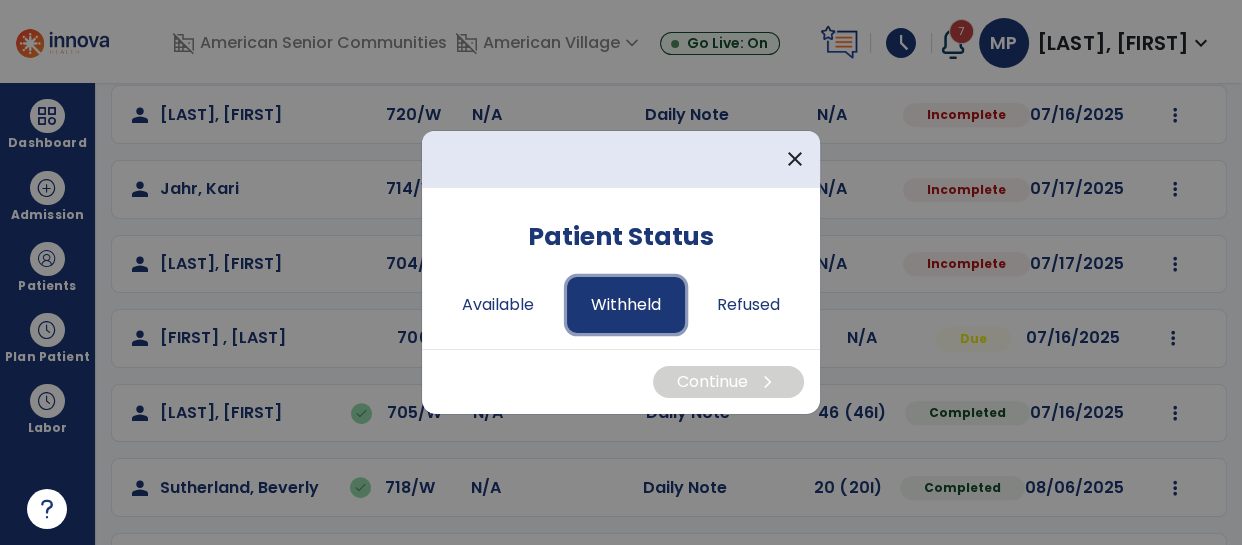 click on "Withheld" at bounding box center (626, 305) 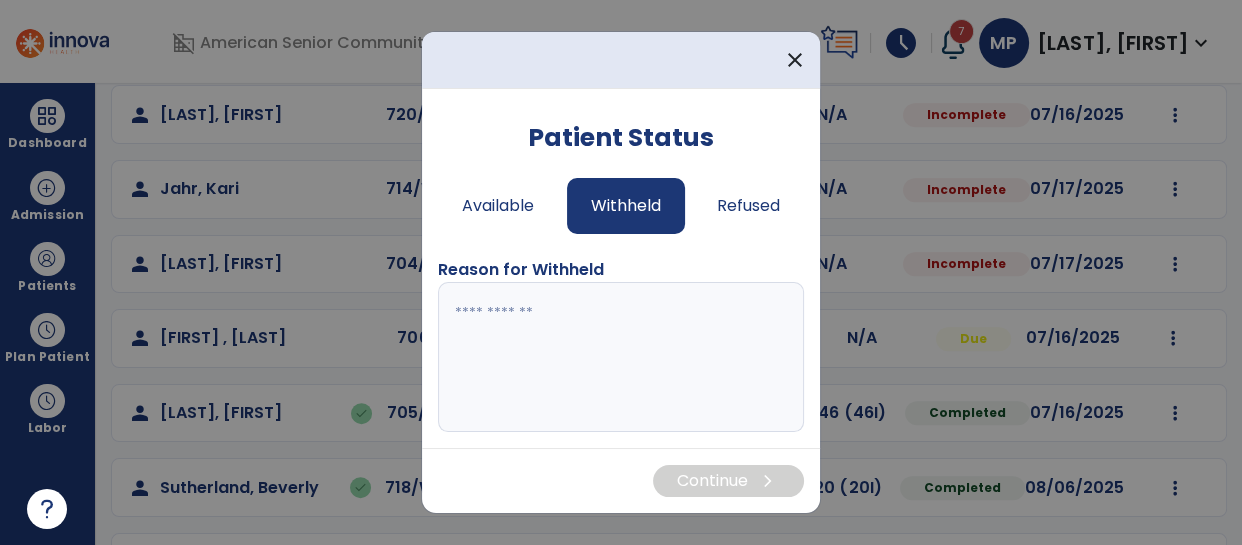 click at bounding box center [621, 357] 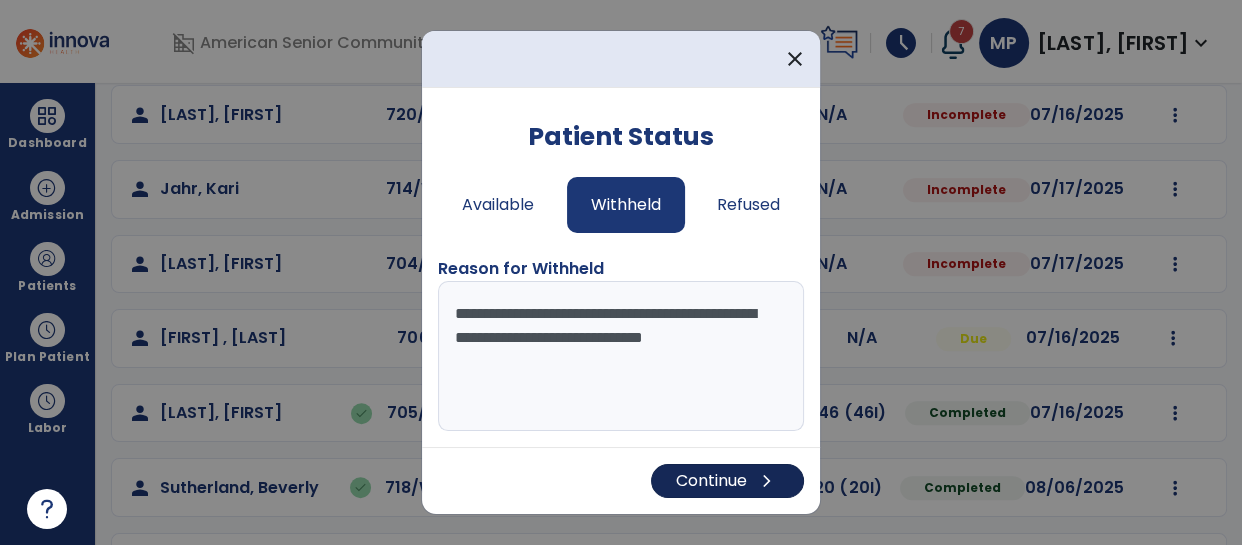 type on "**********" 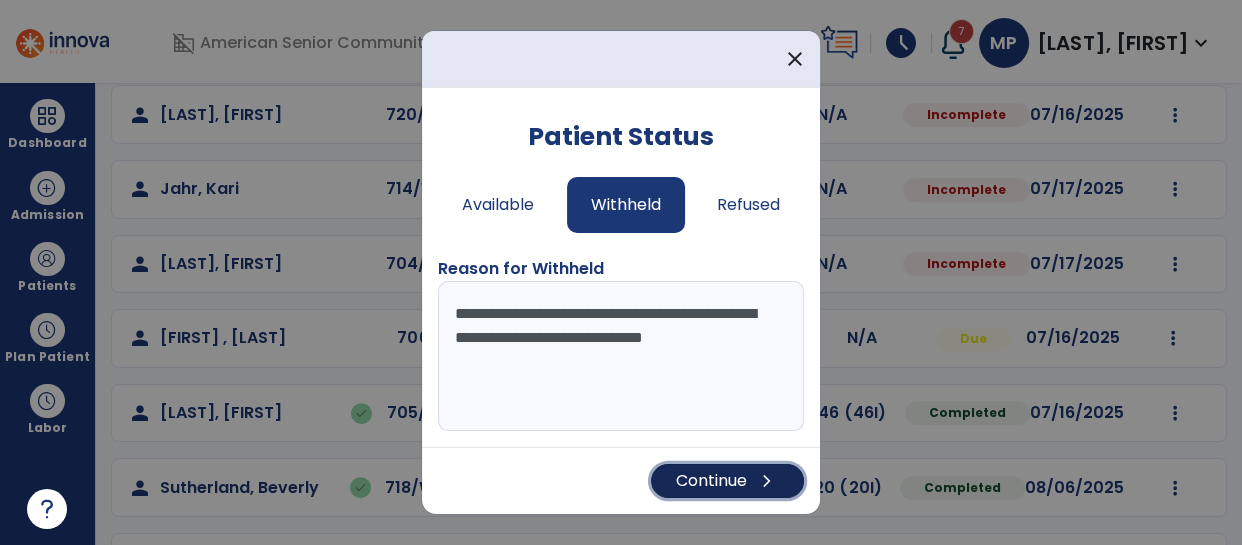 click on "Continue   chevron_right" at bounding box center (727, 481) 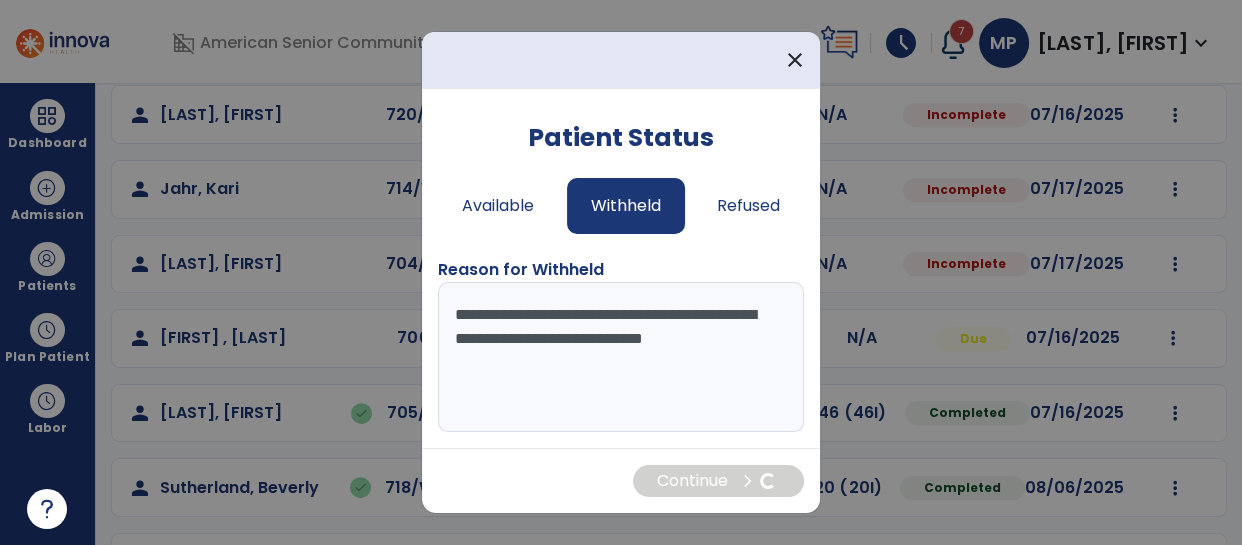 scroll, scrollTop: 129, scrollLeft: 0, axis: vertical 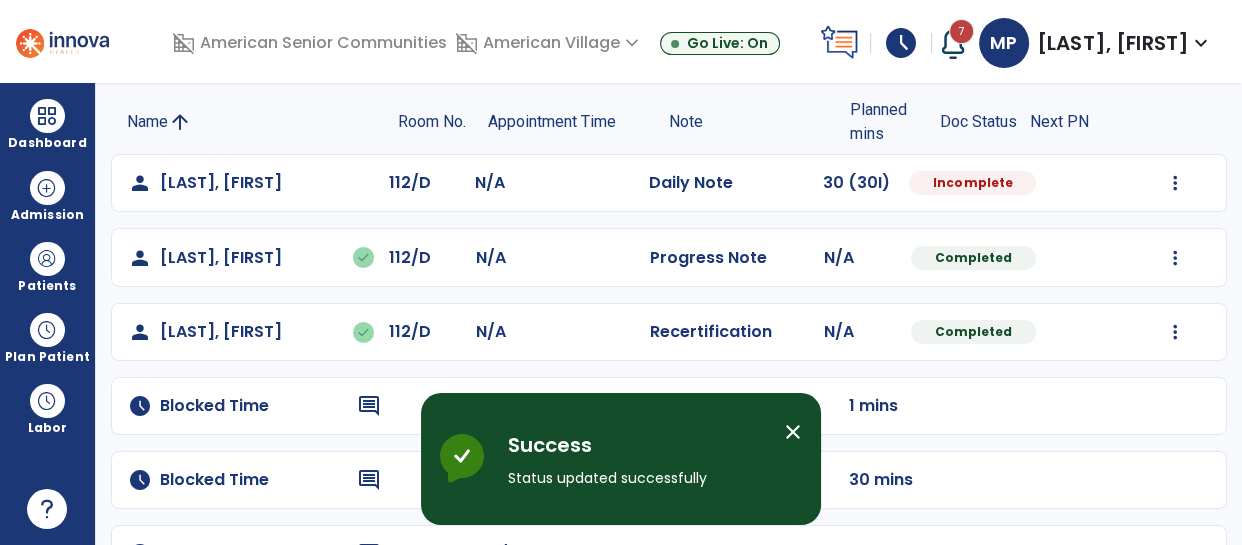 click on "close" at bounding box center (793, 432) 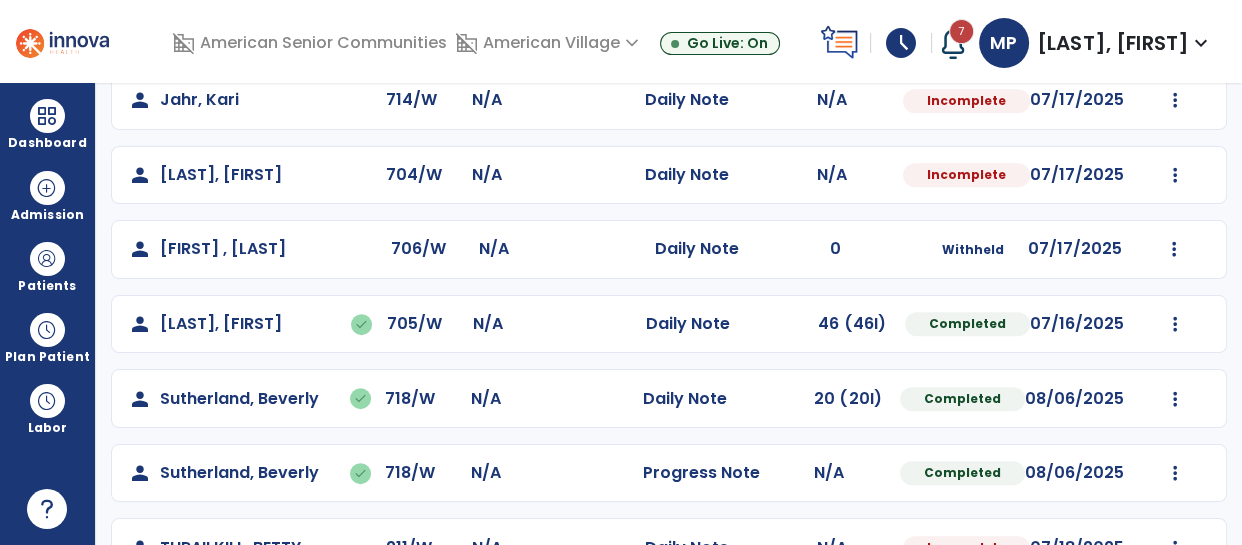 scroll, scrollTop: 1010, scrollLeft: 0, axis: vertical 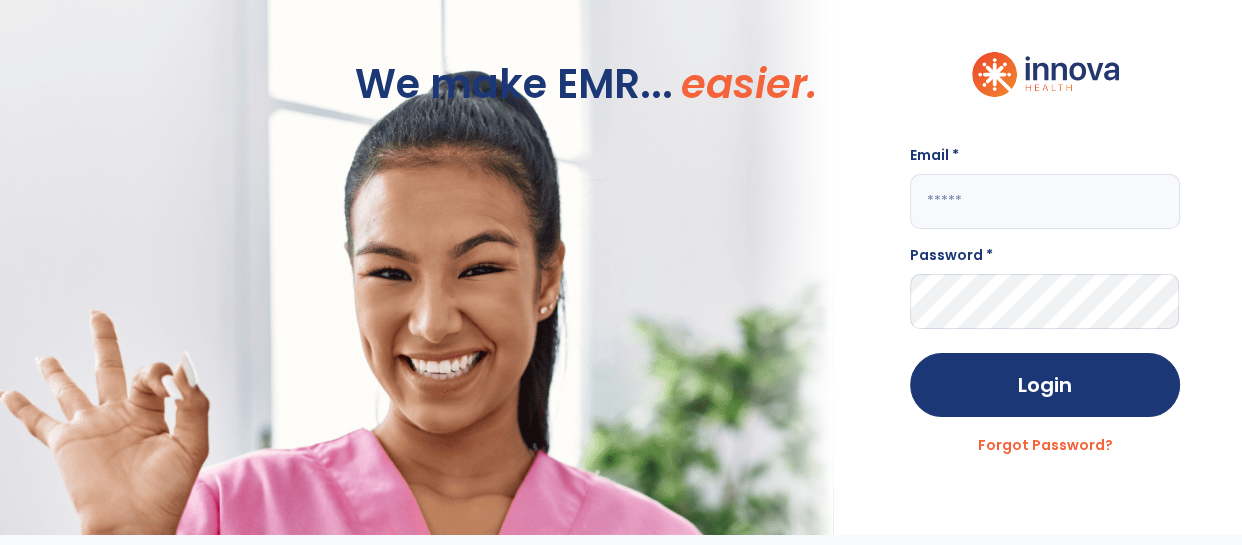 click 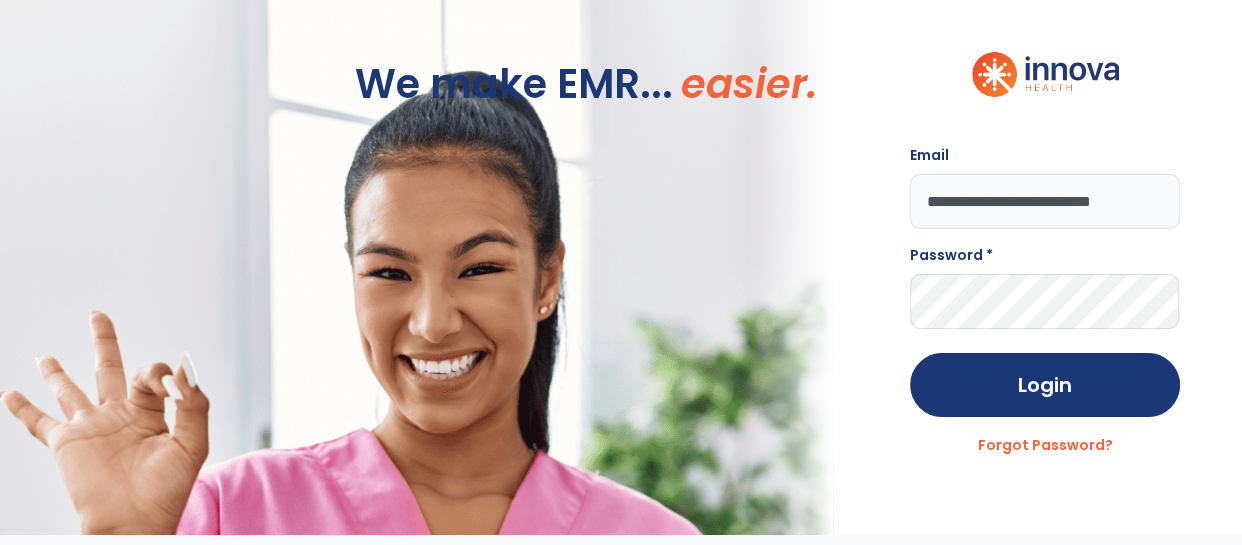 scroll, scrollTop: 0, scrollLeft: 16, axis: horizontal 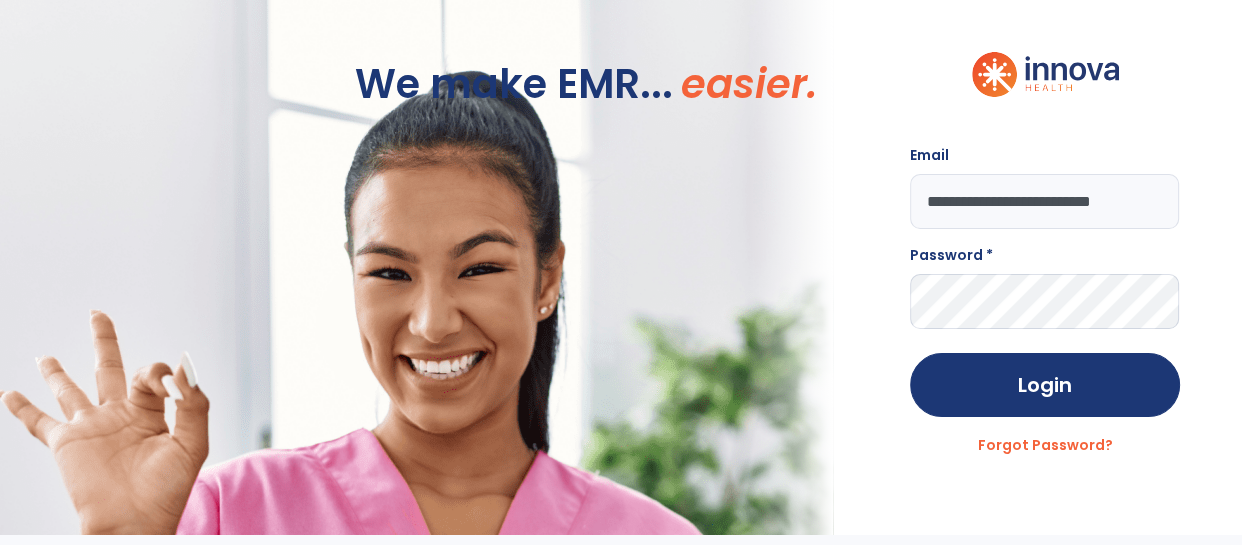 type on "**********" 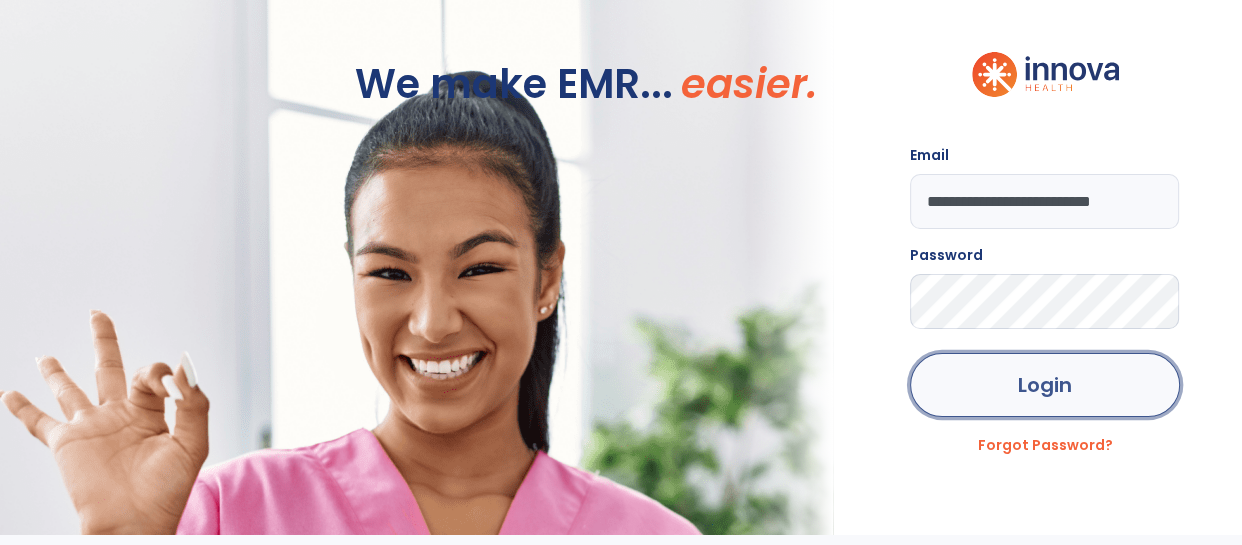 click on "Login" 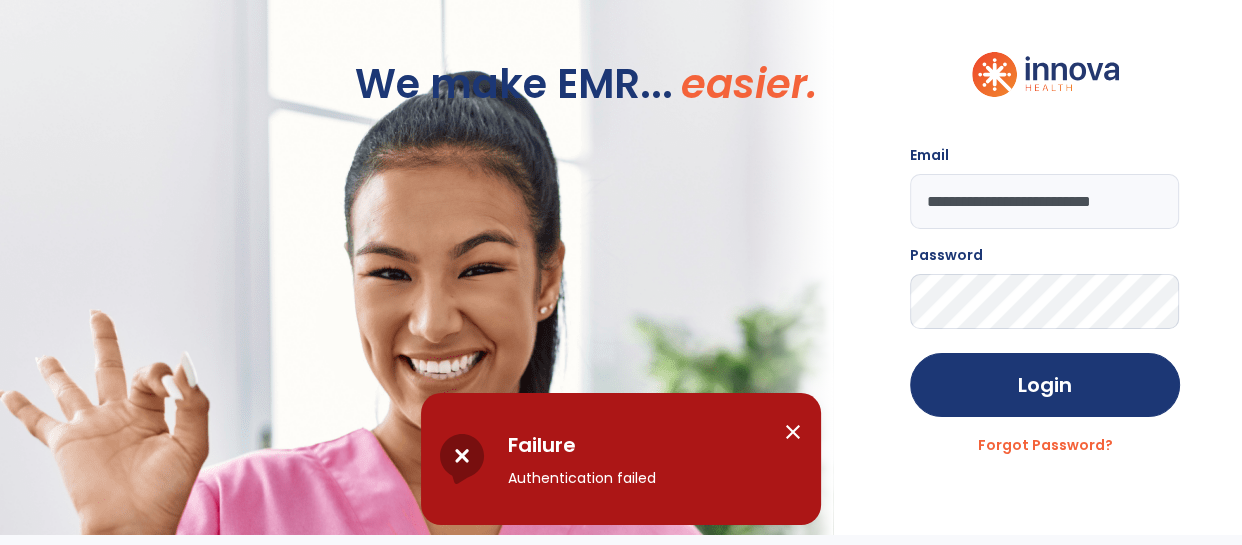 click on "close" at bounding box center [793, 432] 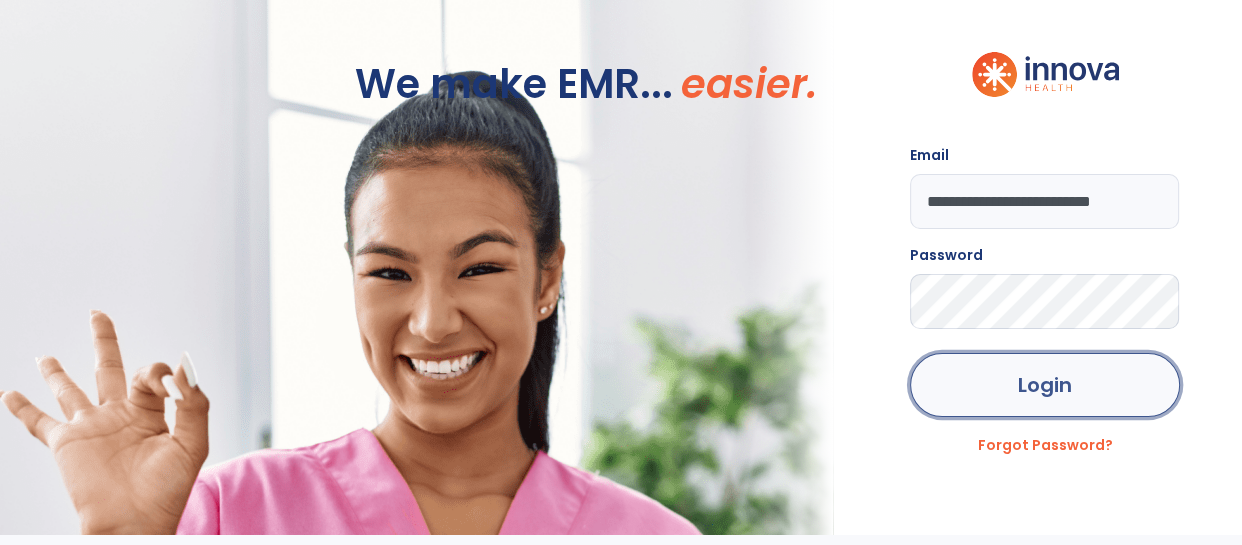click on "Login" 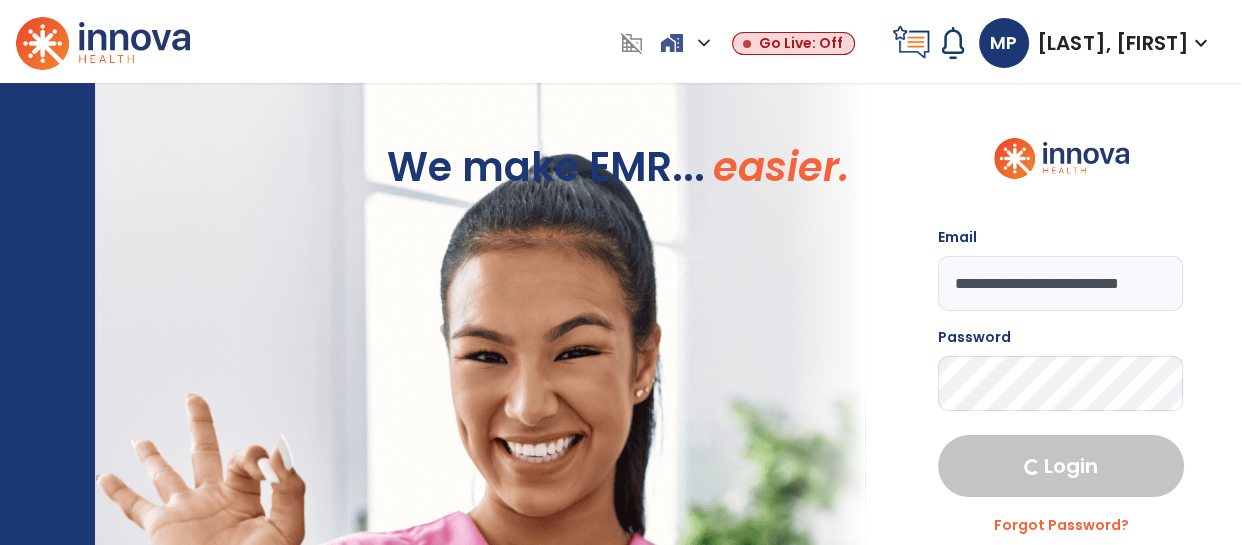 select on "****" 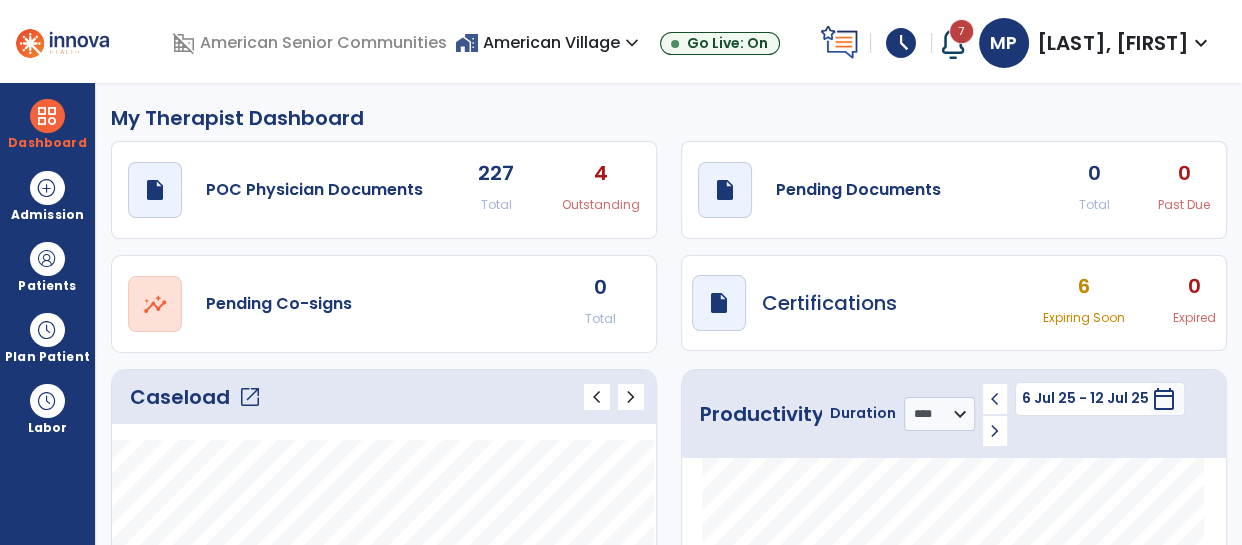 click on "Caseload   open_in_new" 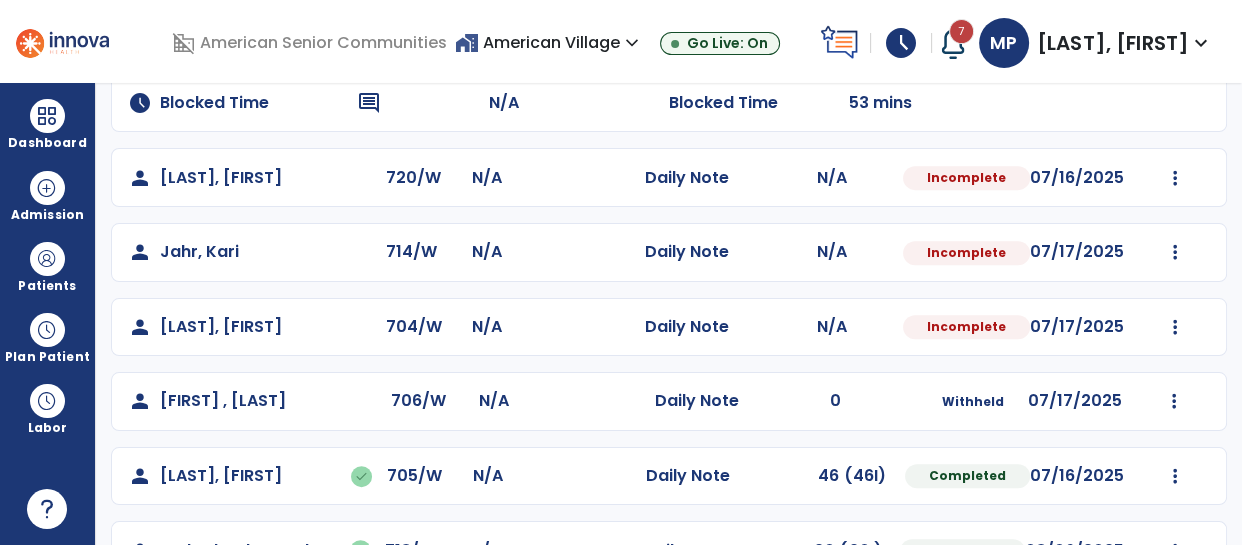 scroll, scrollTop: 800, scrollLeft: 0, axis: vertical 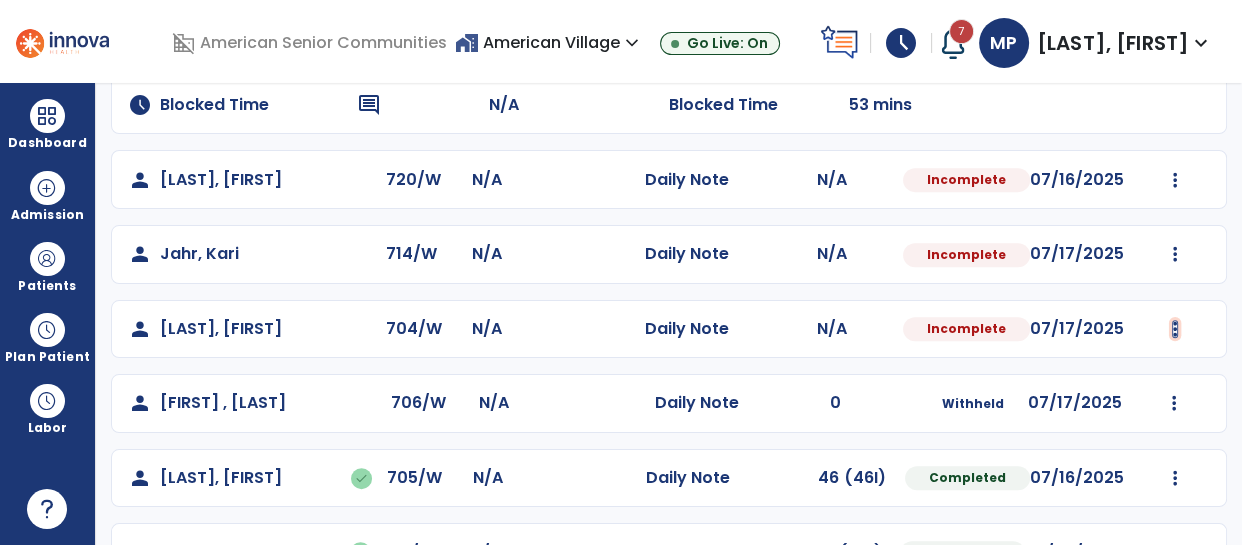 click at bounding box center (1175, -488) 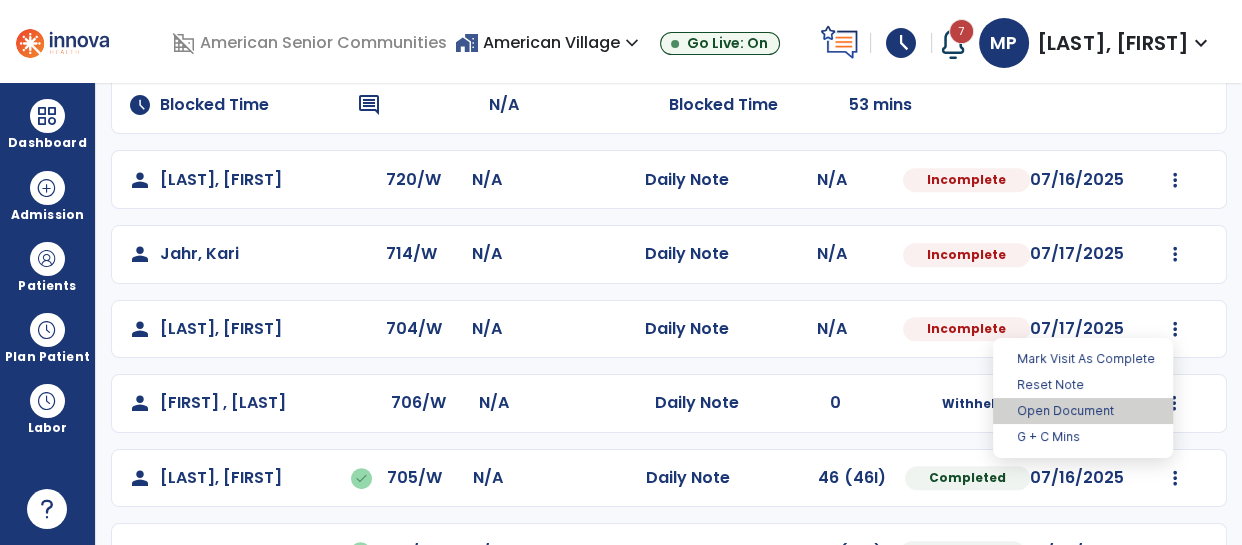 click on "Open Document" at bounding box center [1083, 411] 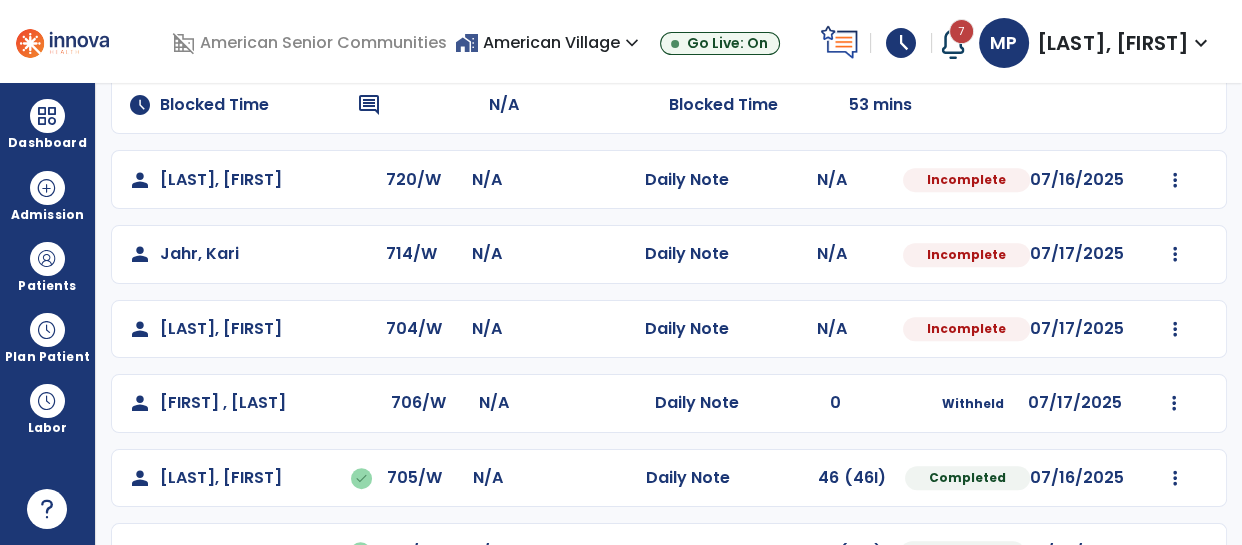 select on "*" 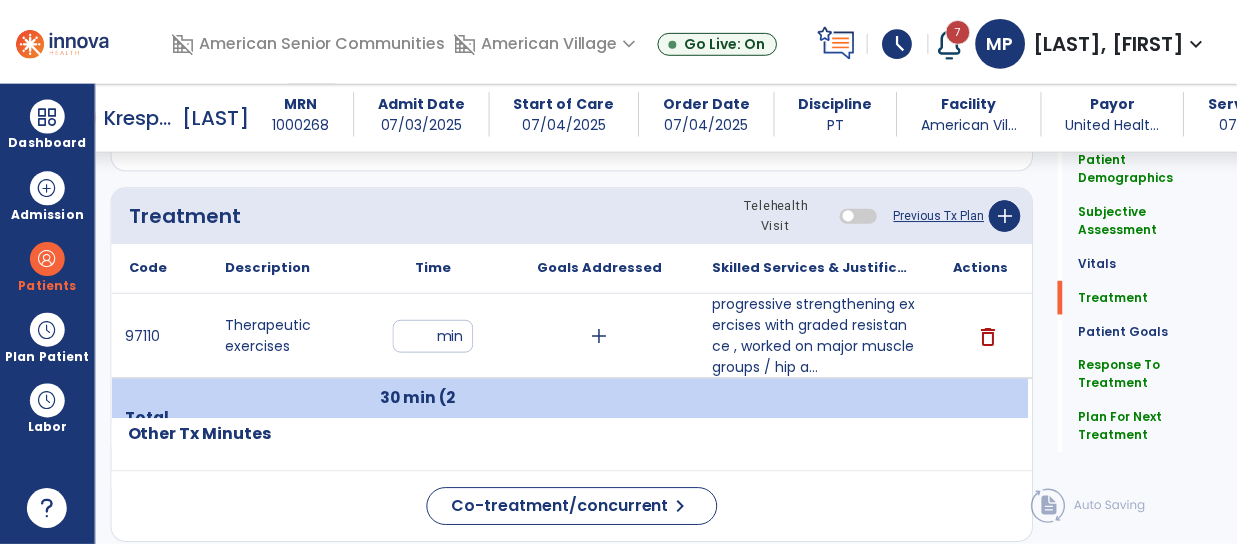 scroll, scrollTop: 1154, scrollLeft: 0, axis: vertical 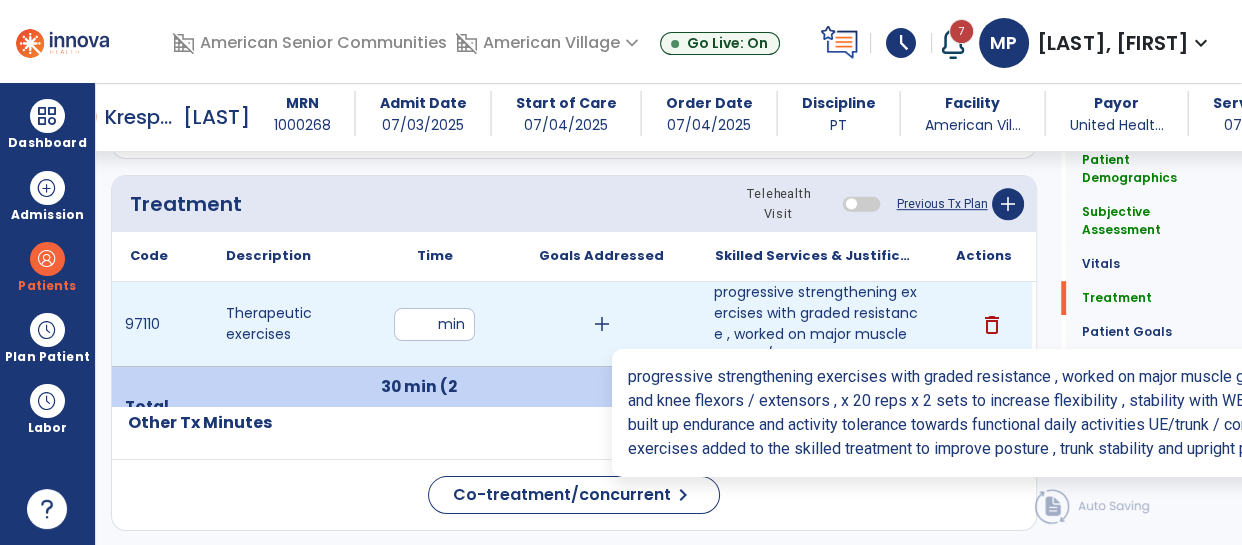 click on "progressive strengthening exercises   with graded resistance , worked on major muscle groups / hip a..." at bounding box center [816, 324] 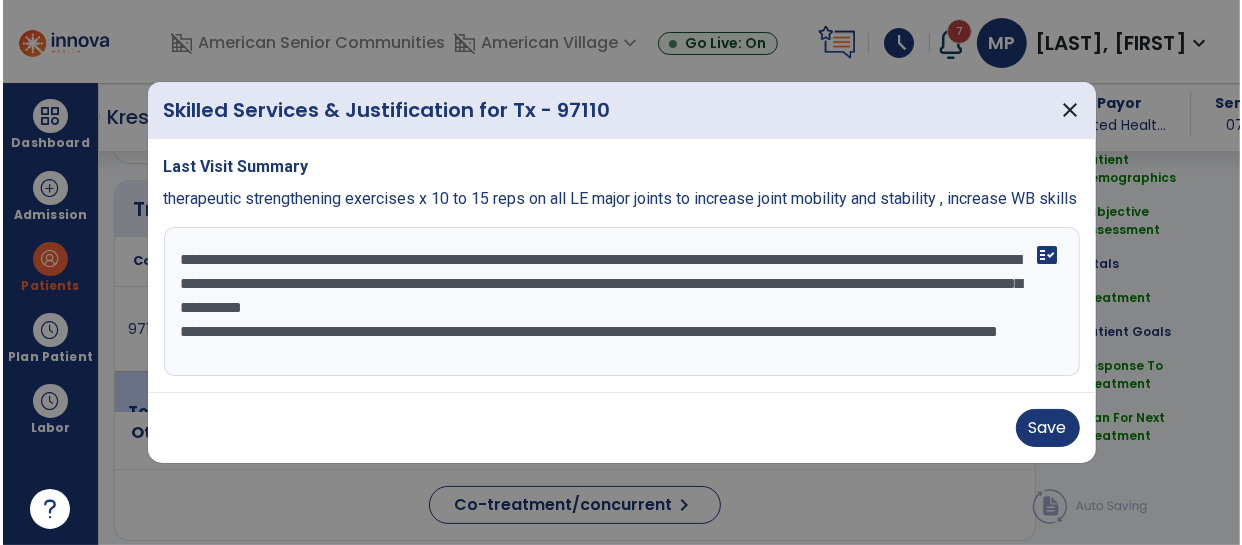 scroll, scrollTop: 1154, scrollLeft: 0, axis: vertical 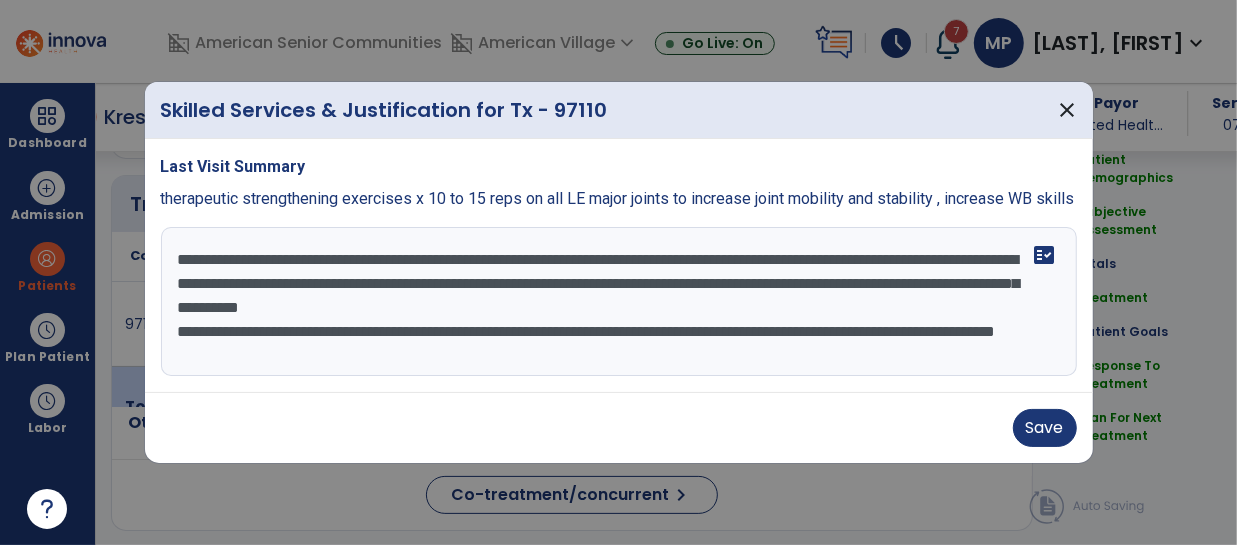 click on "**********" at bounding box center [619, 302] 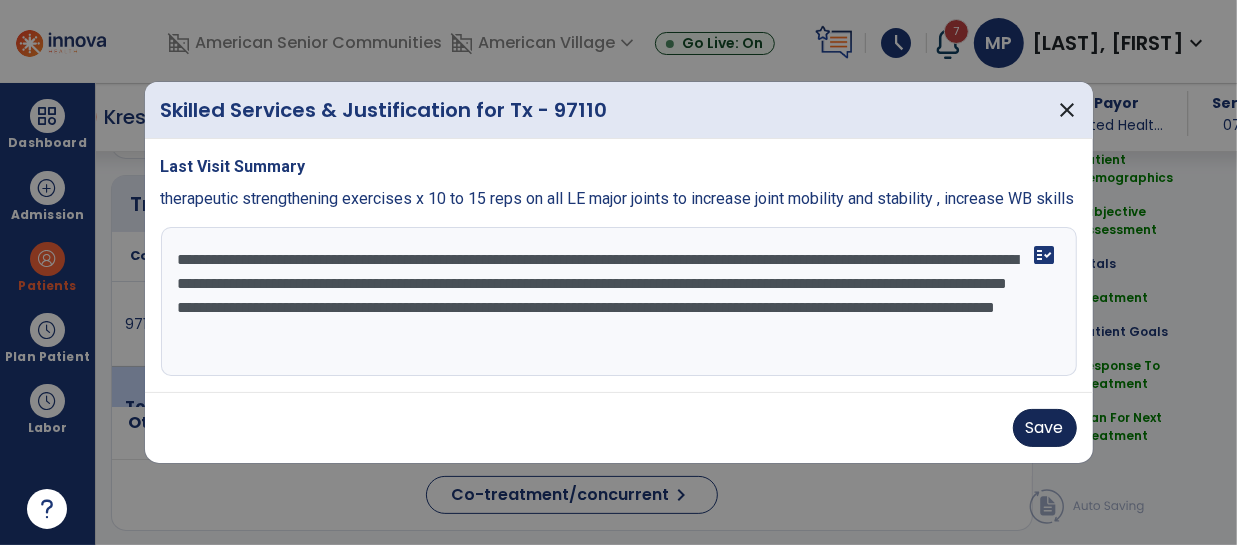 type on "**********" 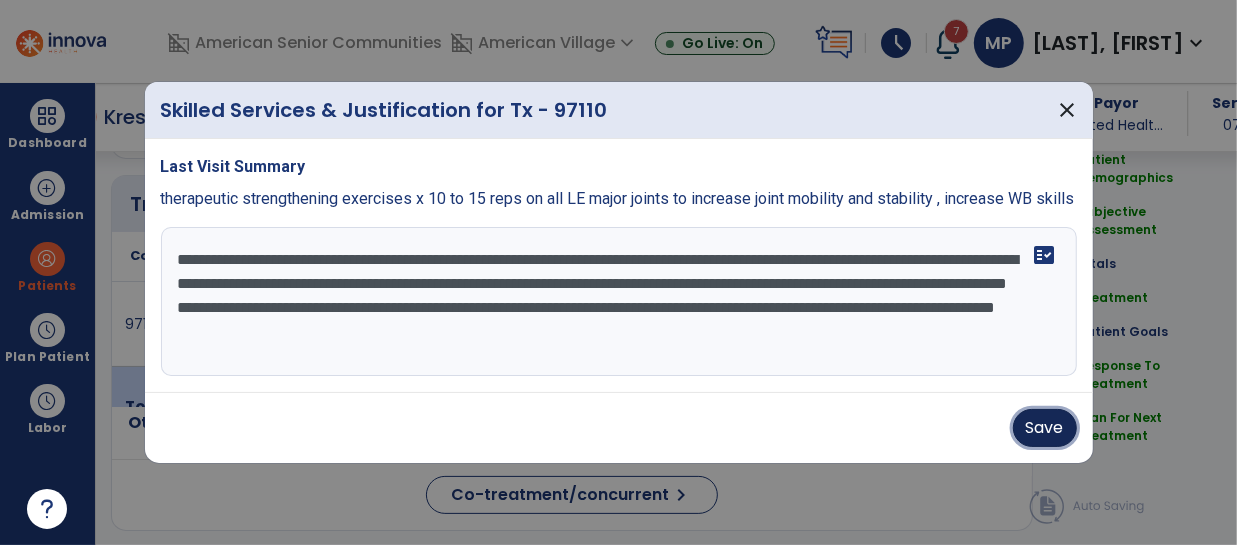 click on "Save" at bounding box center (1045, 428) 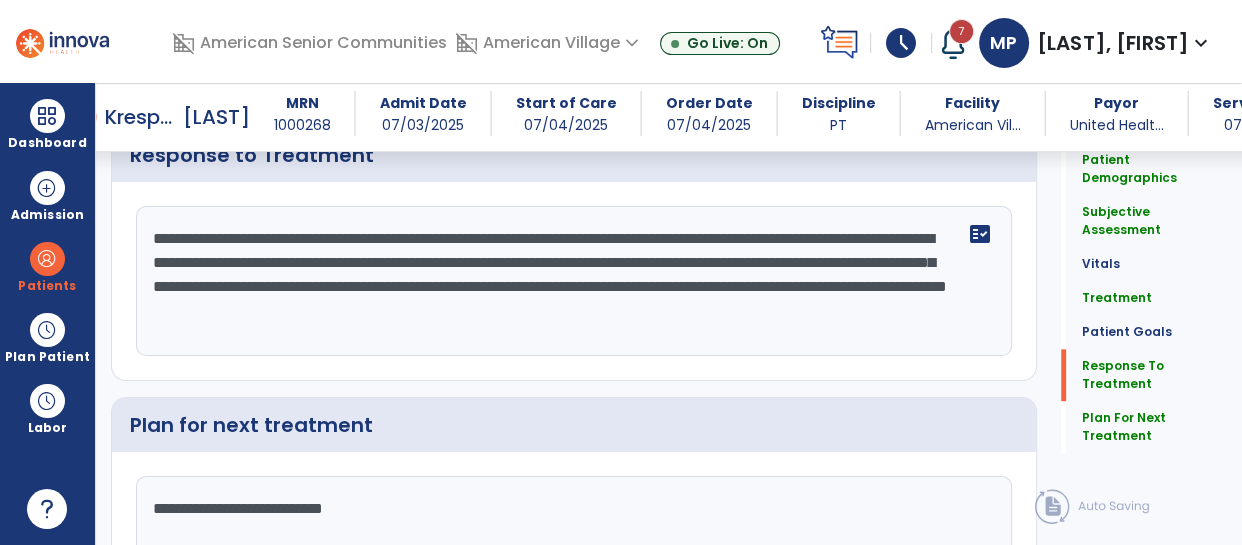 scroll, scrollTop: 2454, scrollLeft: 0, axis: vertical 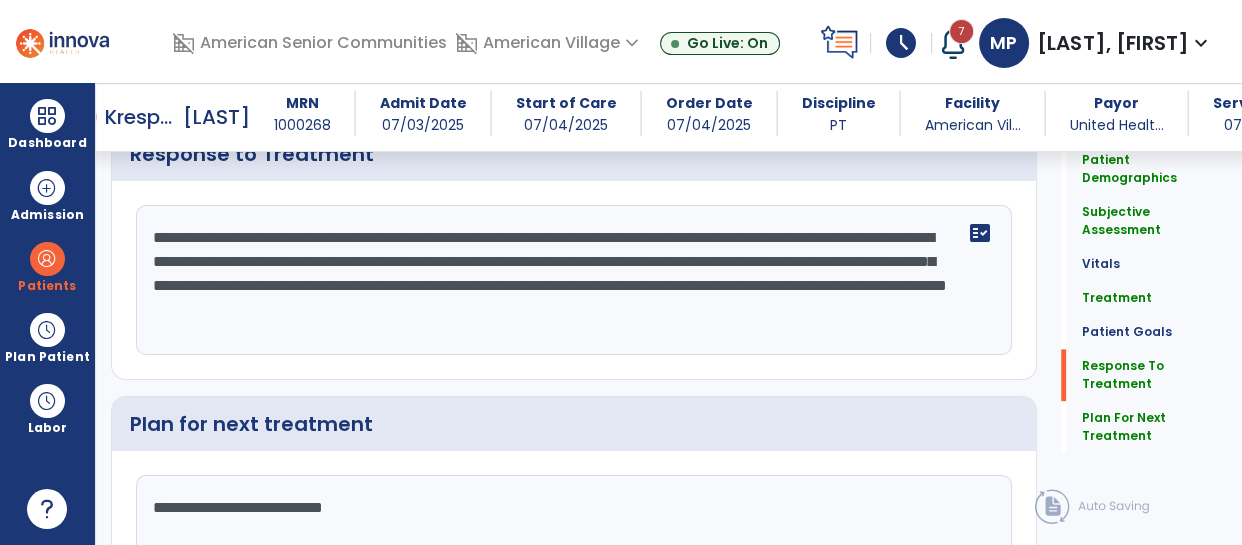 click on "**********" 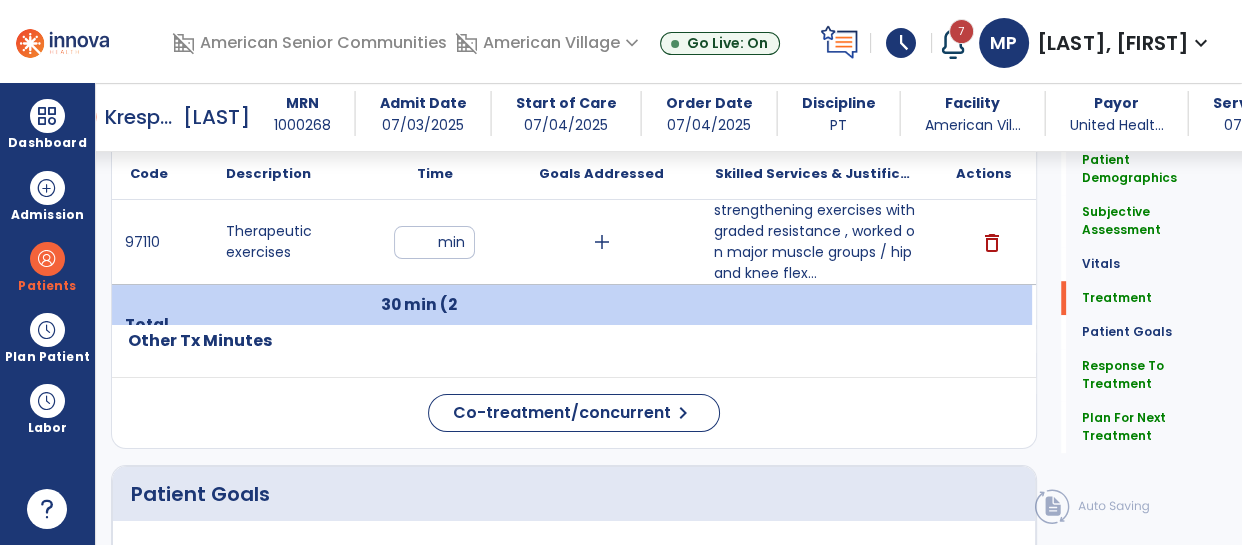 scroll, scrollTop: 1246, scrollLeft: 0, axis: vertical 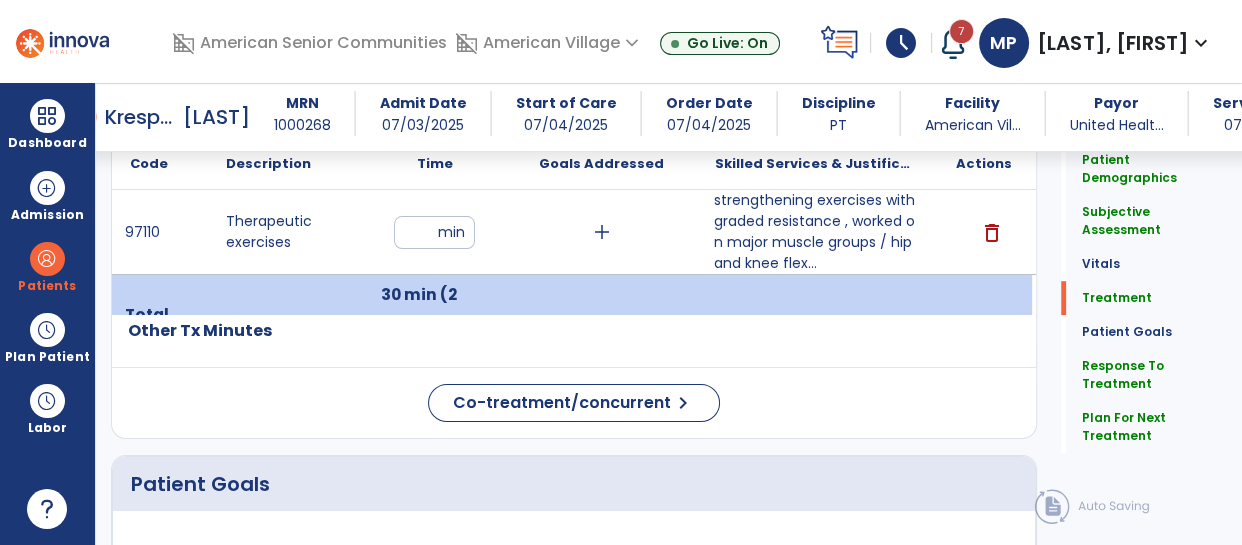 type on "**********" 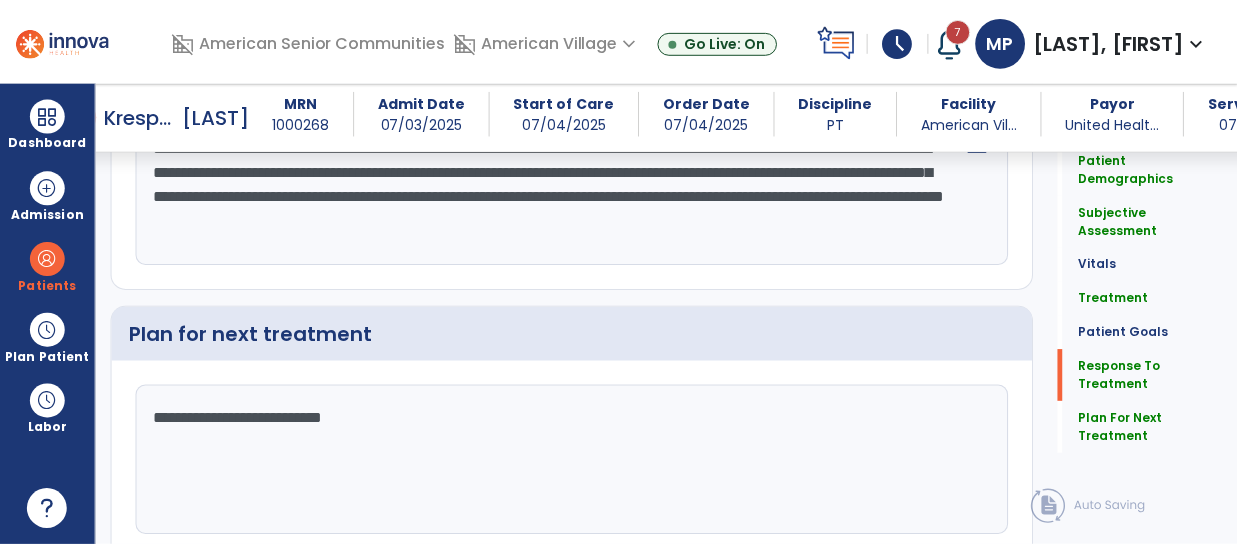 scroll, scrollTop: 2620, scrollLeft: 0, axis: vertical 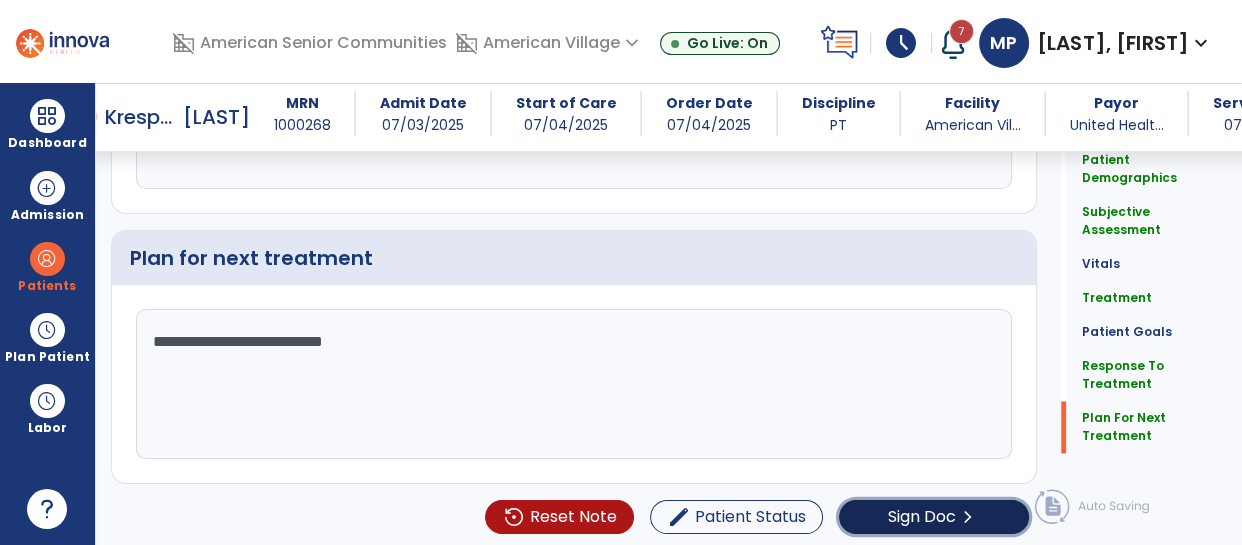 click on "Sign Doc" 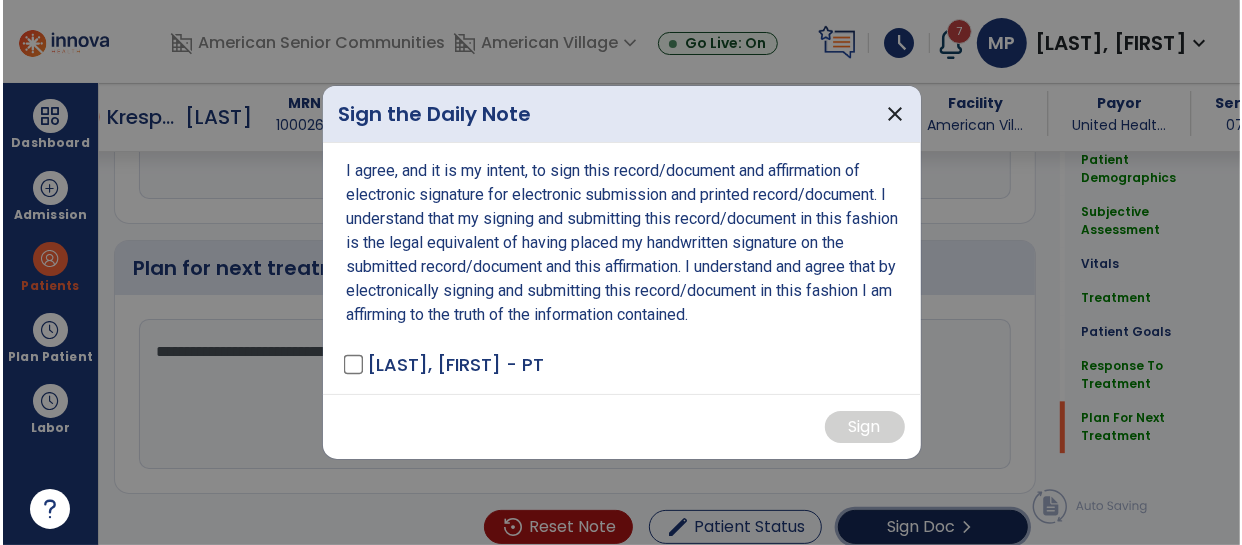 scroll, scrollTop: 2620, scrollLeft: 0, axis: vertical 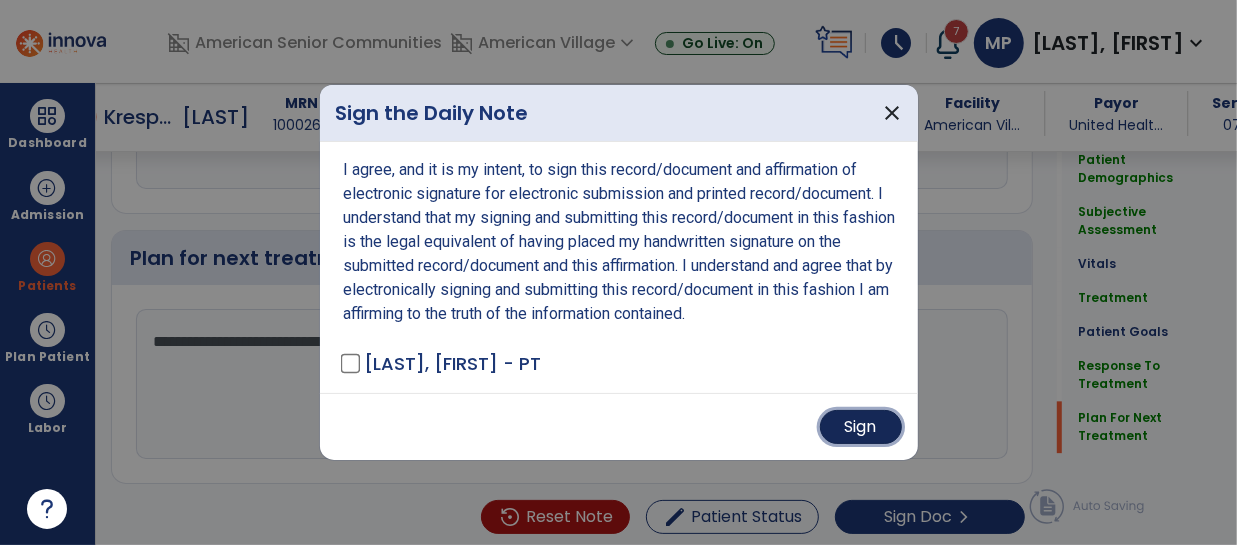 click on "Sign" at bounding box center (861, 427) 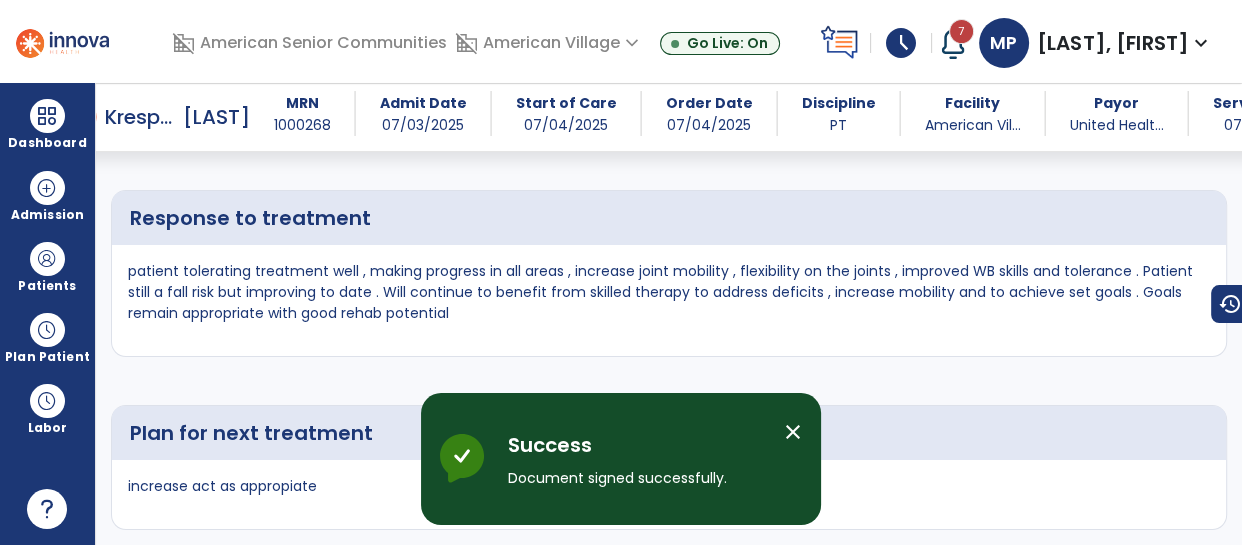 scroll, scrollTop: 3241, scrollLeft: 0, axis: vertical 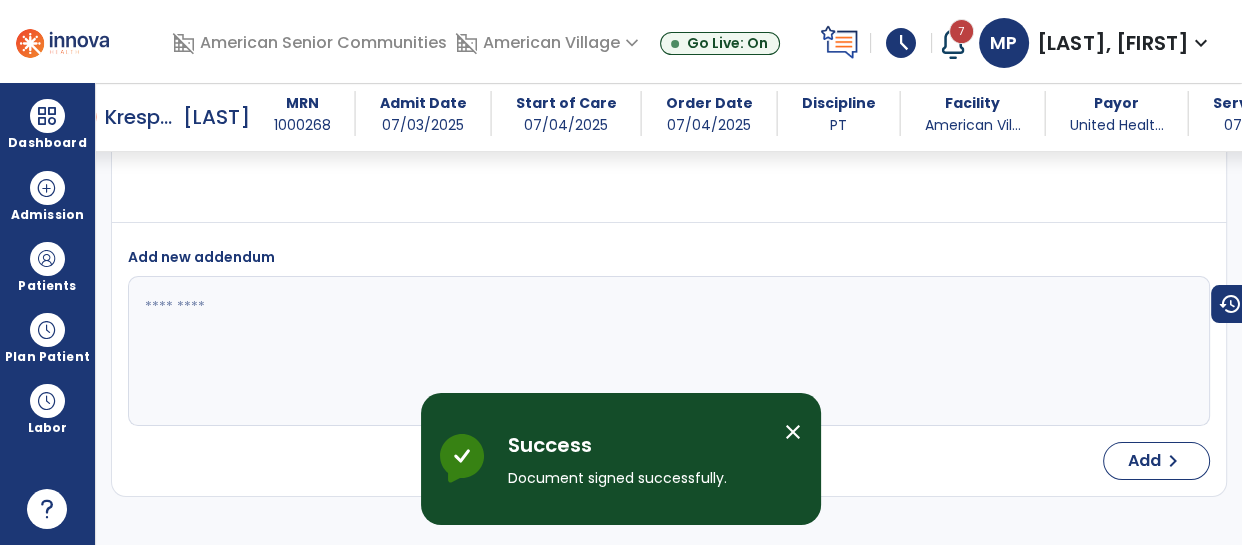 click on "close" at bounding box center (793, 432) 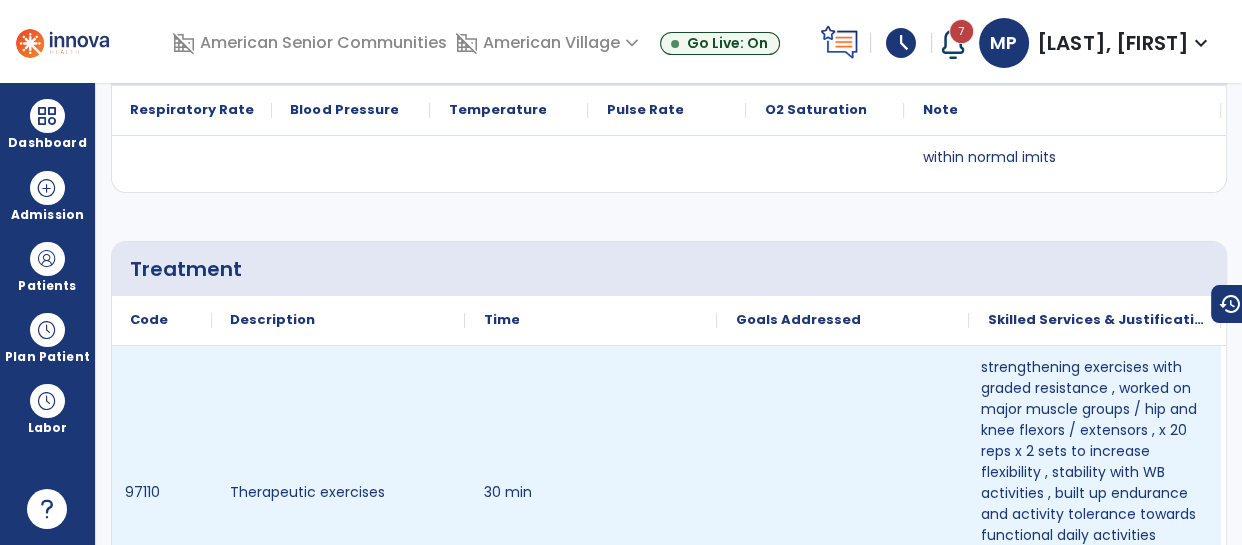 scroll, scrollTop: 0, scrollLeft: 0, axis: both 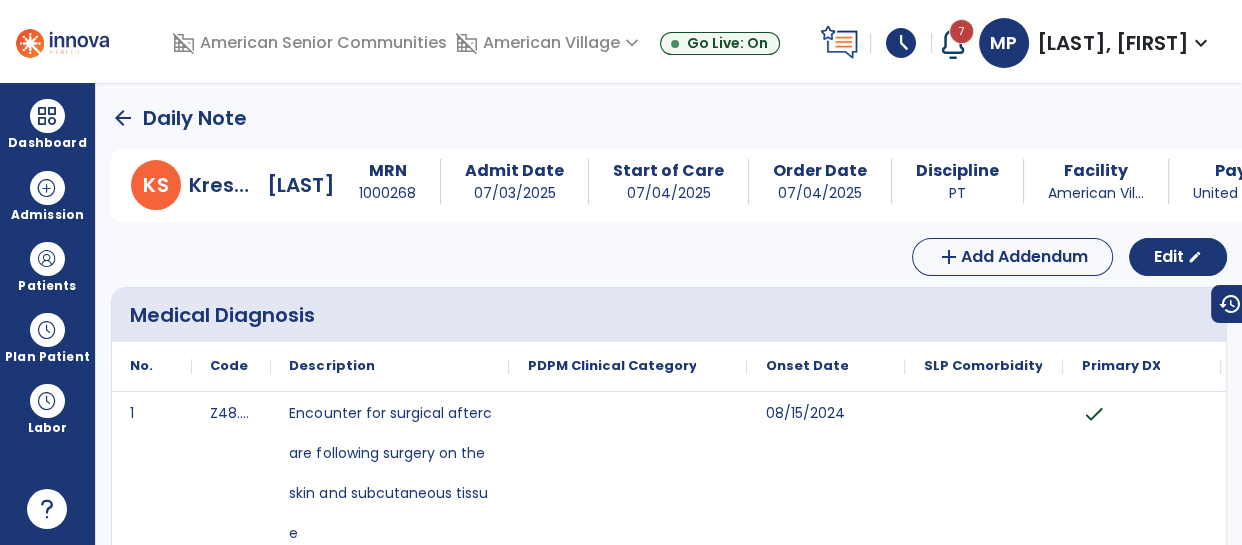 click on "arrow_back" 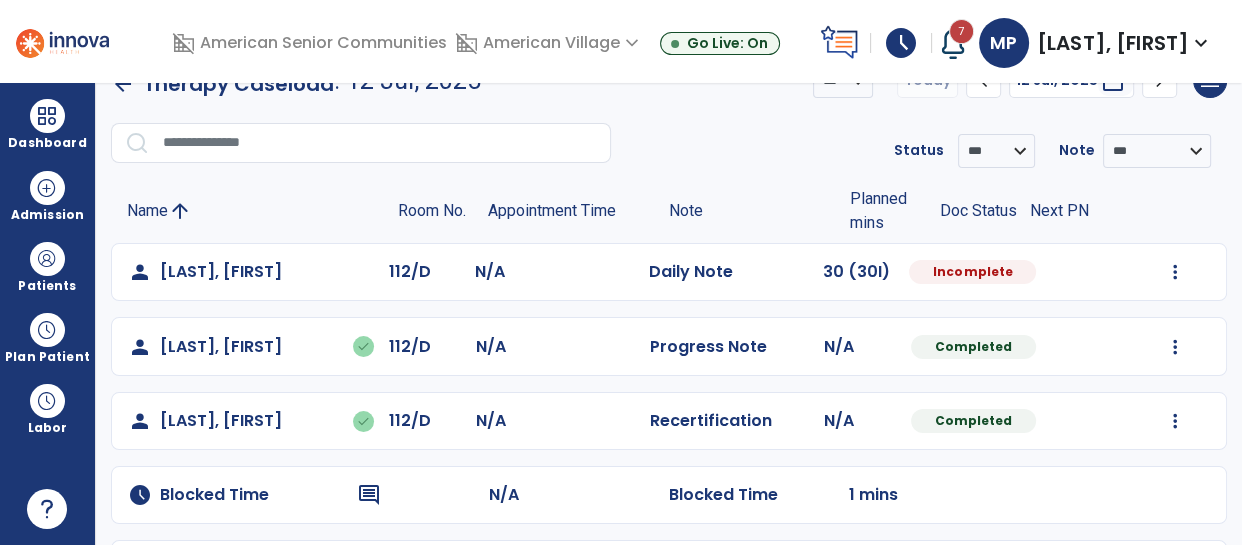 scroll, scrollTop: 0, scrollLeft: 0, axis: both 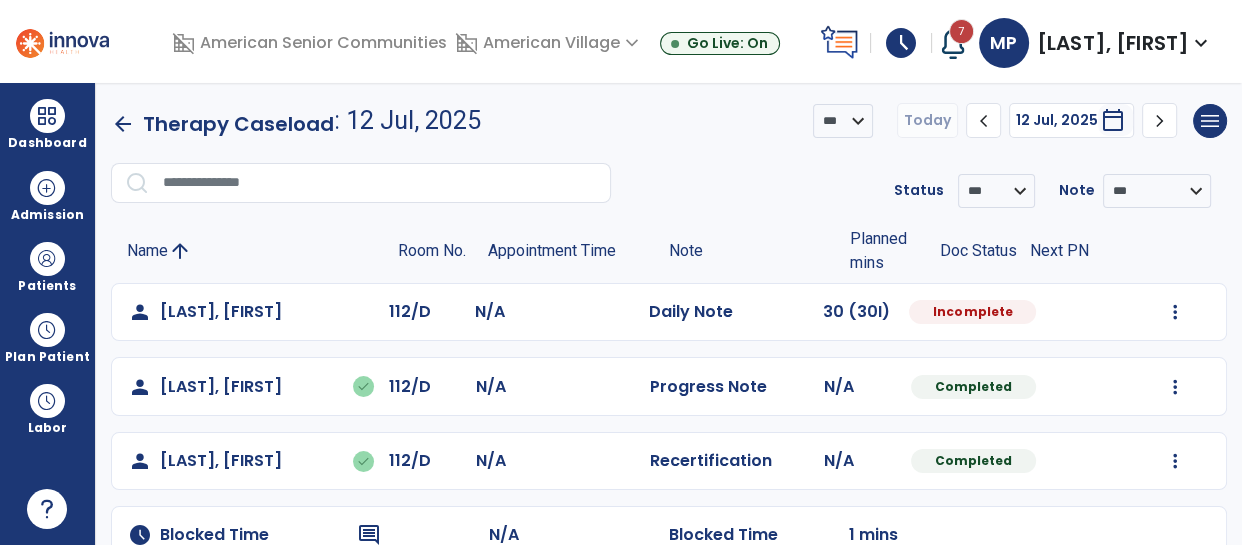 click 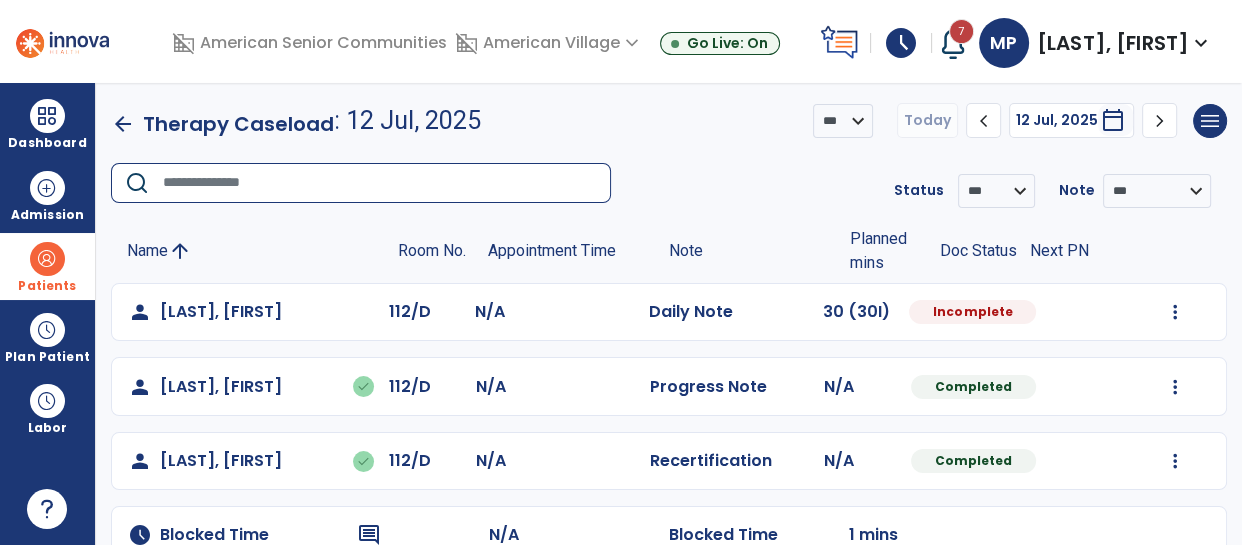 click on "Patients" at bounding box center [47, 266] 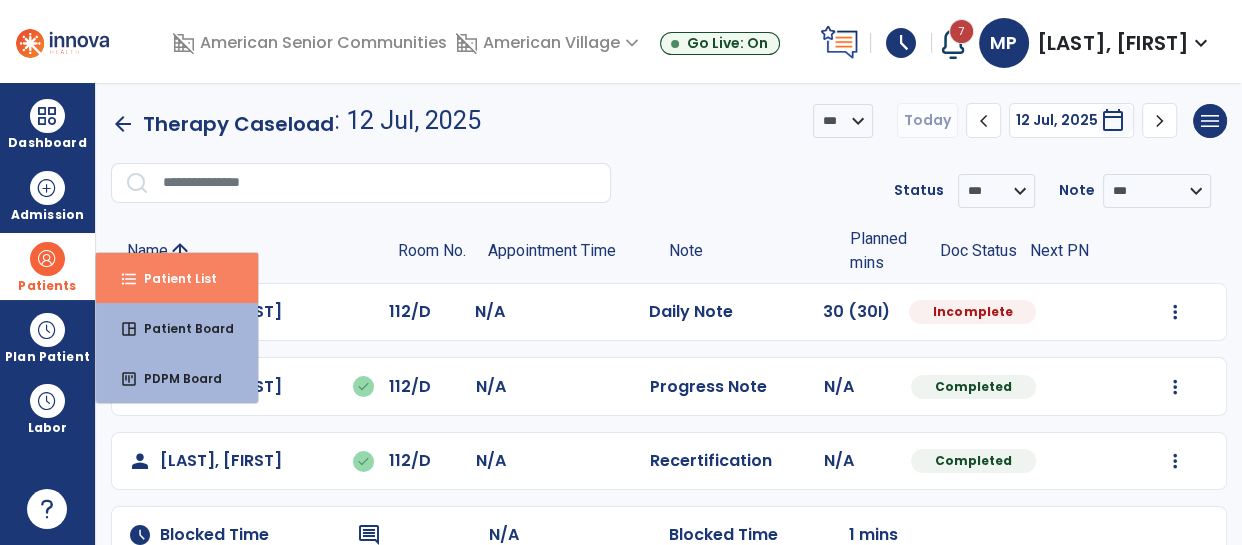 click on "Patient List" at bounding box center (172, 278) 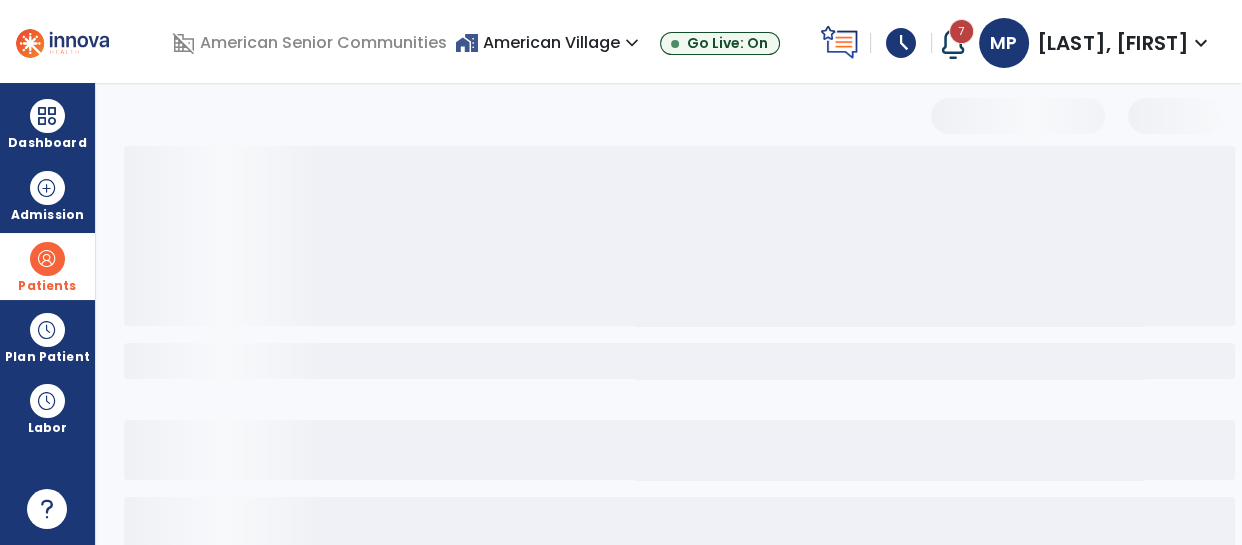 select on "***" 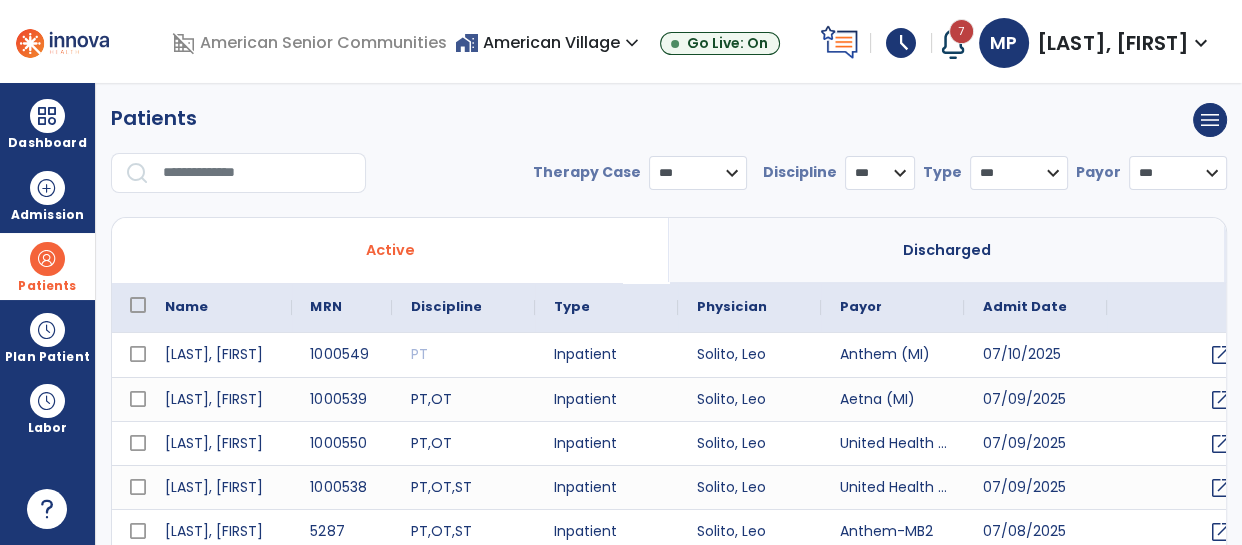 click at bounding box center (257, 173) 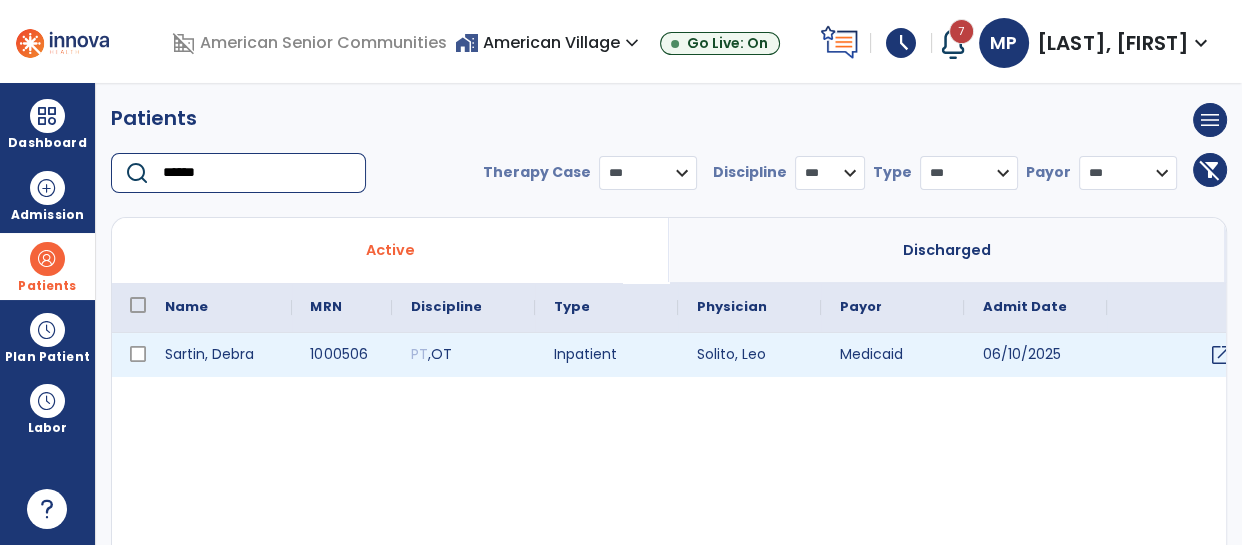 type on "******" 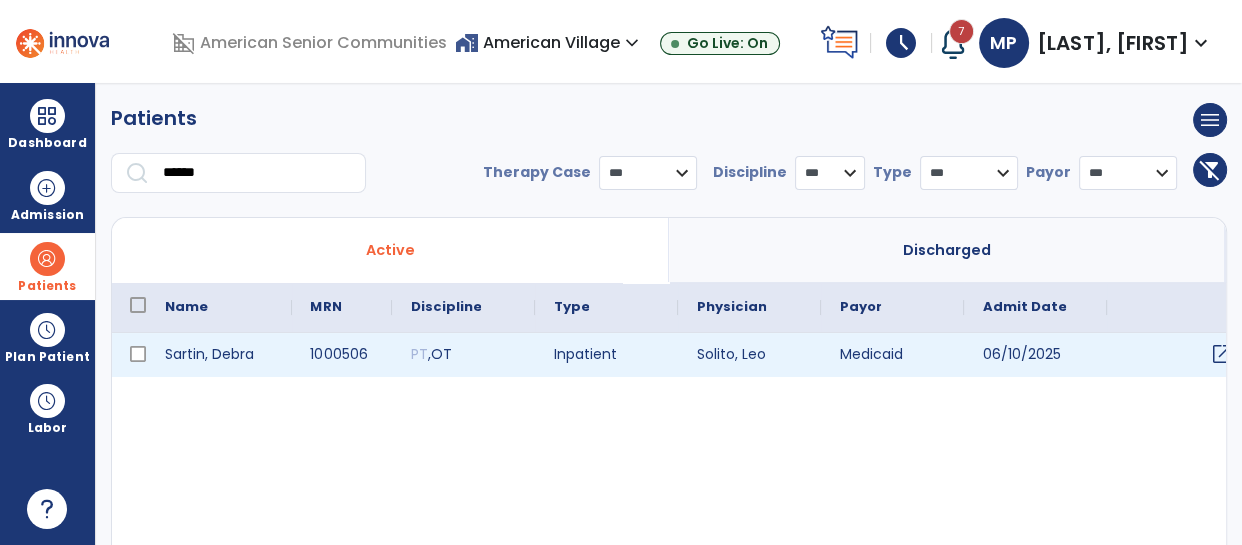 click on "open_in_new" at bounding box center [1221, 354] 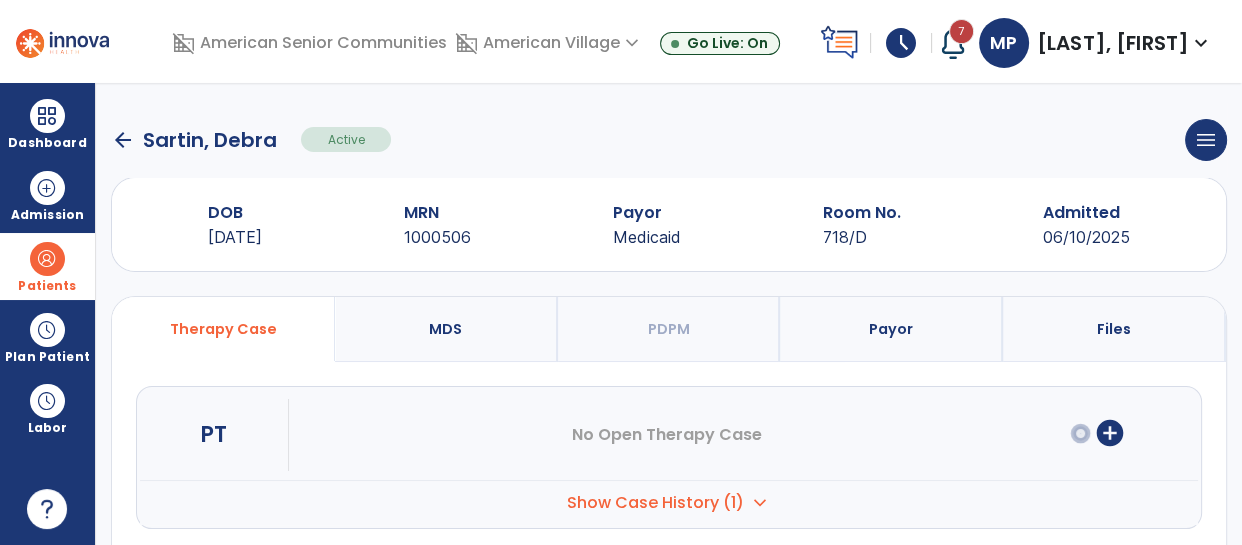 scroll, scrollTop: 2, scrollLeft: 0, axis: vertical 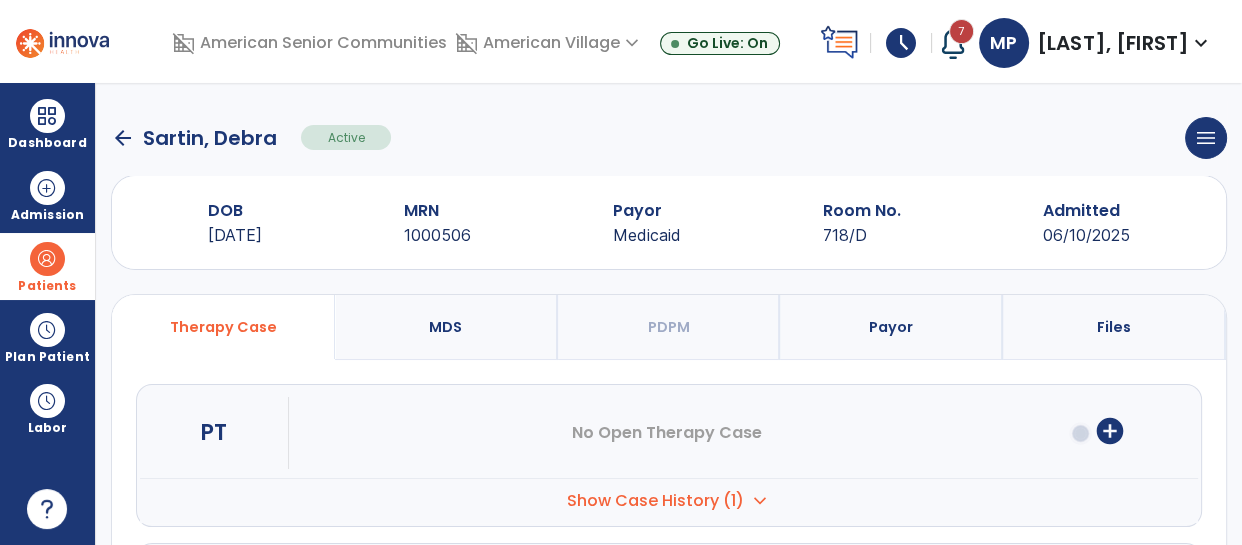 click on "arrow_back" 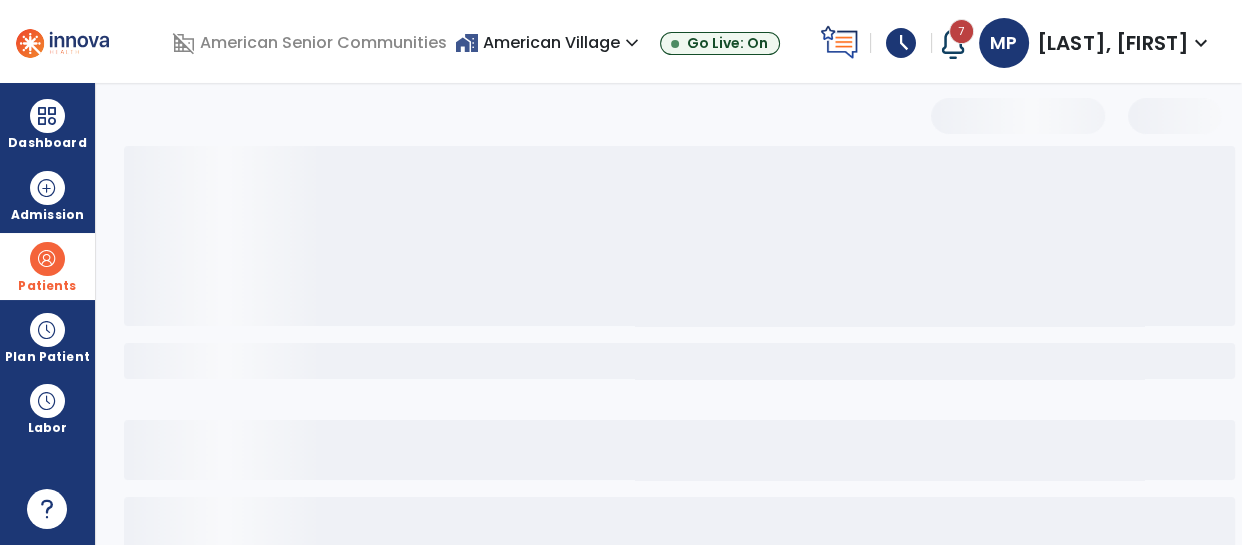 select on "***" 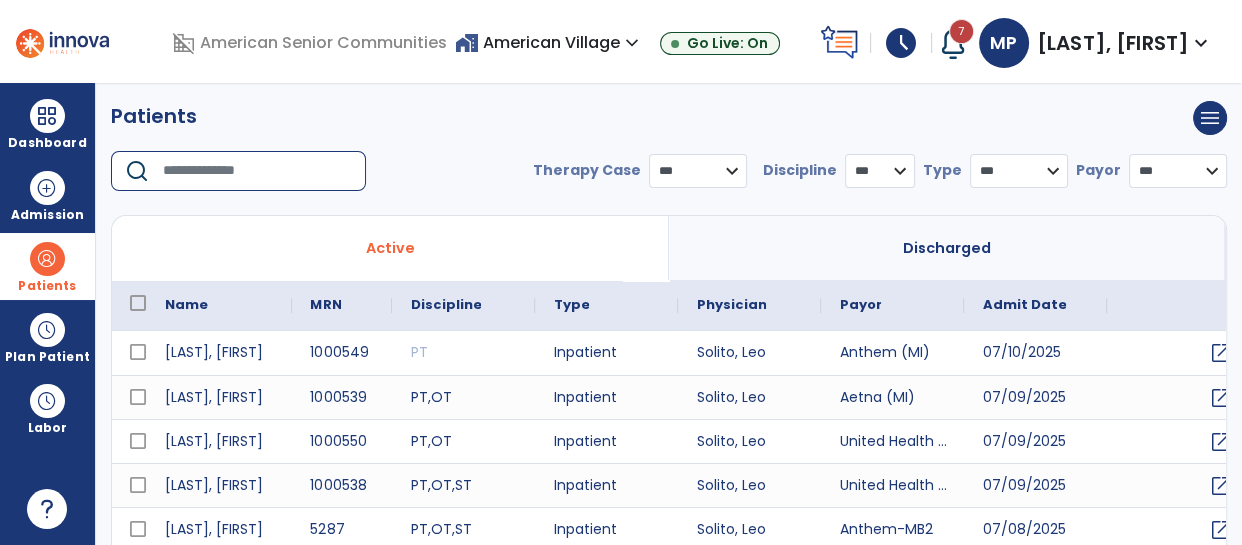 click at bounding box center [257, 171] 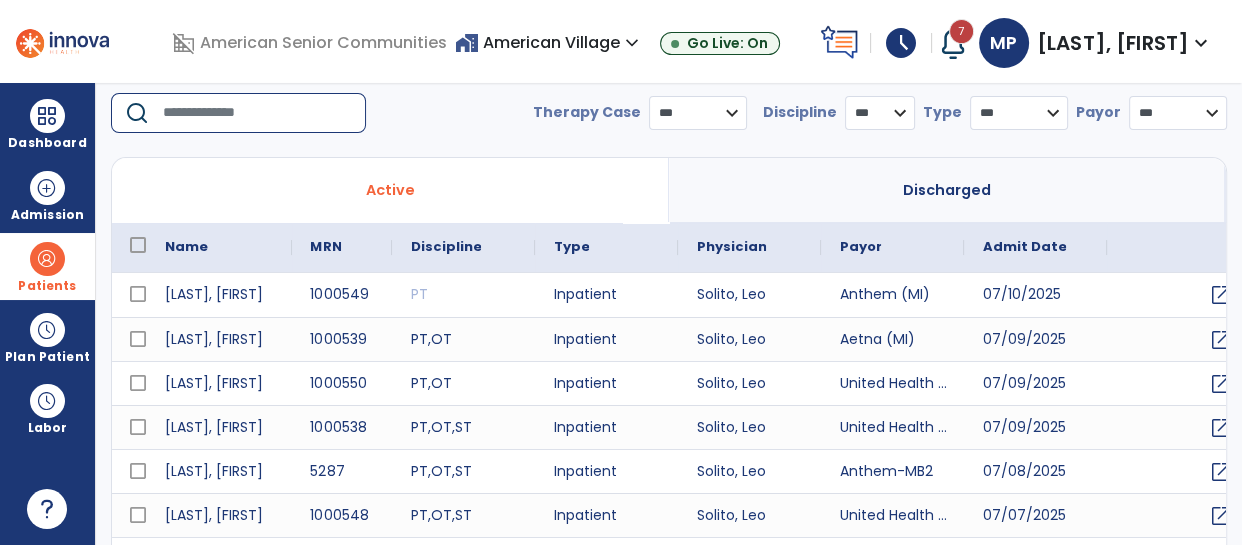 scroll, scrollTop: 0, scrollLeft: 0, axis: both 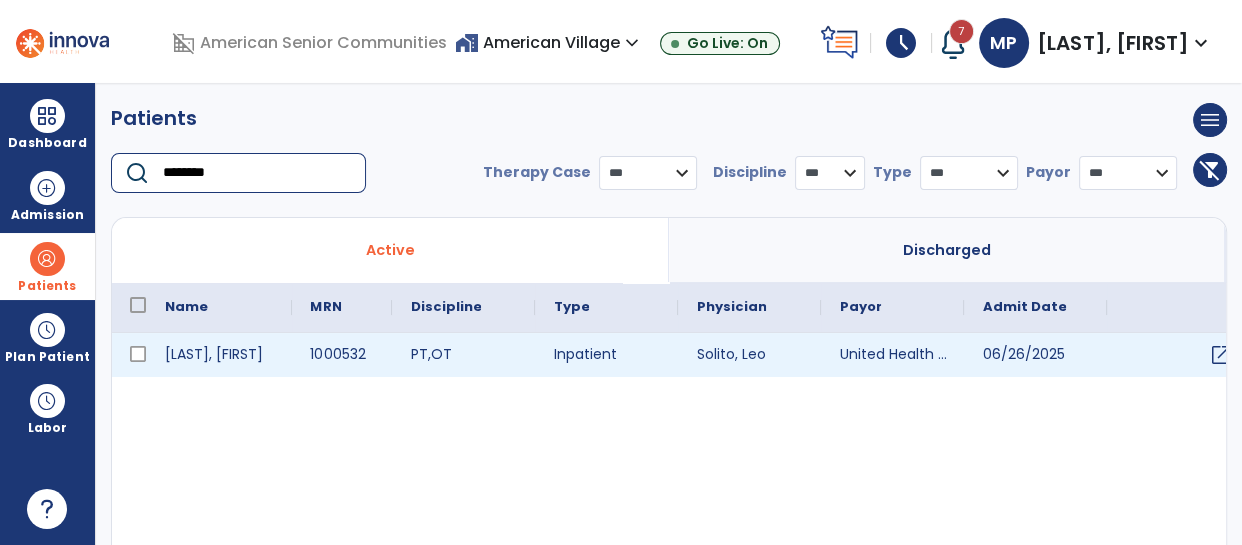 type on "********" 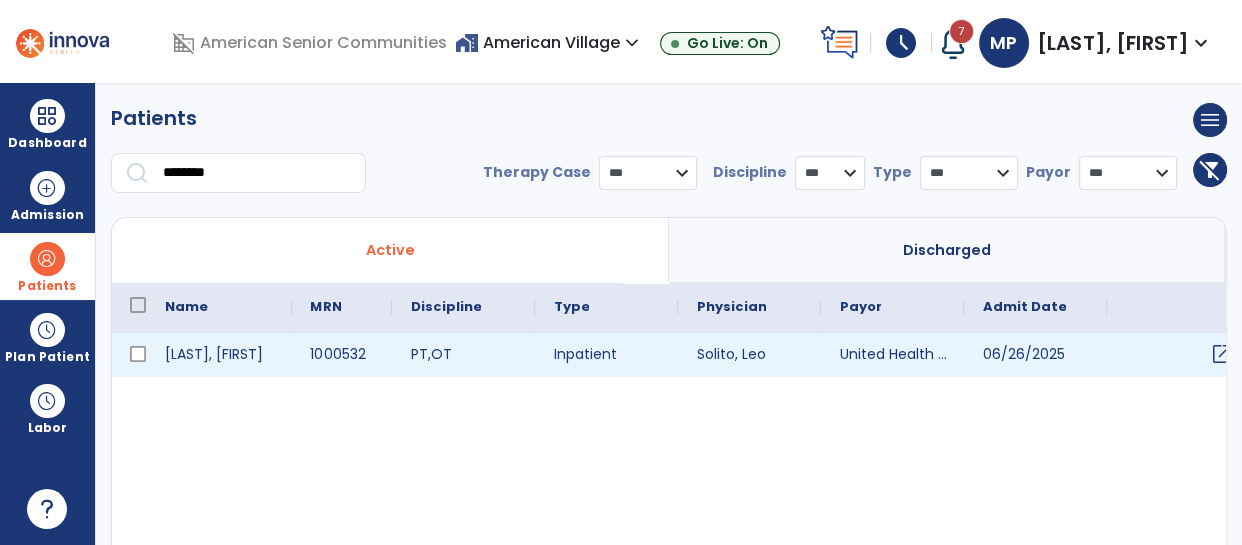 click on "open_in_new" at bounding box center [1221, 354] 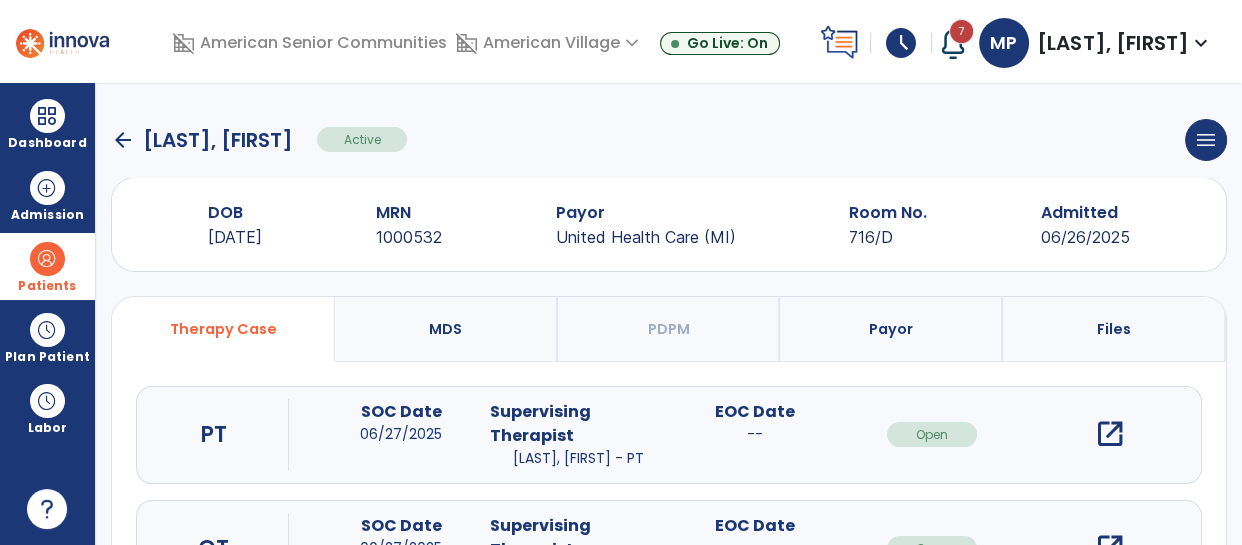 click on "open_in_new" at bounding box center [1109, 434] 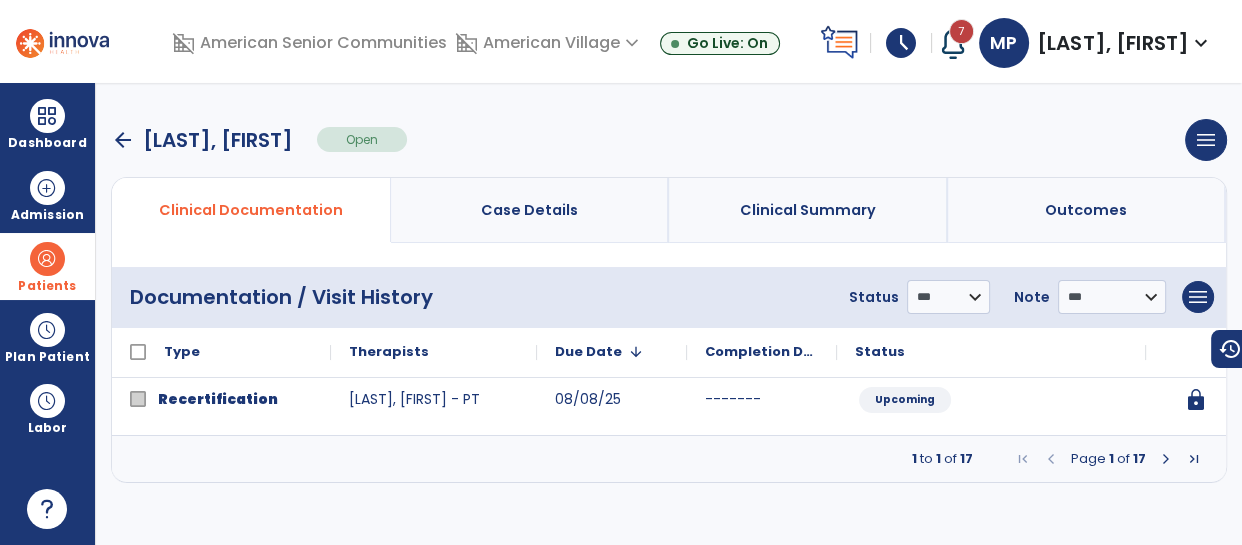 click at bounding box center [1166, 459] 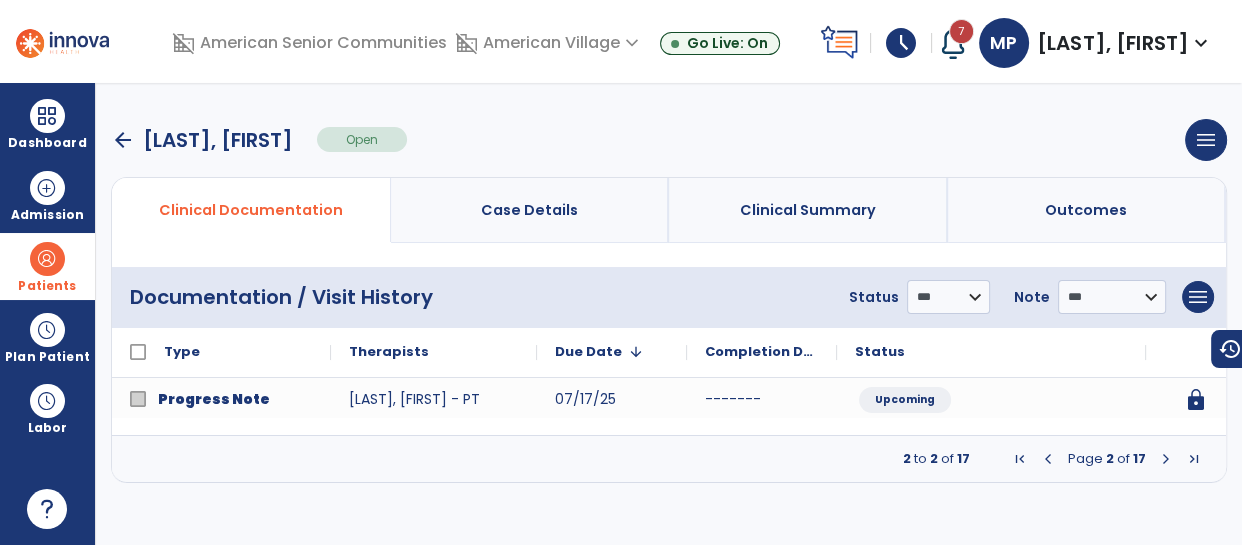 click at bounding box center [1166, 459] 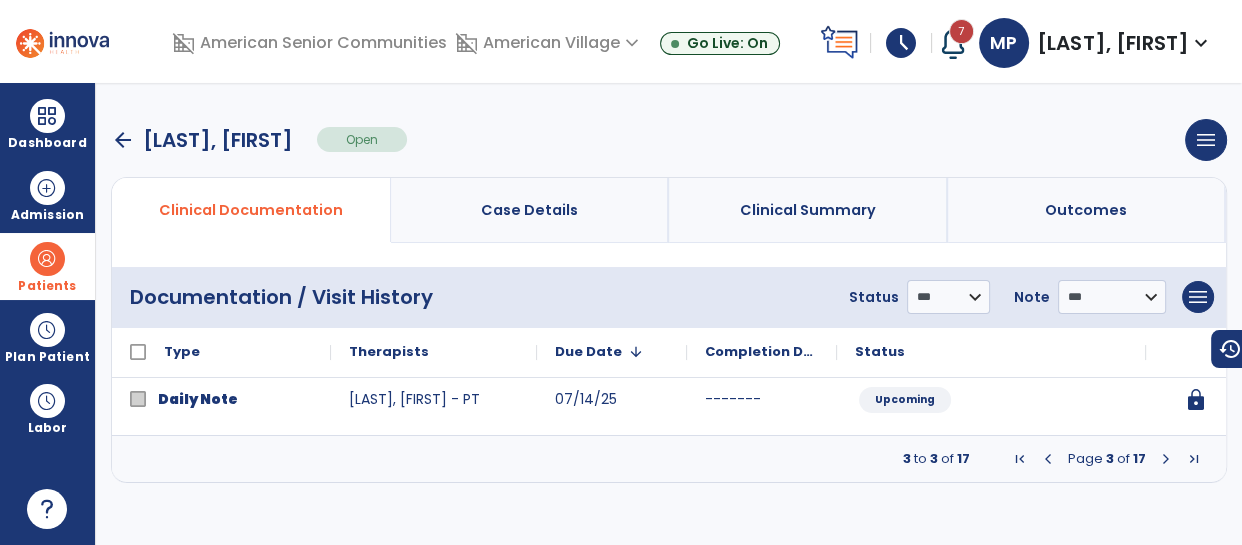 click at bounding box center [1166, 459] 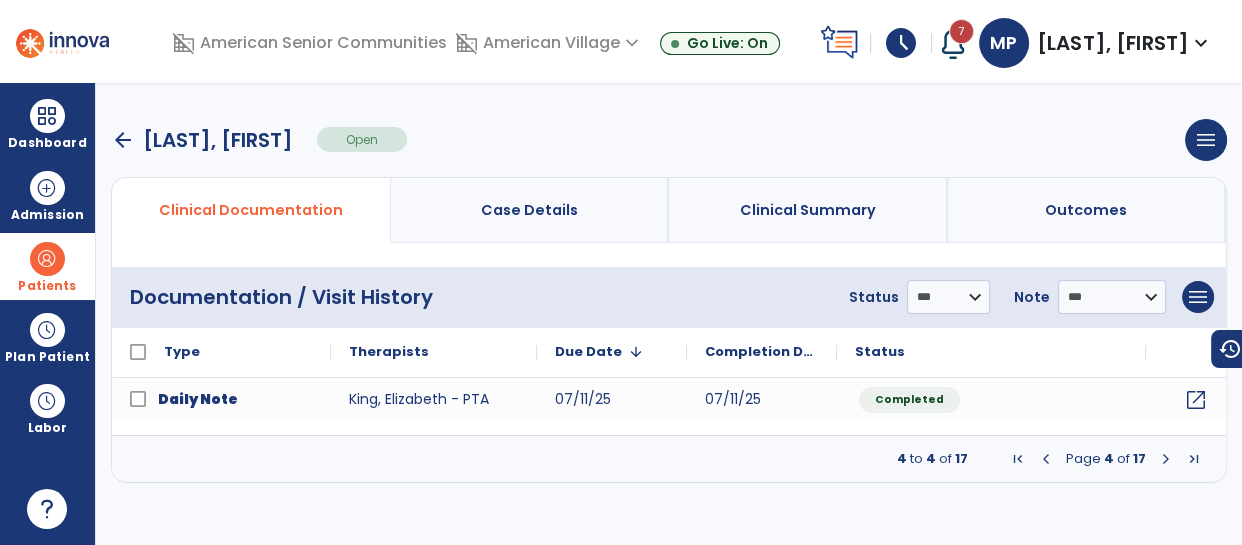 click at bounding box center (1166, 459) 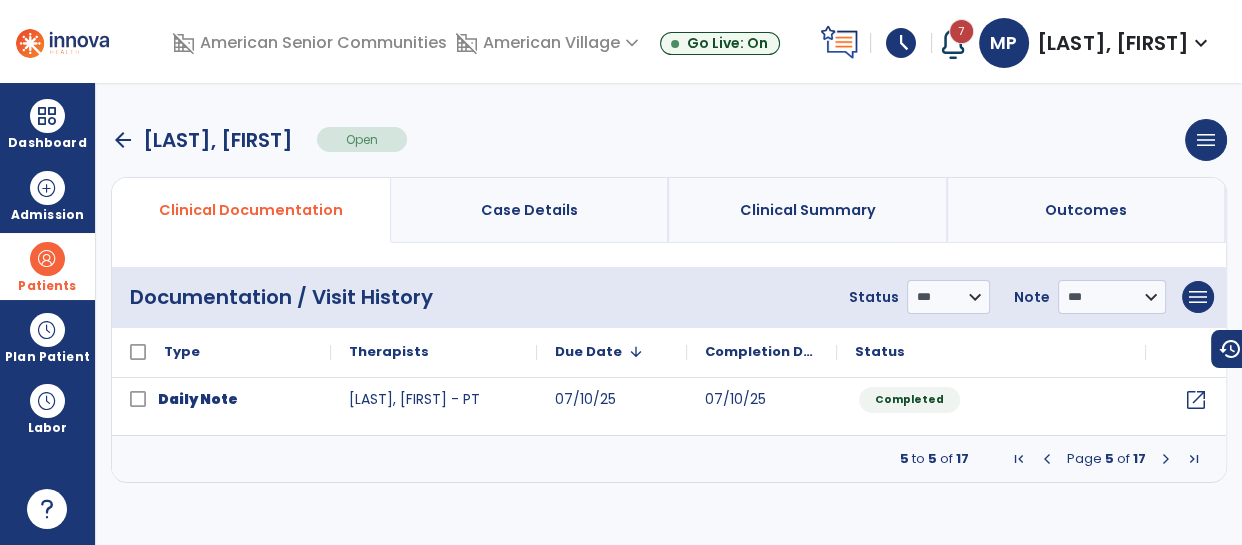 click at bounding box center [1166, 459] 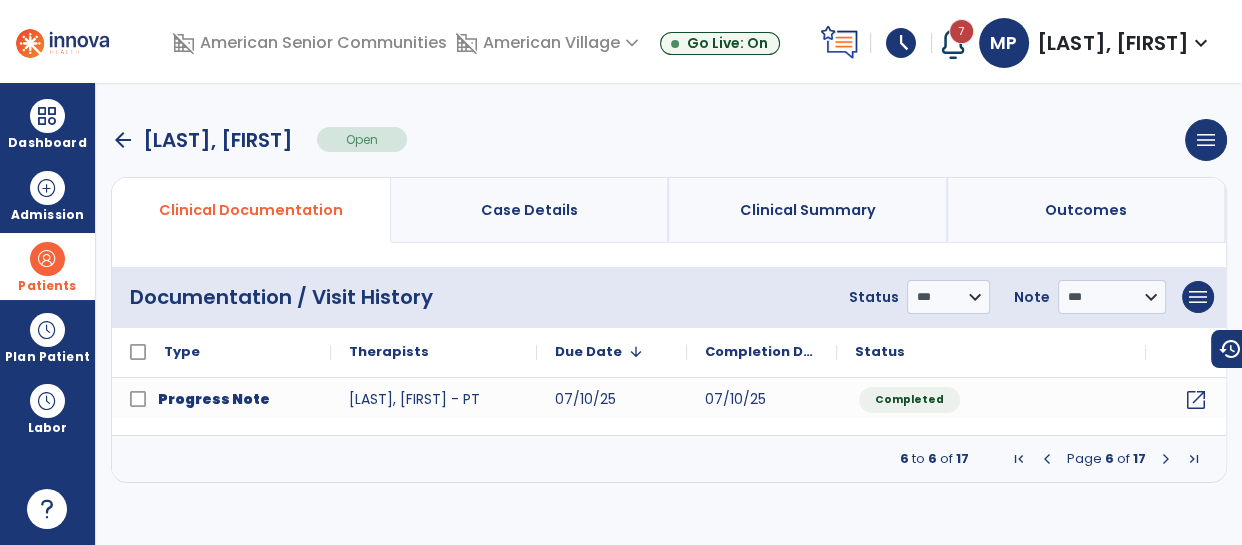 click at bounding box center [1166, 459] 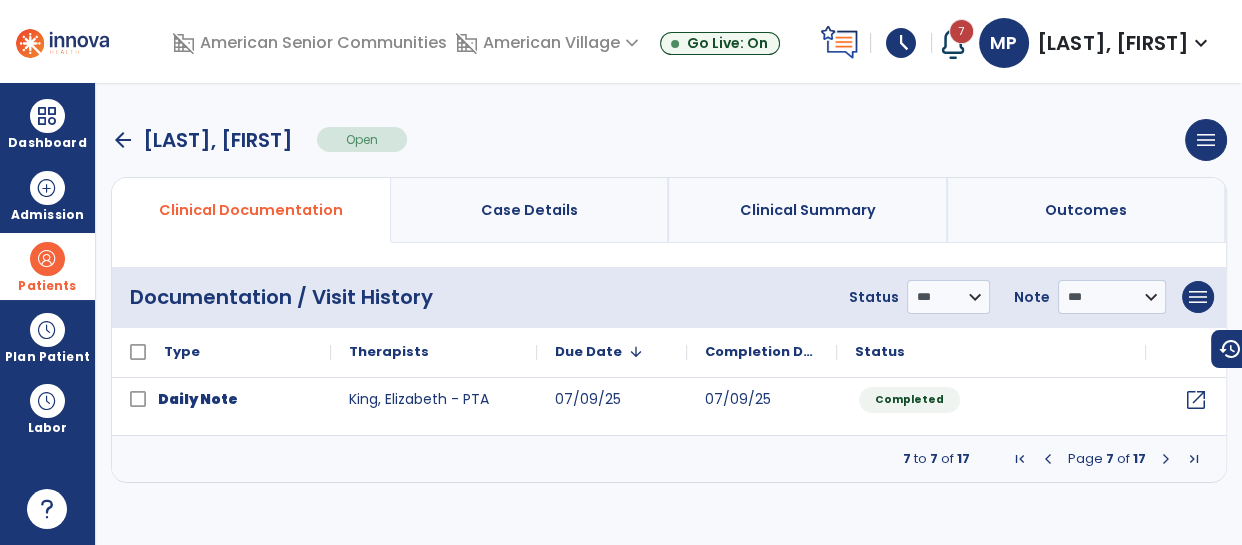click at bounding box center (1166, 459) 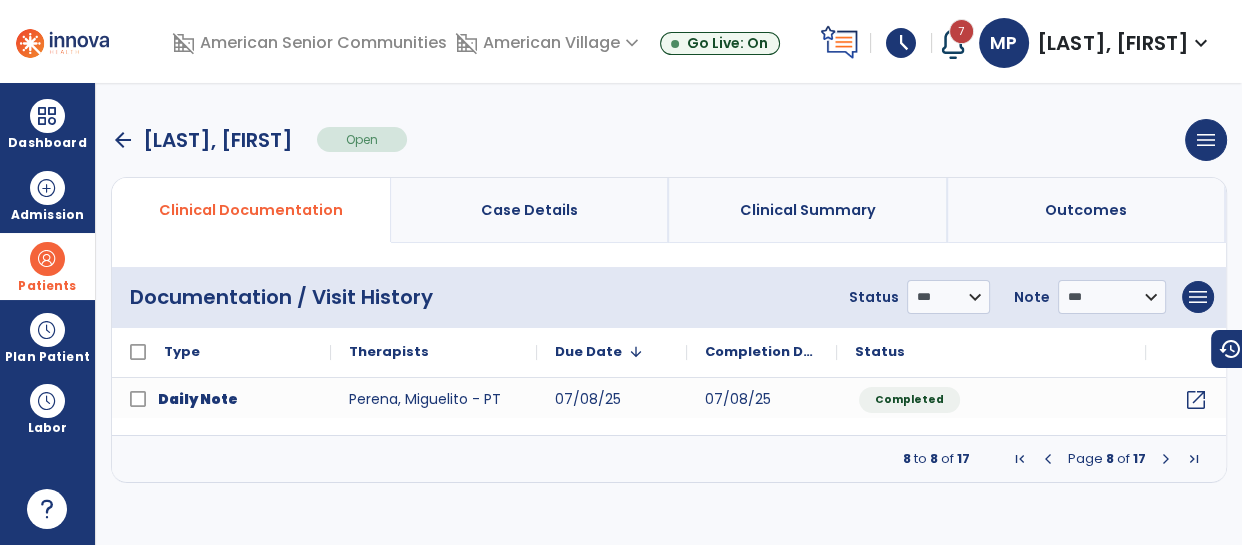 click at bounding box center (1166, 459) 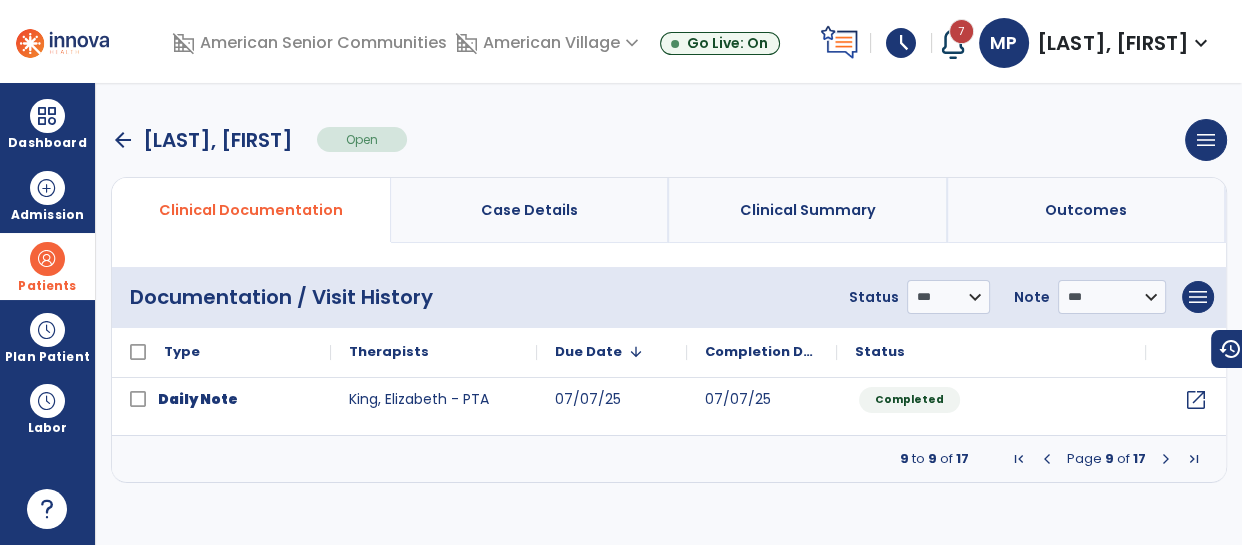 click at bounding box center (1166, 459) 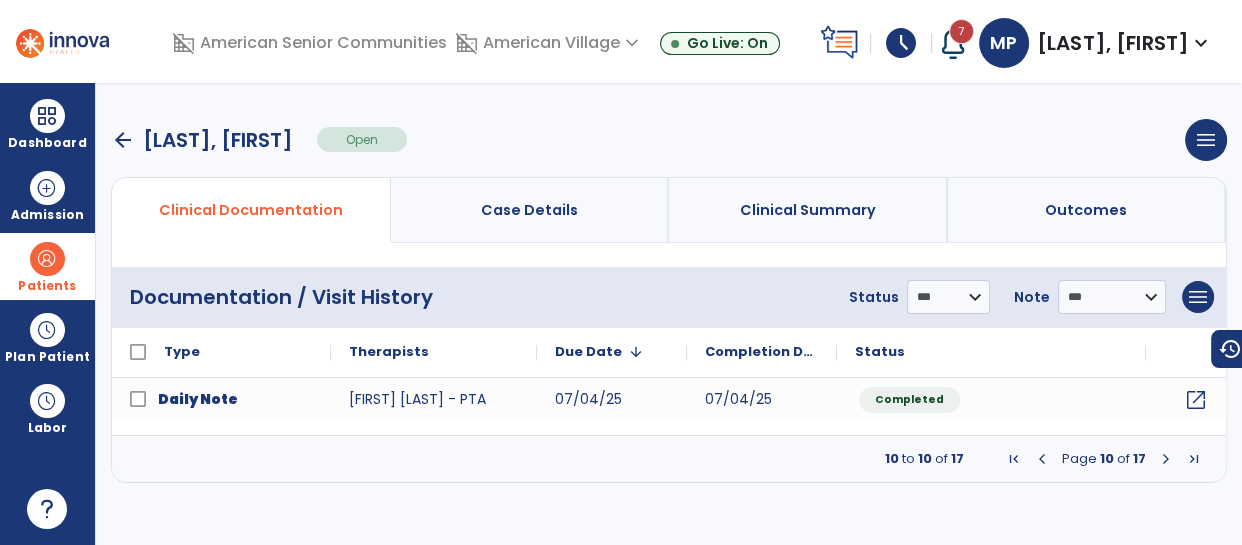 click on "arrow_back" at bounding box center [123, 140] 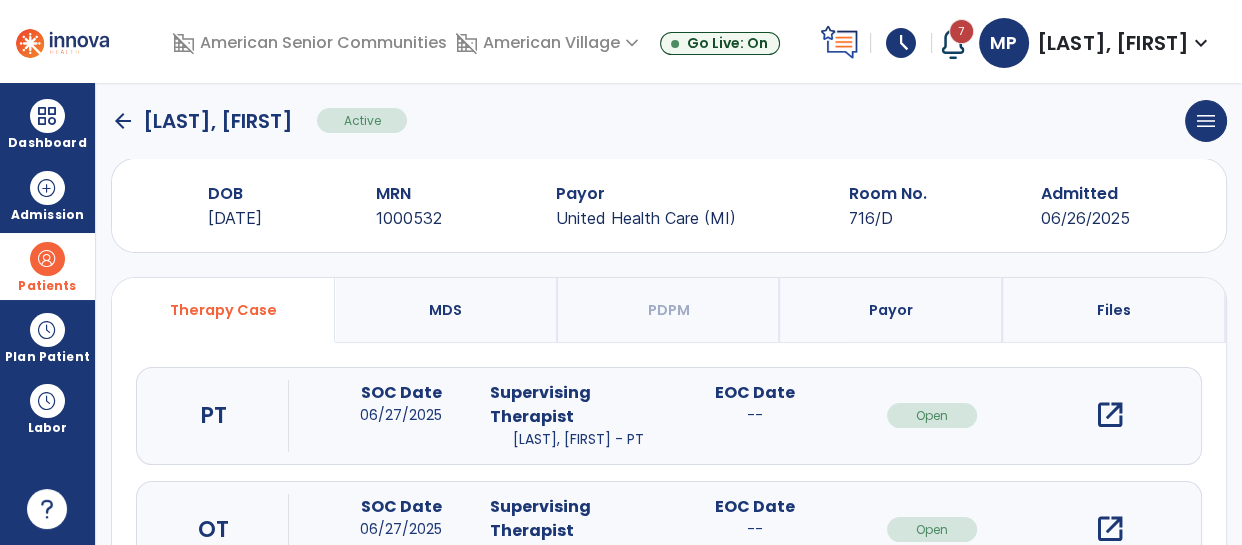 scroll, scrollTop: 0, scrollLeft: 0, axis: both 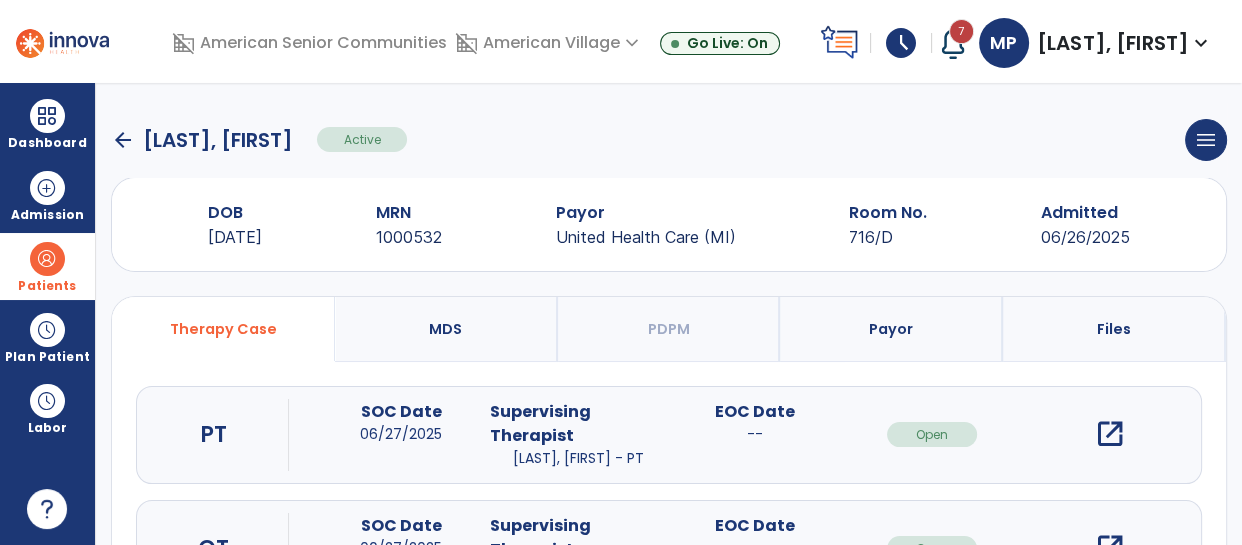 click on "arrow_back" 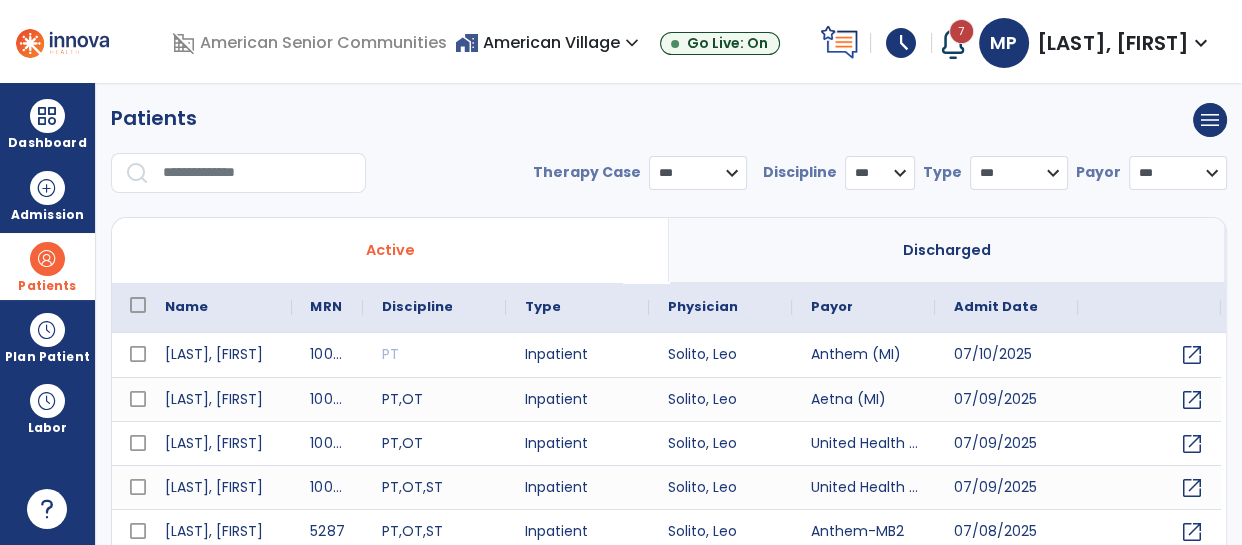 select on "***" 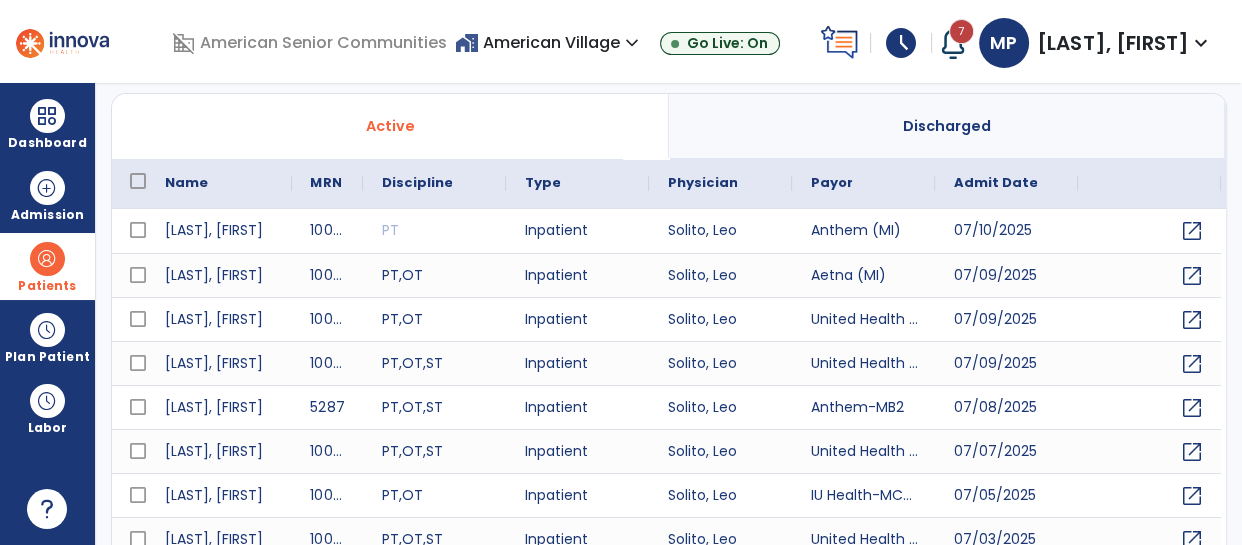scroll, scrollTop: 0, scrollLeft: 0, axis: both 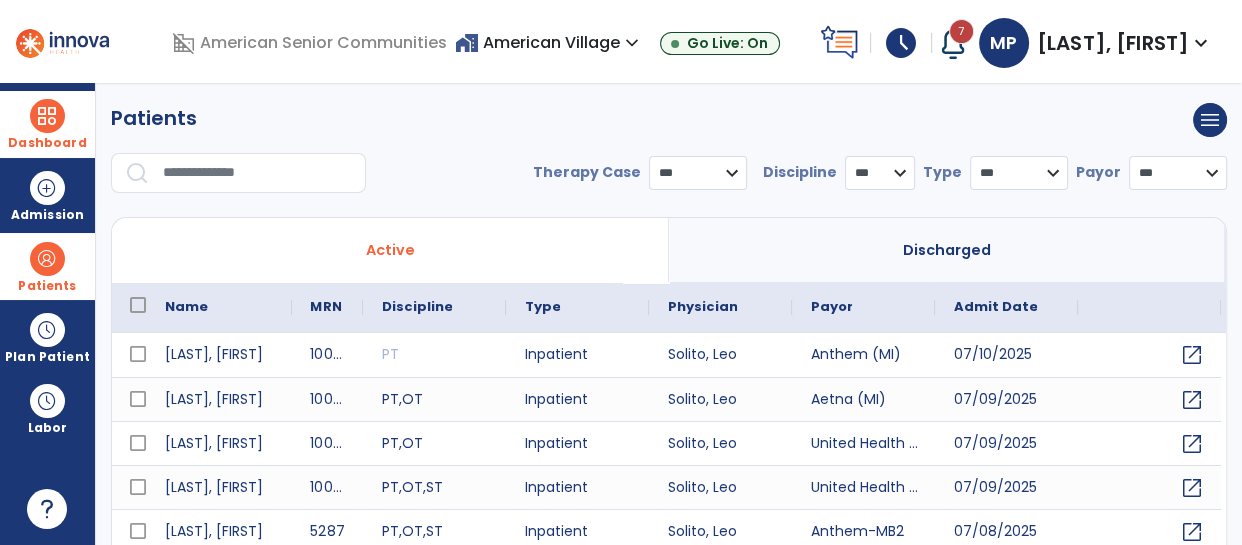click at bounding box center [47, 116] 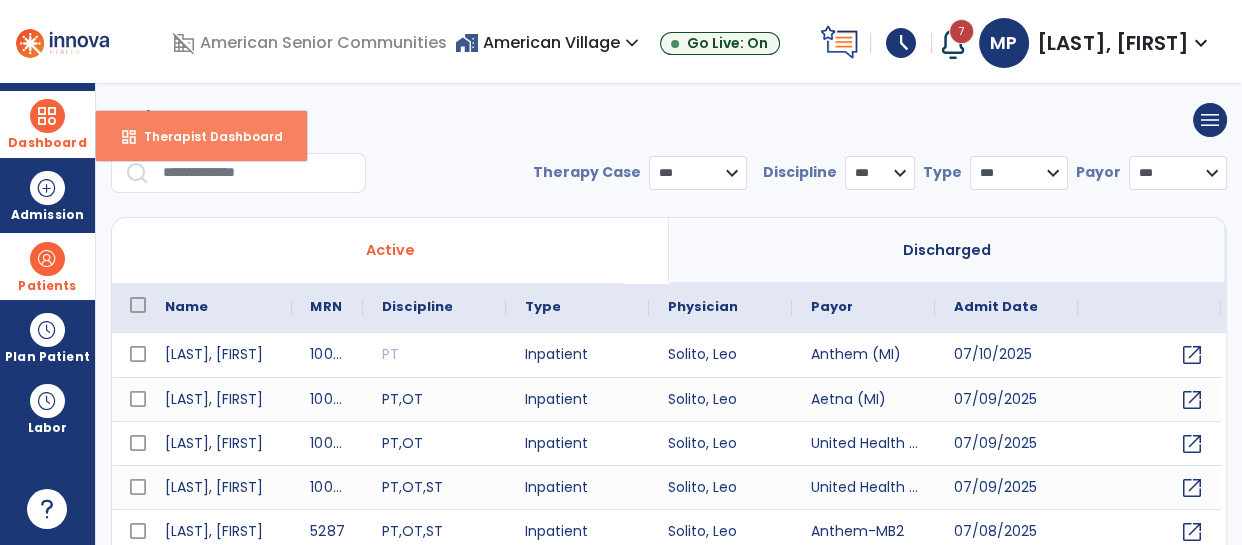 click on "dashboard  Therapist Dashboard" at bounding box center [201, 136] 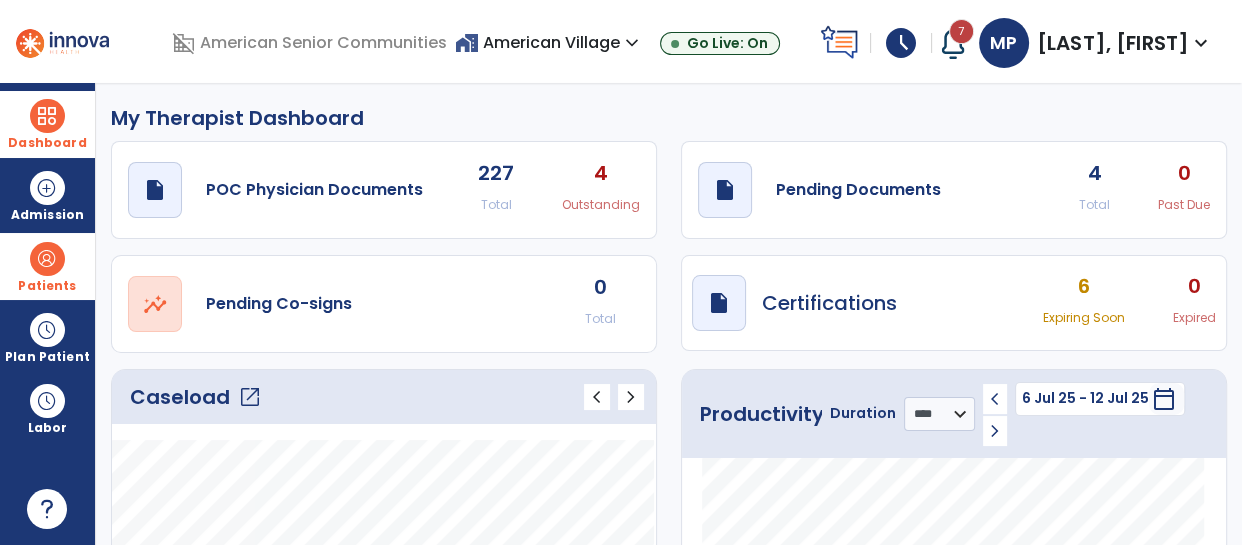 click on "Caseload   open_in_new" 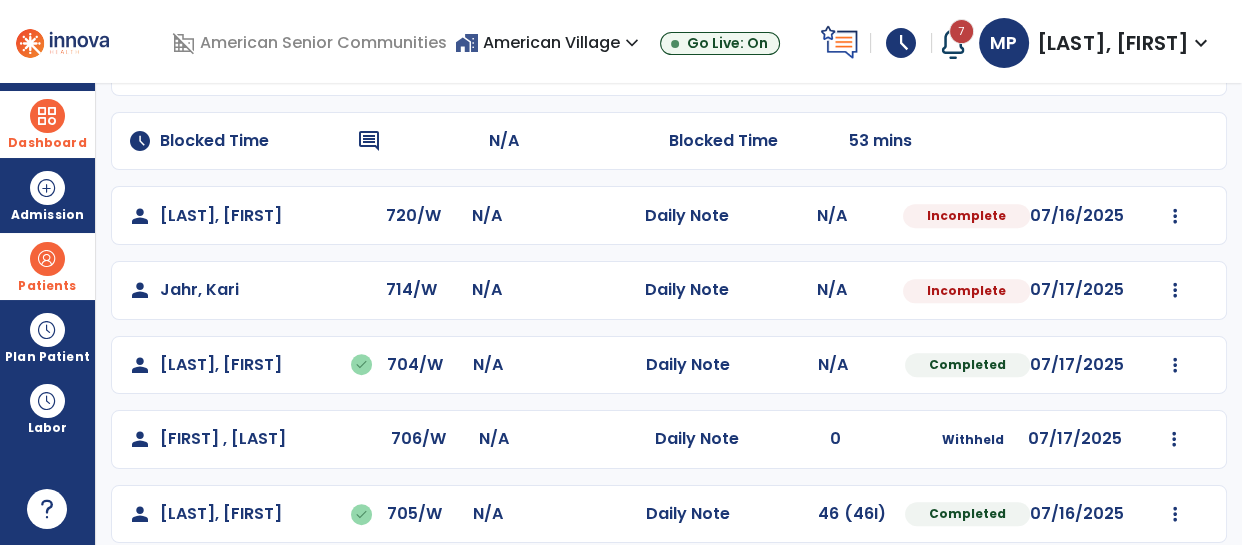 scroll, scrollTop: 0, scrollLeft: 0, axis: both 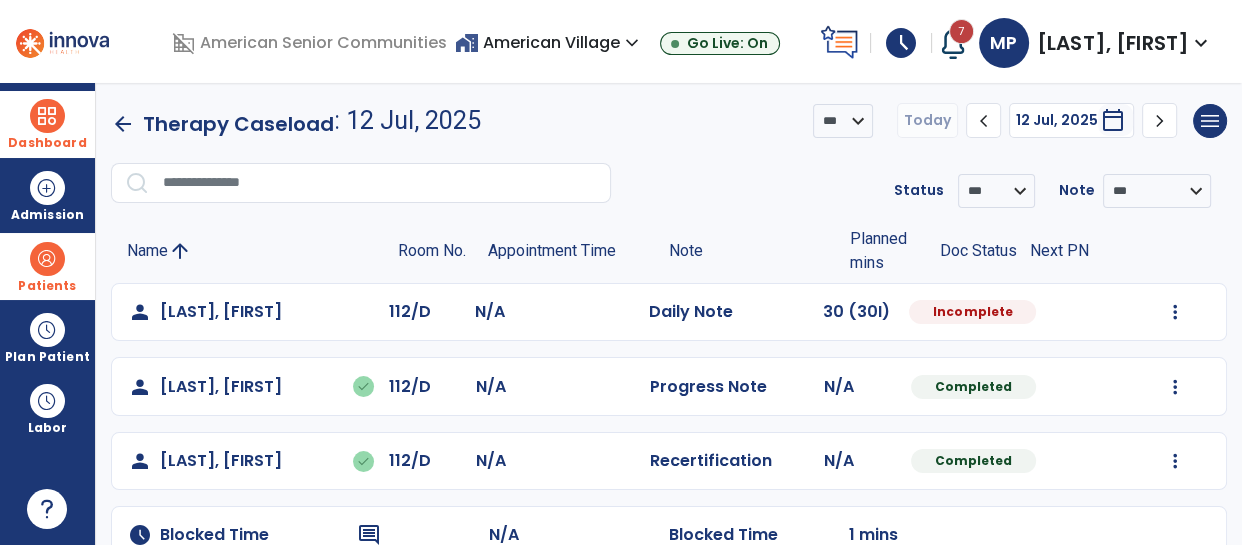 click 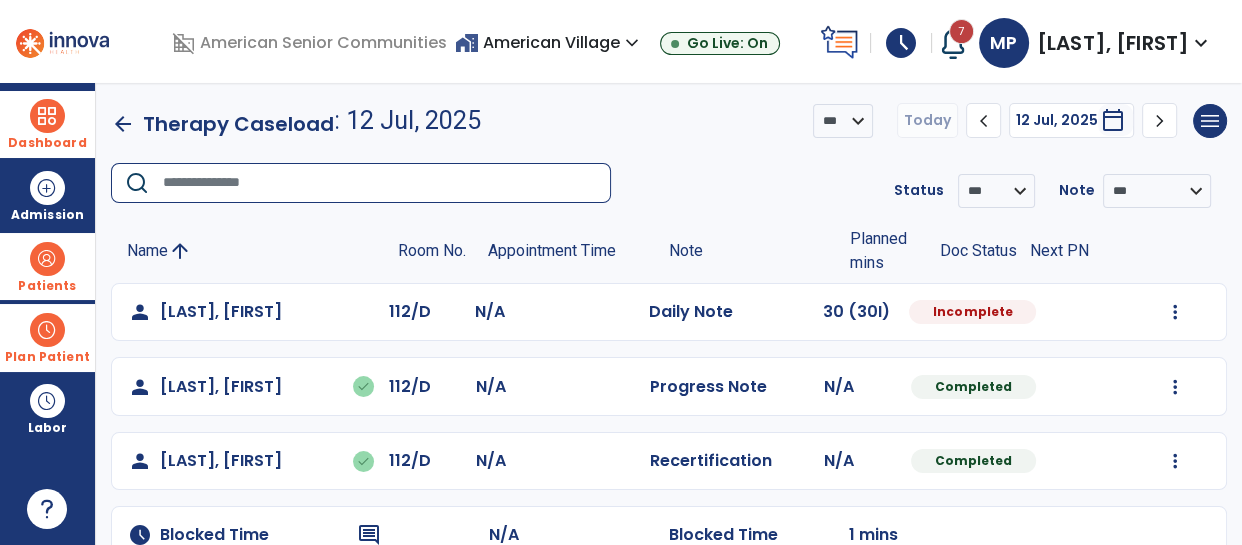 click at bounding box center [47, 330] 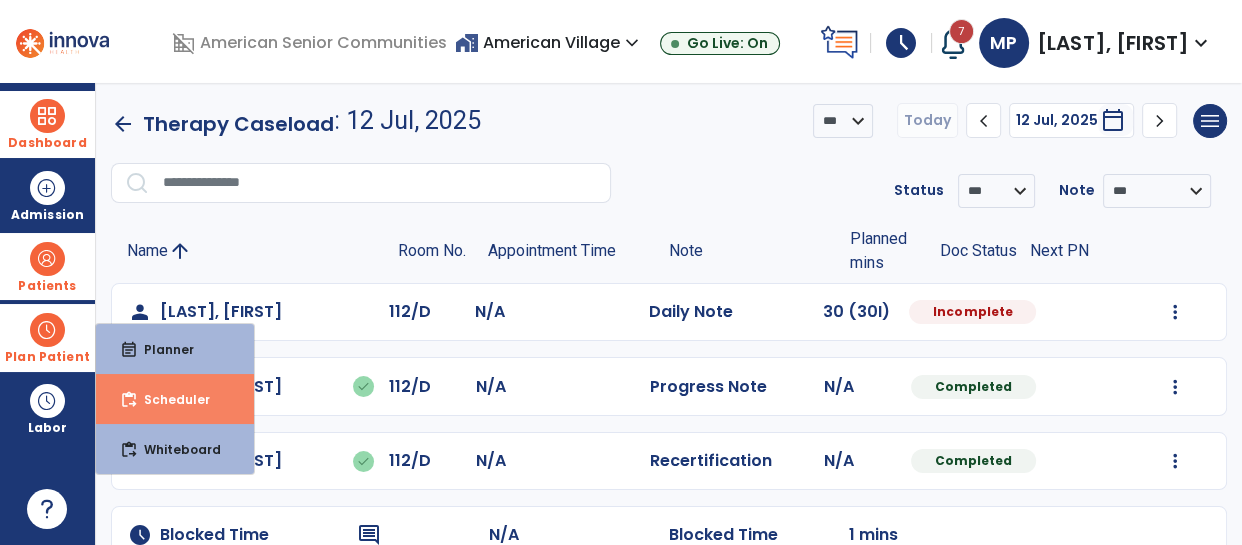 click on "Scheduler" at bounding box center [169, 399] 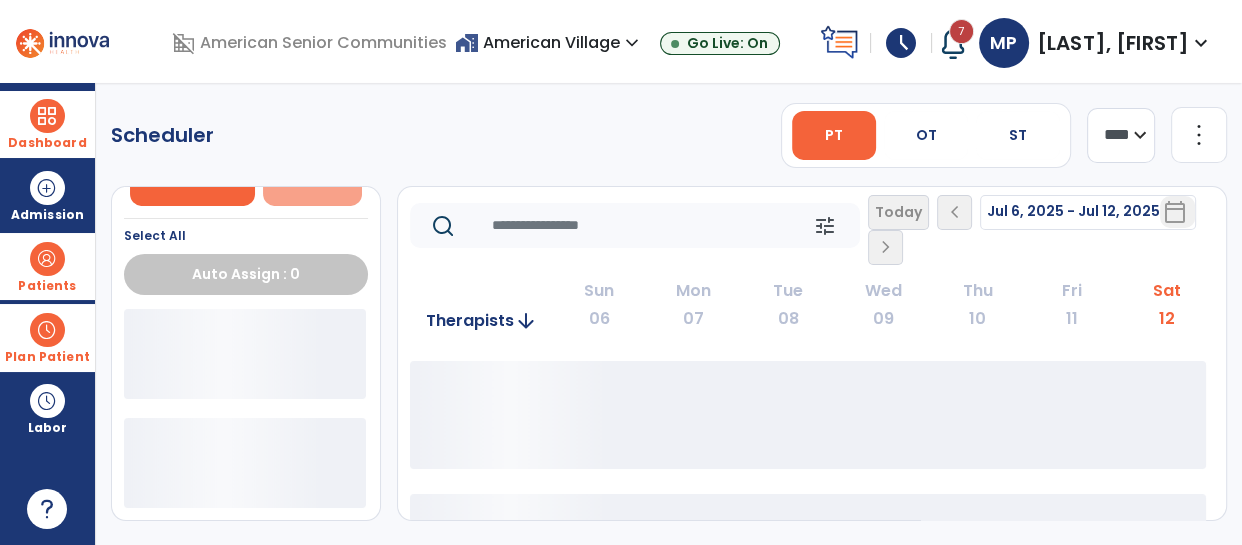 scroll, scrollTop: 0, scrollLeft: 0, axis: both 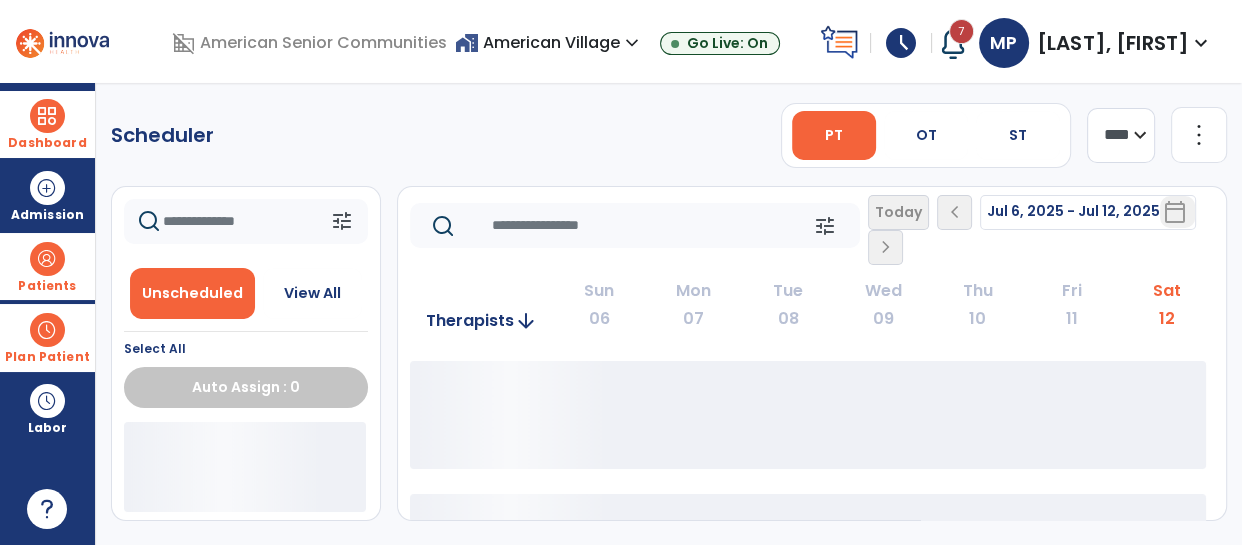 click at bounding box center [47, 259] 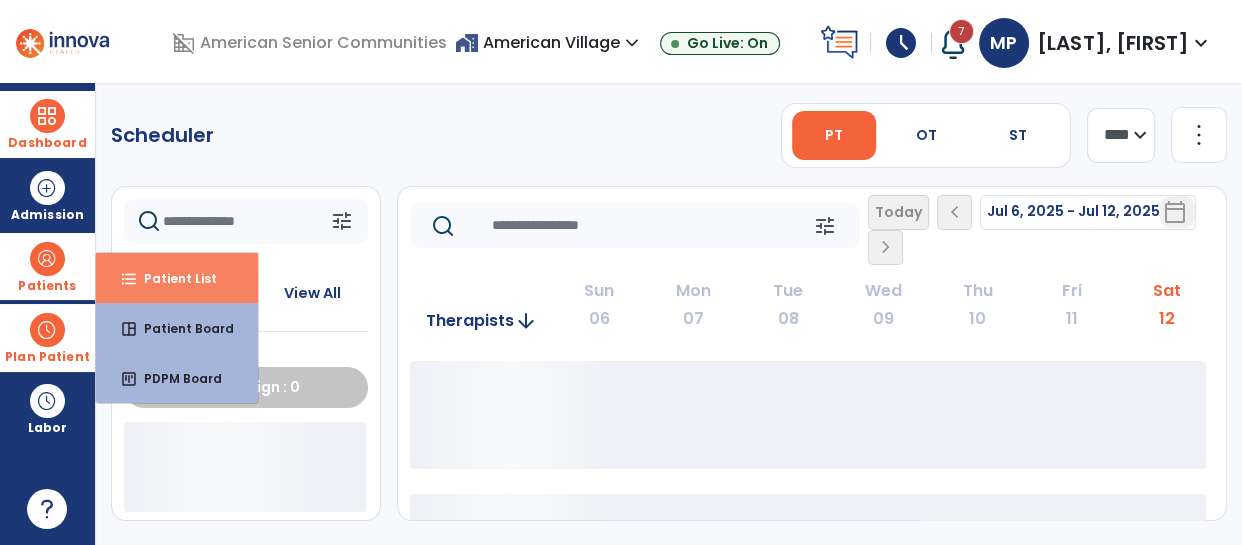 click on "Patient List" at bounding box center (172, 278) 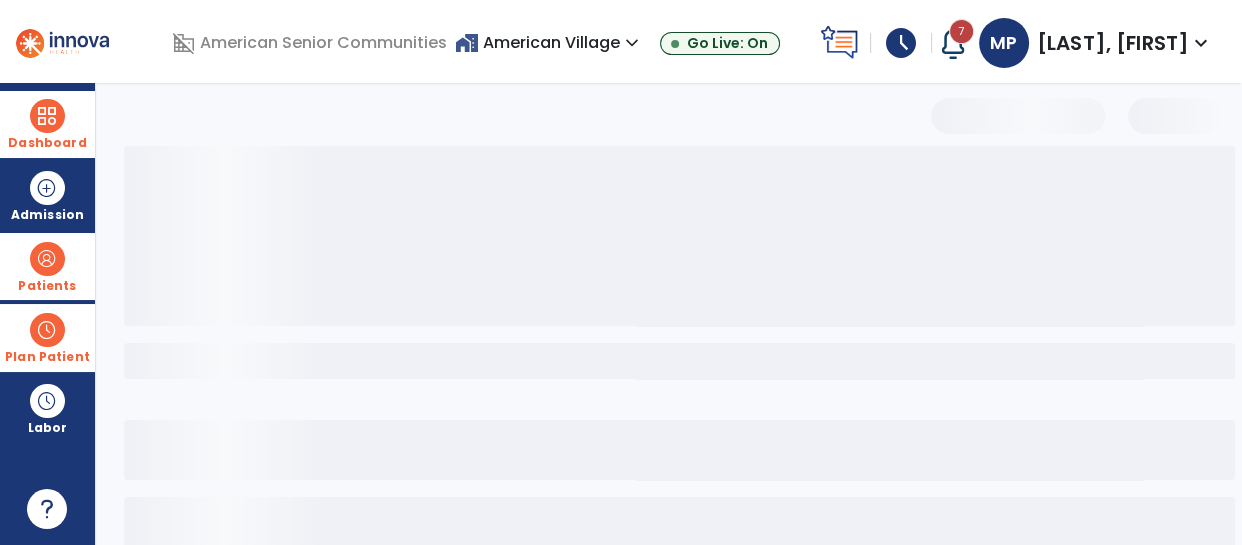 select on "***" 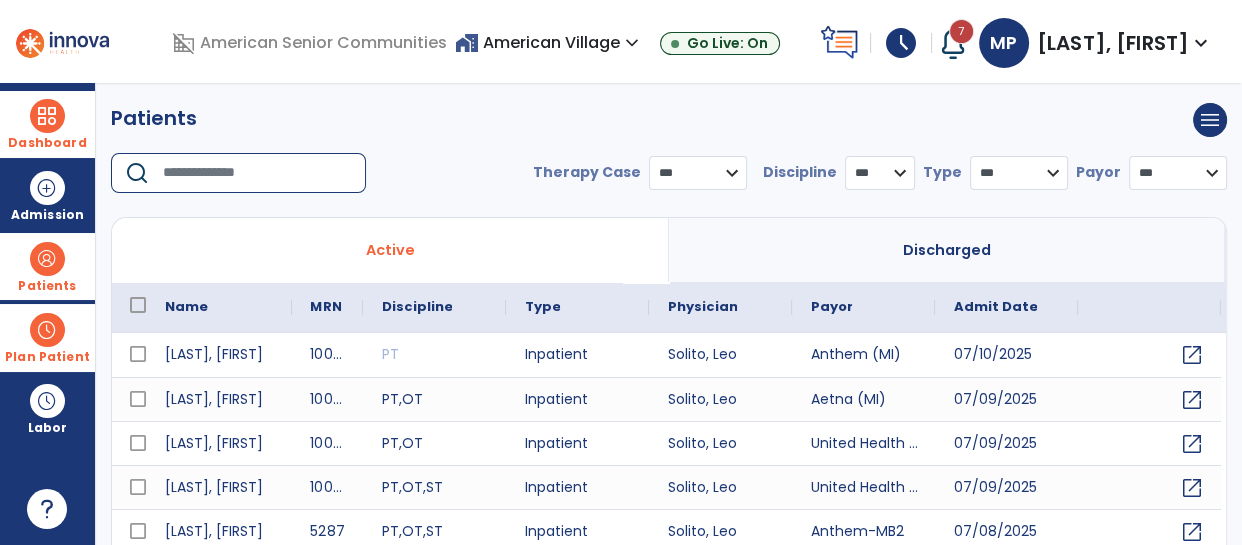 click at bounding box center (257, 173) 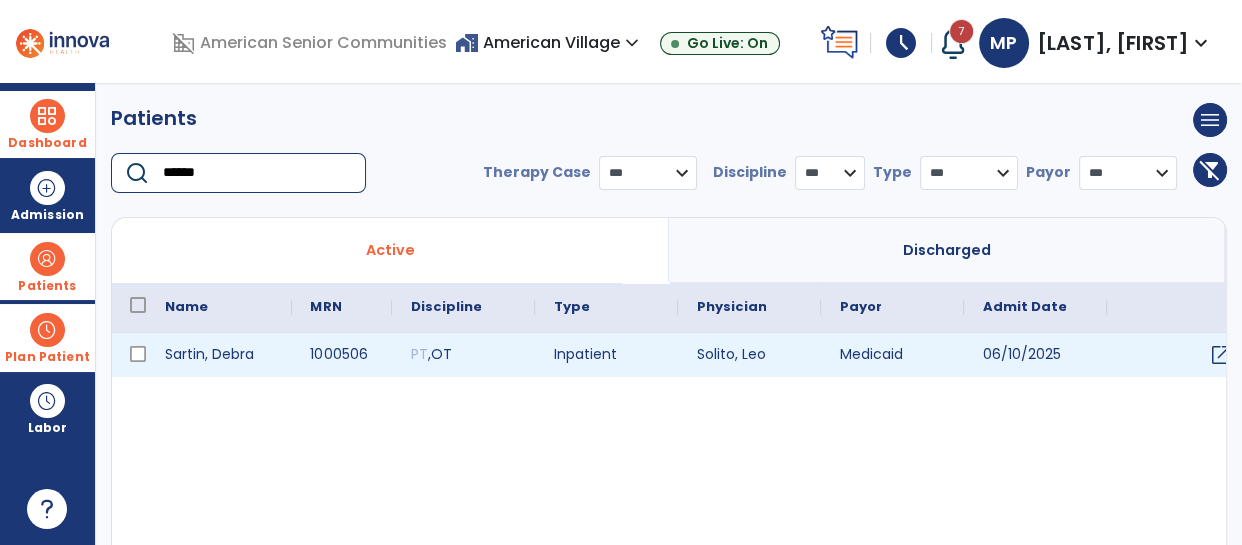 type on "******" 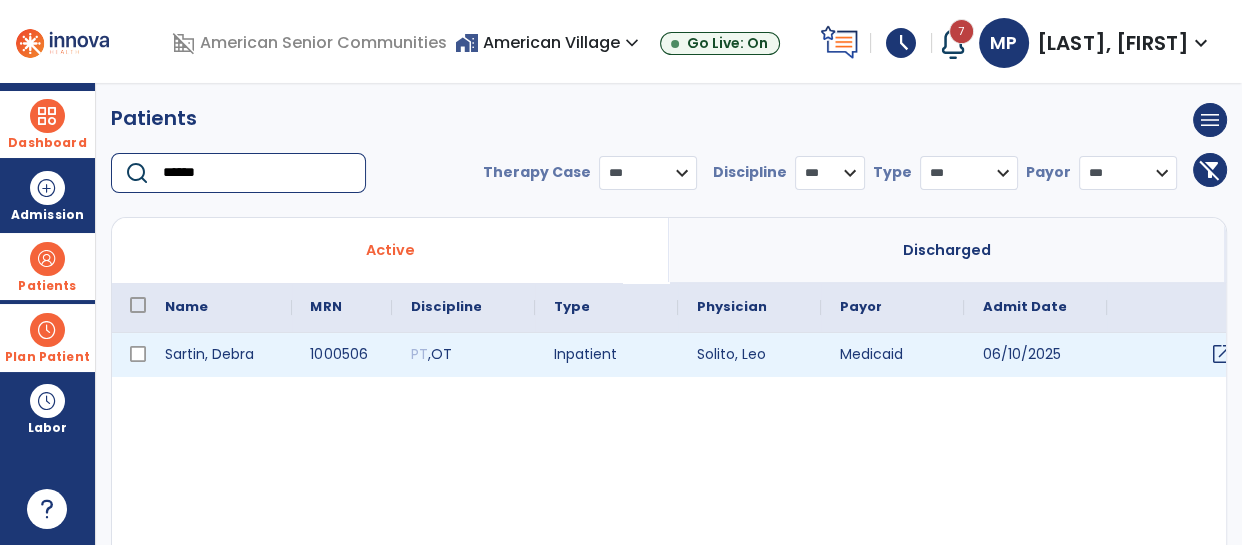 click on "open_in_new" at bounding box center [1221, 354] 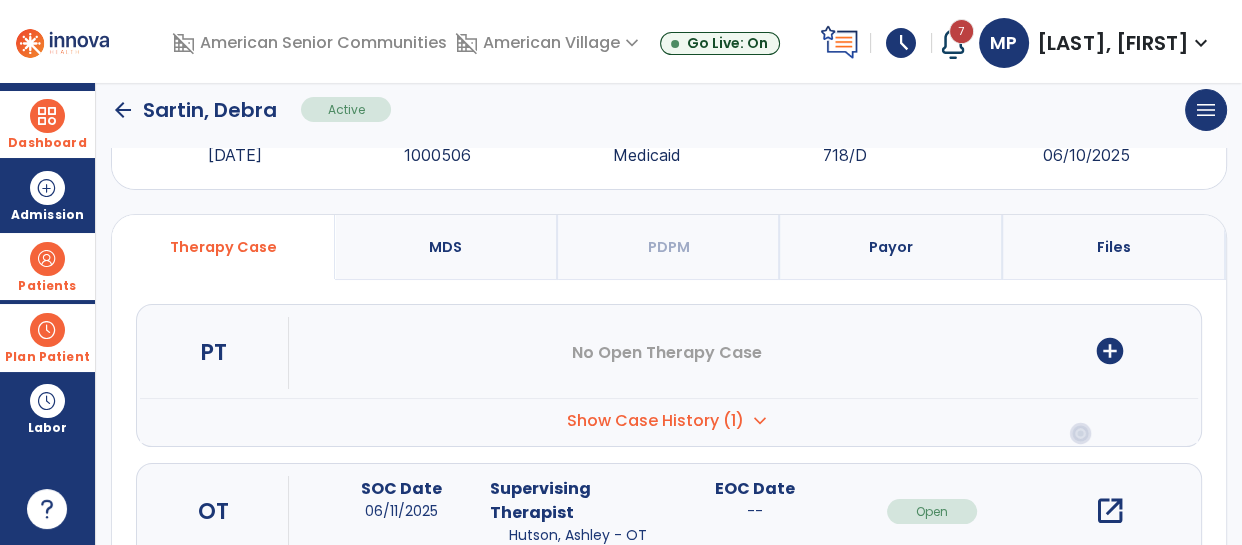scroll, scrollTop: 87, scrollLeft: 0, axis: vertical 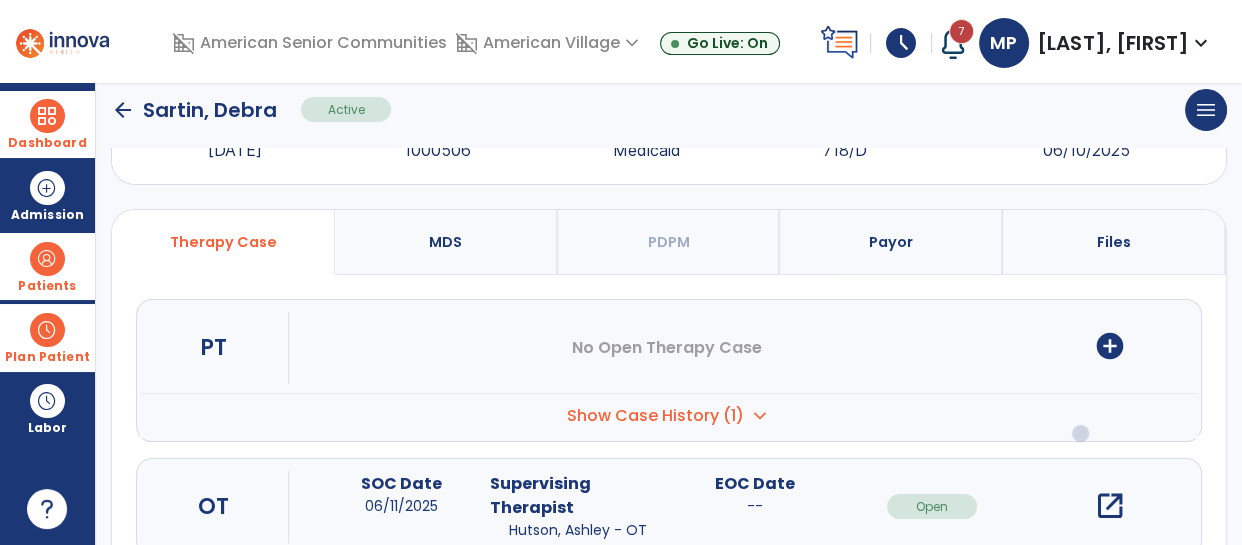 click on "arrow_back" 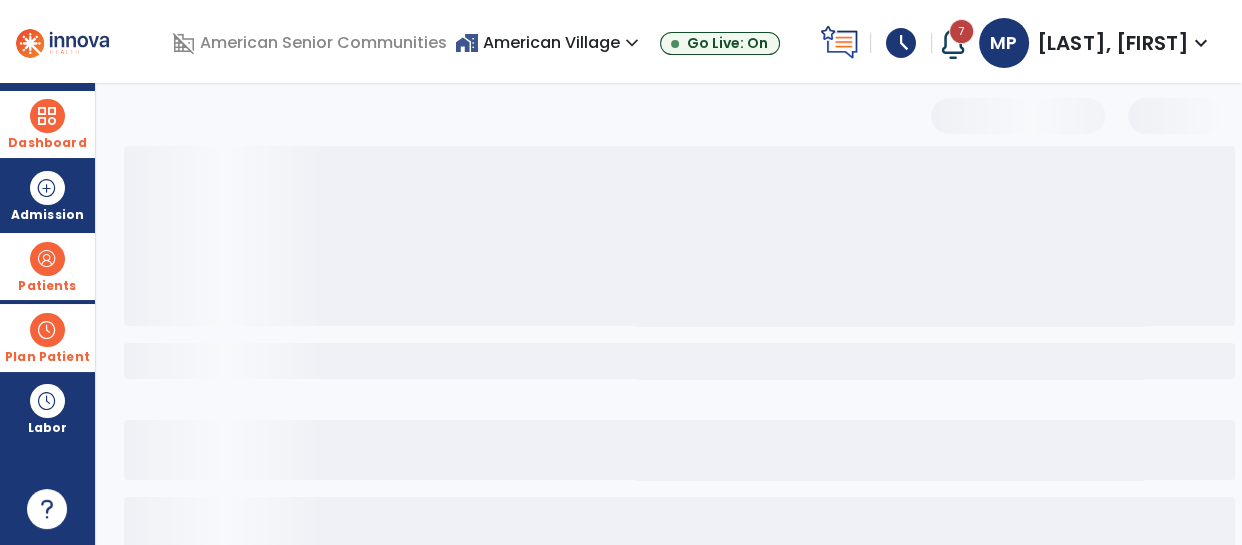 select on "***" 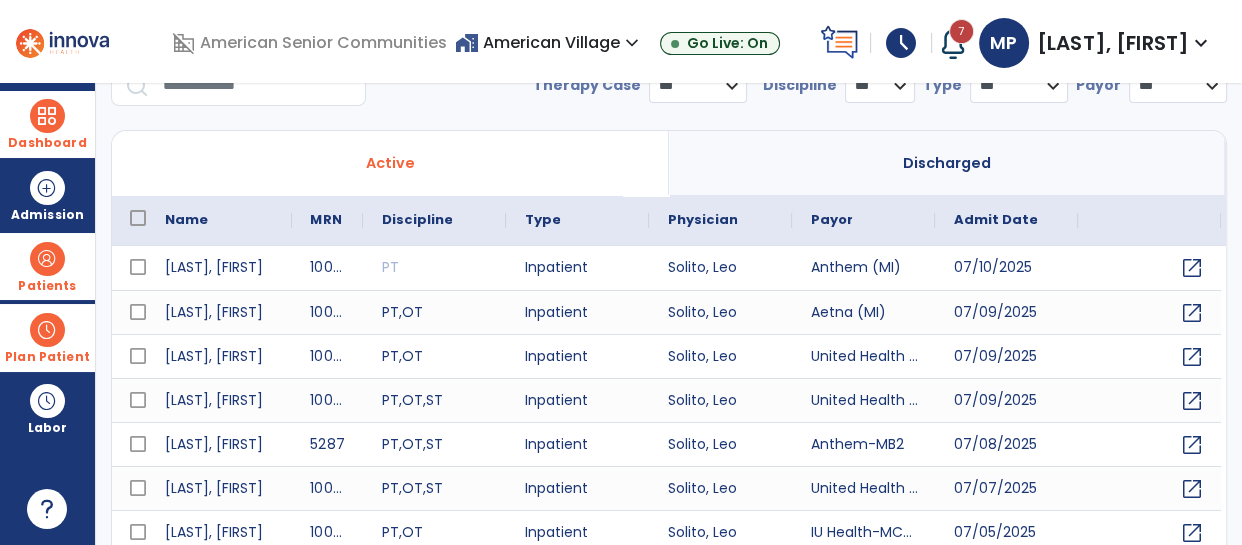 click at bounding box center (47, 116) 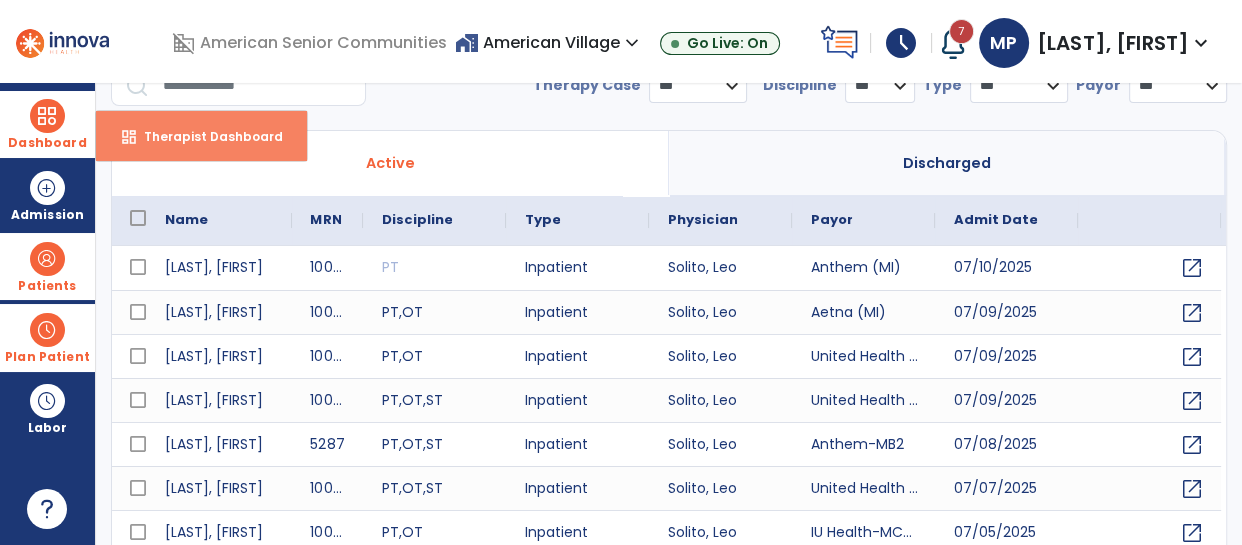 click on "Therapist Dashboard" at bounding box center (205, 136) 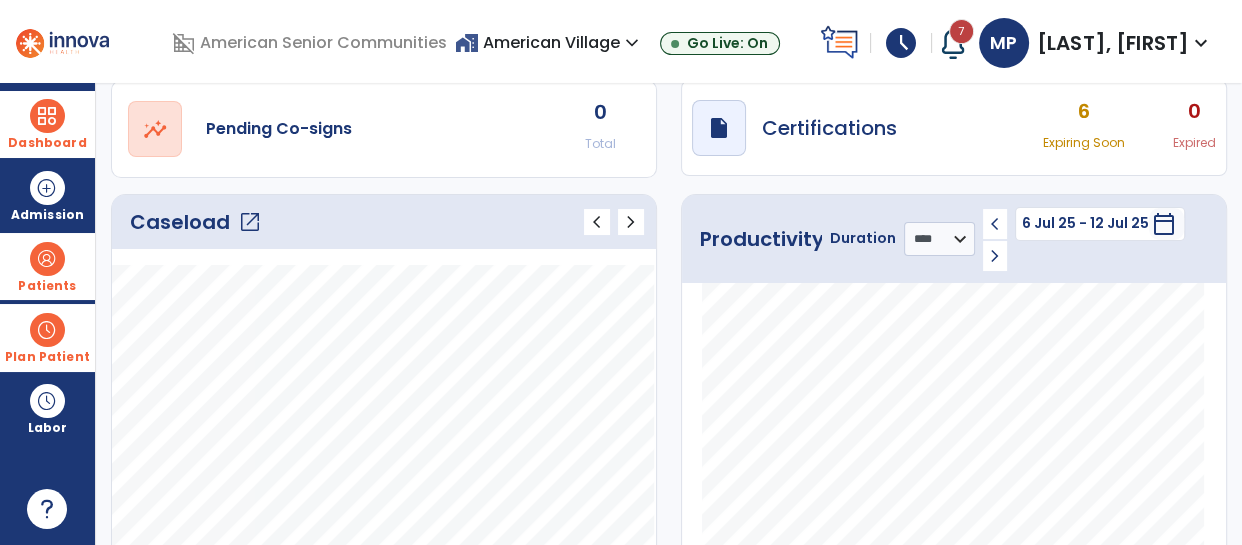 scroll, scrollTop: 161, scrollLeft: 0, axis: vertical 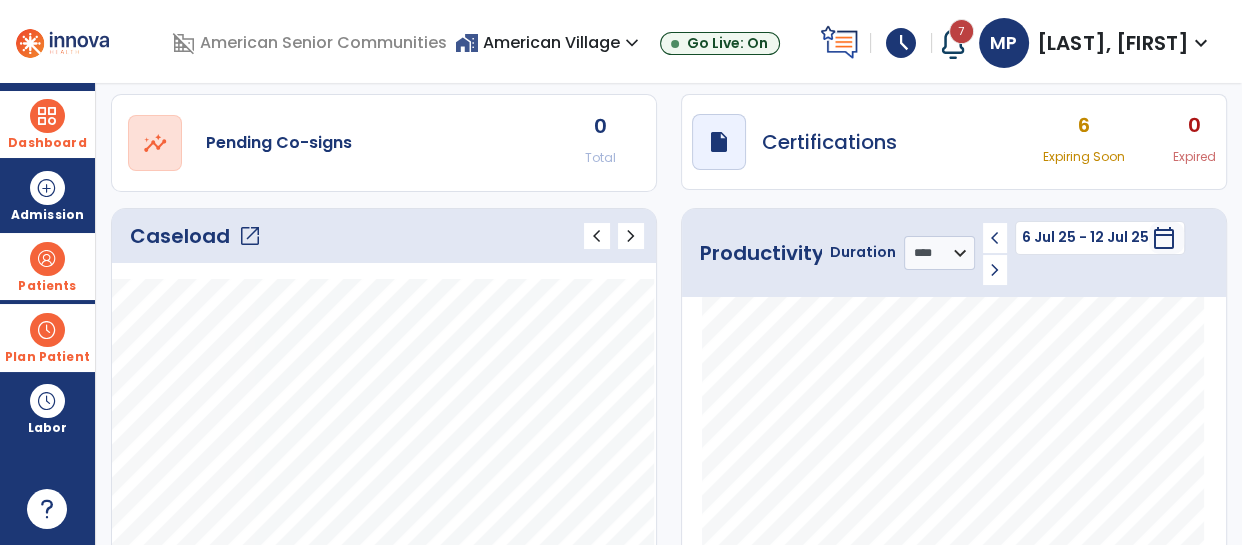 click on "Caseload   open_in_new" 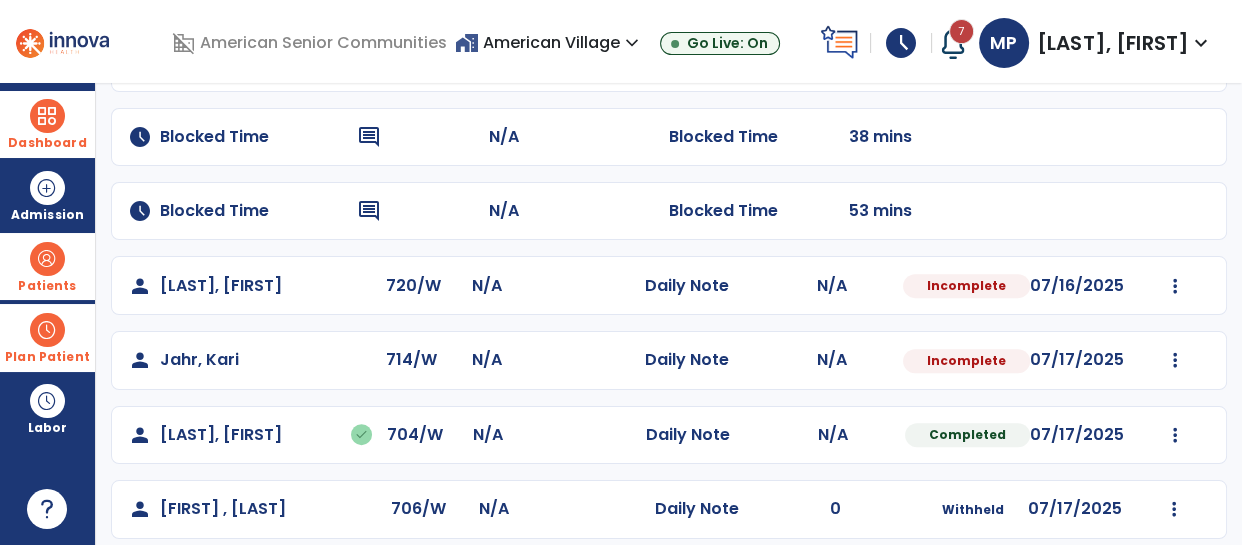 scroll, scrollTop: 696, scrollLeft: 0, axis: vertical 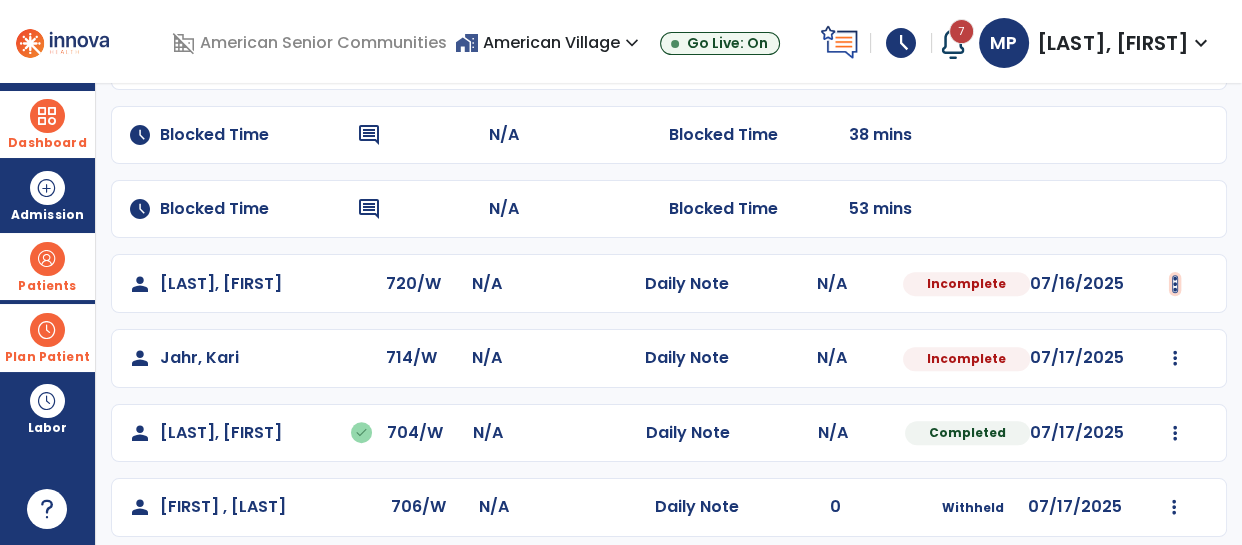 click at bounding box center (1175, -384) 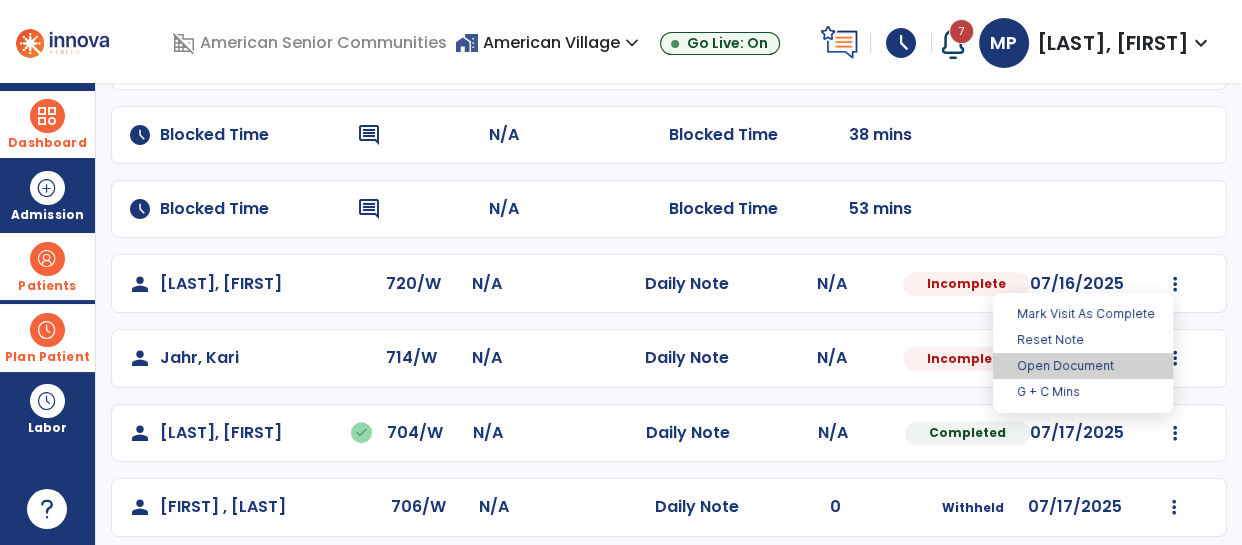 click on "Open Document" at bounding box center [1083, 366] 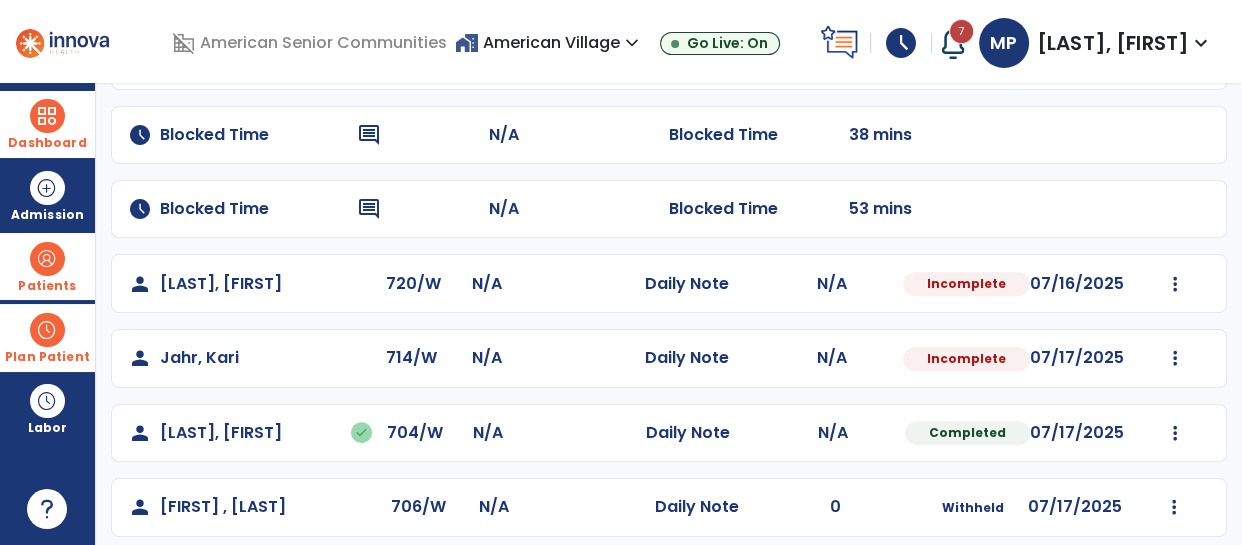 select on "*" 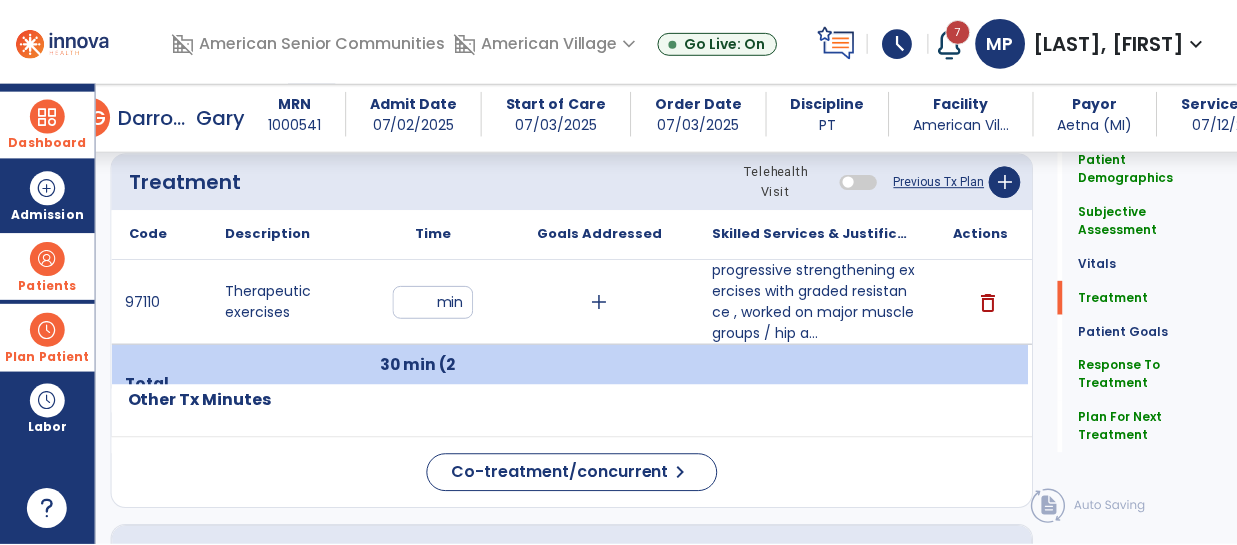 scroll, scrollTop: 1137, scrollLeft: 0, axis: vertical 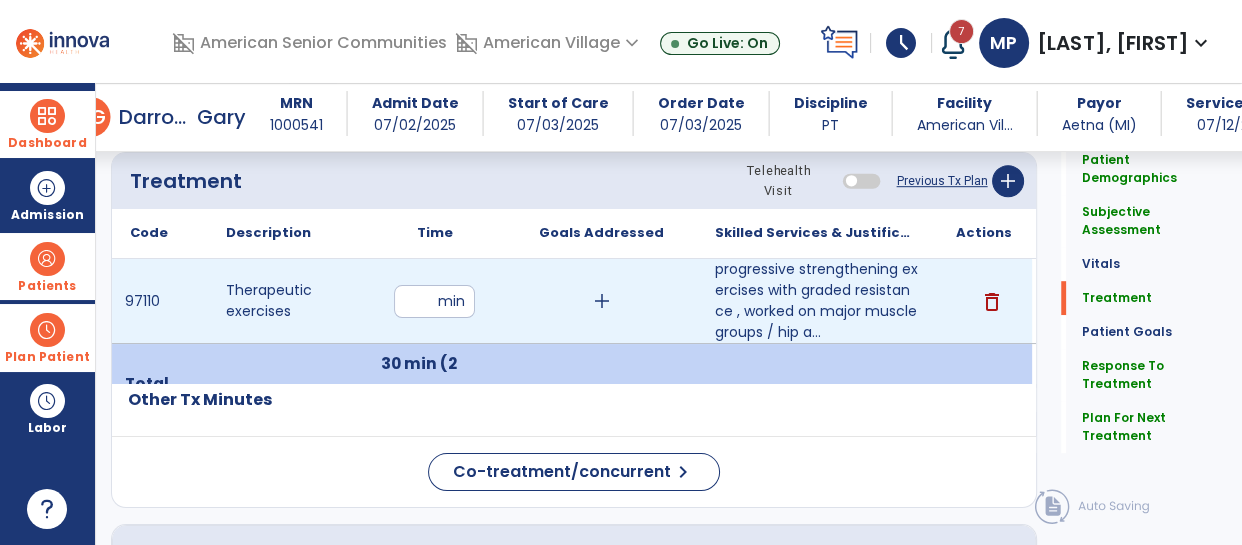 click on "delete" at bounding box center [992, 302] 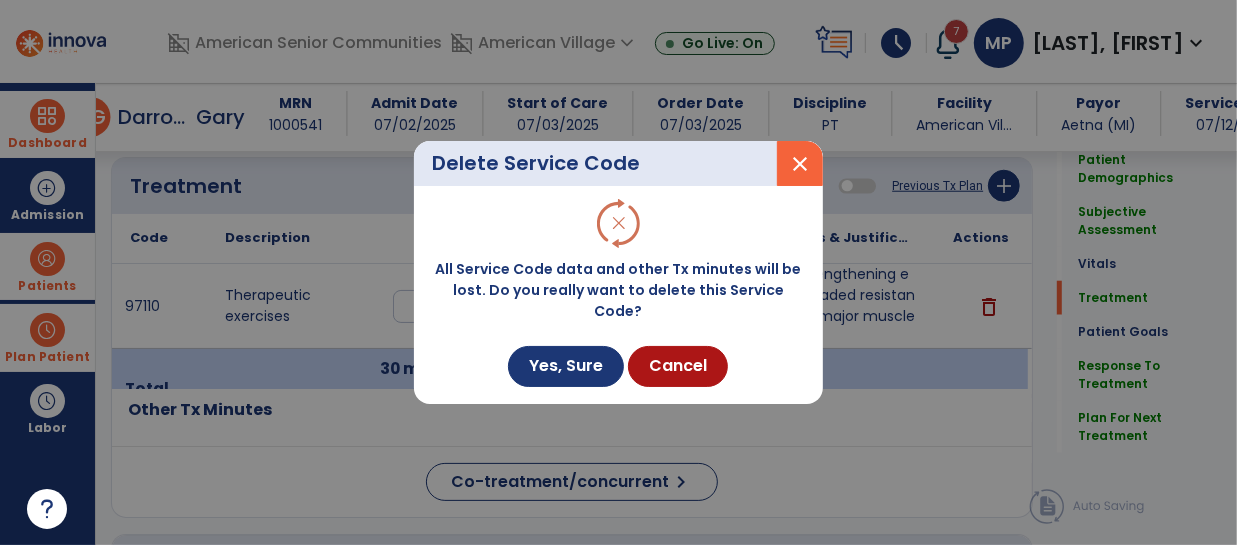 scroll, scrollTop: 1137, scrollLeft: 0, axis: vertical 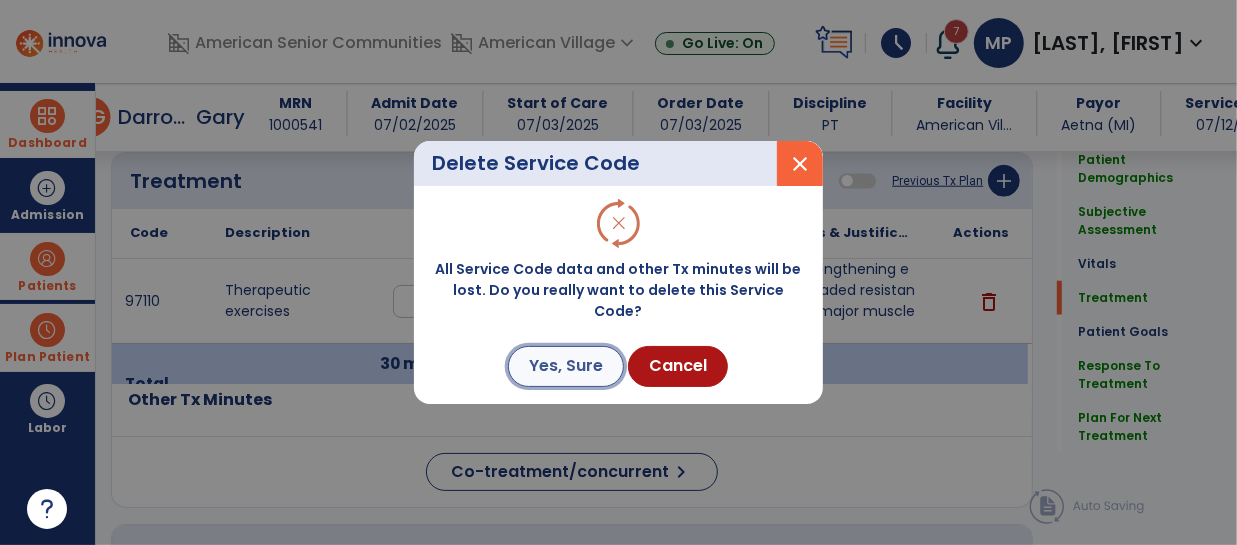 click on "Yes, Sure" at bounding box center (566, 366) 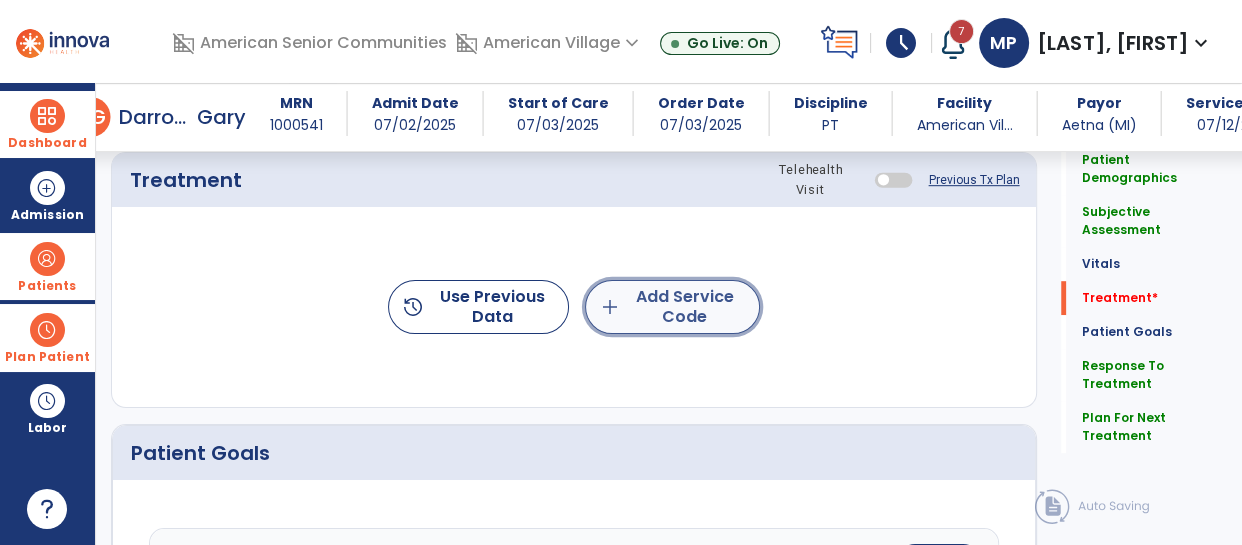 click on "add  Add Service Code" 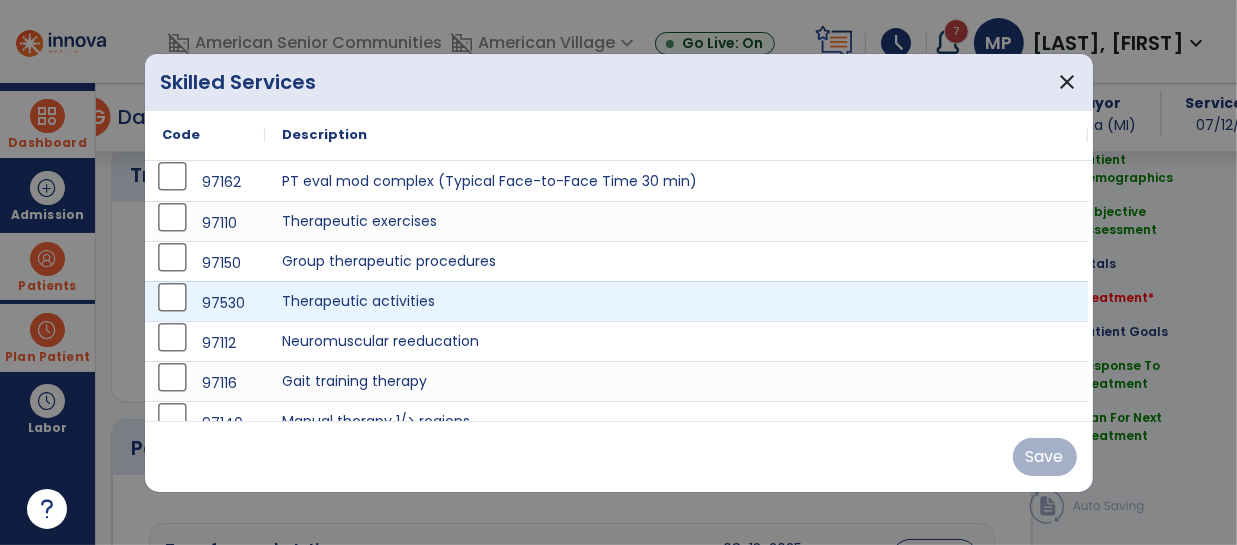 scroll, scrollTop: 1137, scrollLeft: 0, axis: vertical 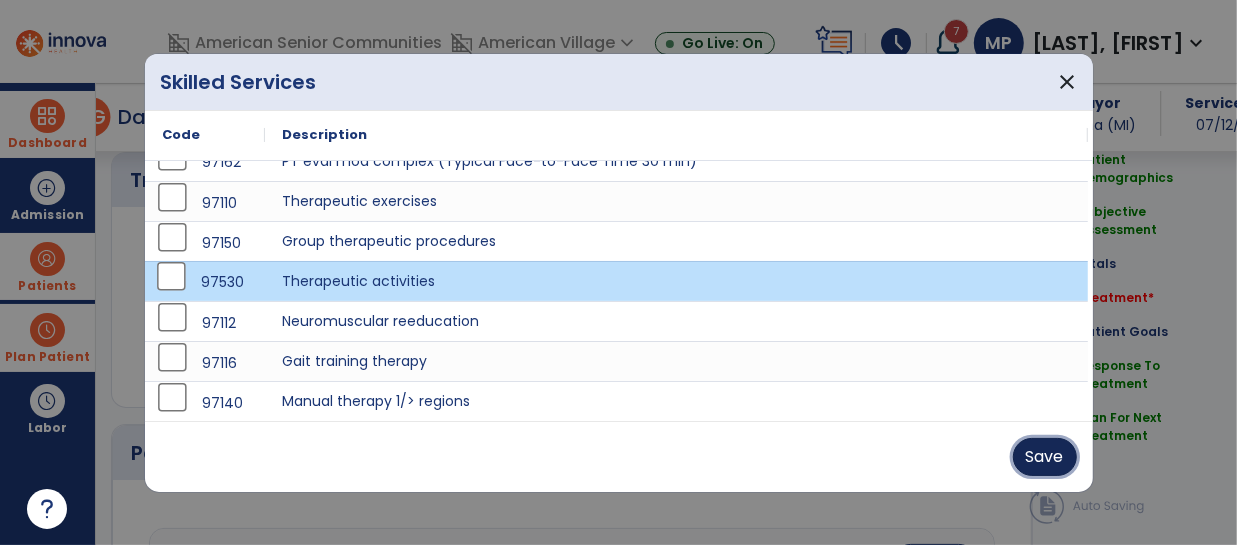 click on "Save" at bounding box center [1045, 457] 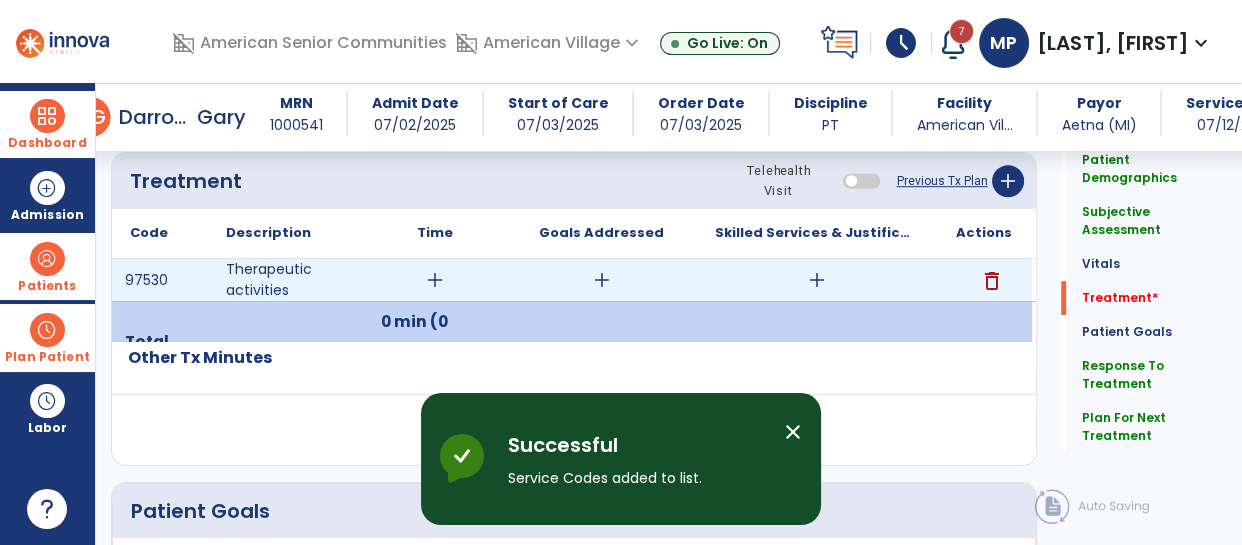click on "add" at bounding box center [435, 280] 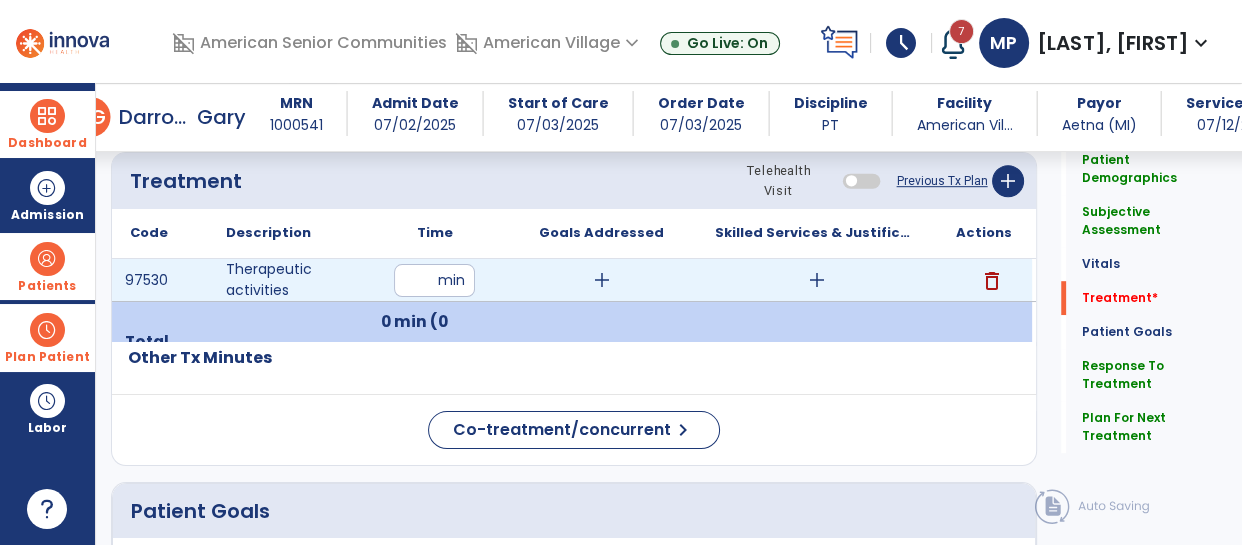 type on "**" 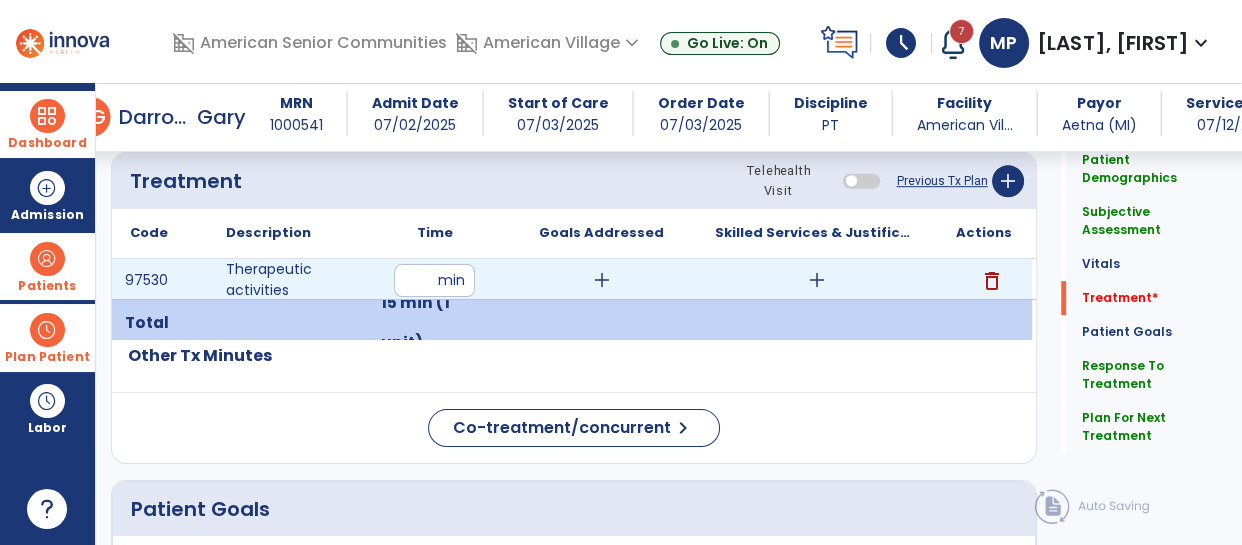 click on "add" at bounding box center [817, 280] 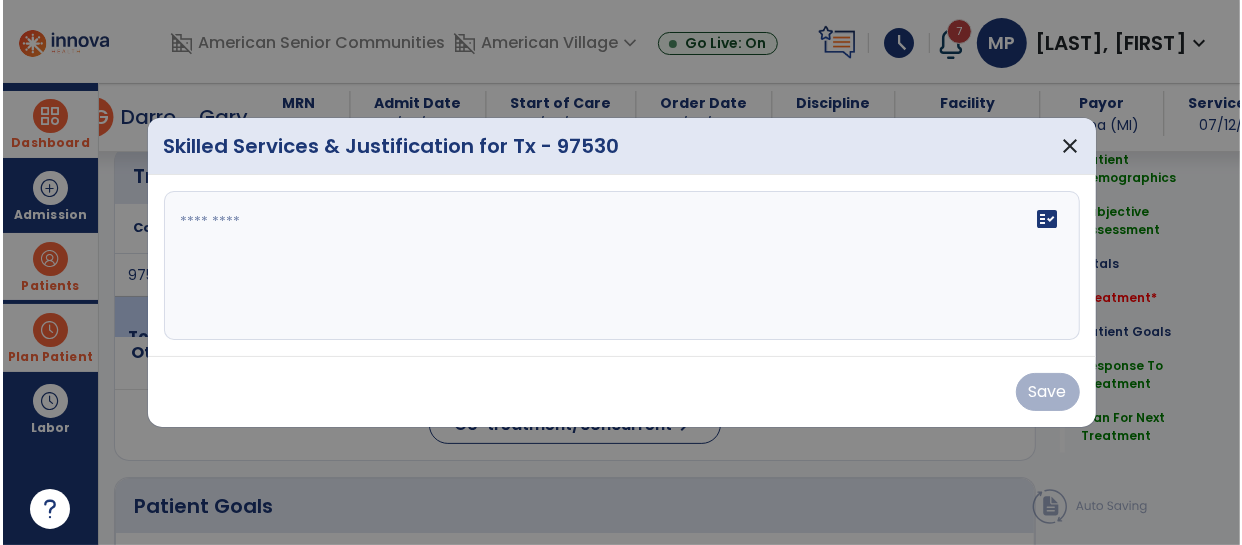 scroll, scrollTop: 1137, scrollLeft: 0, axis: vertical 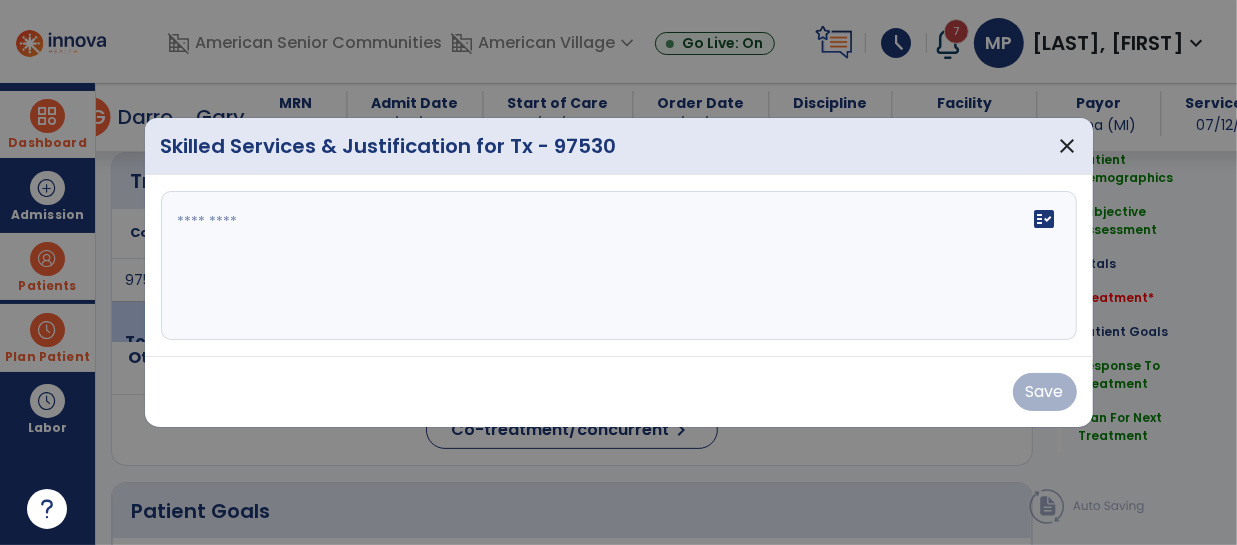 click on "fact_check" at bounding box center (619, 266) 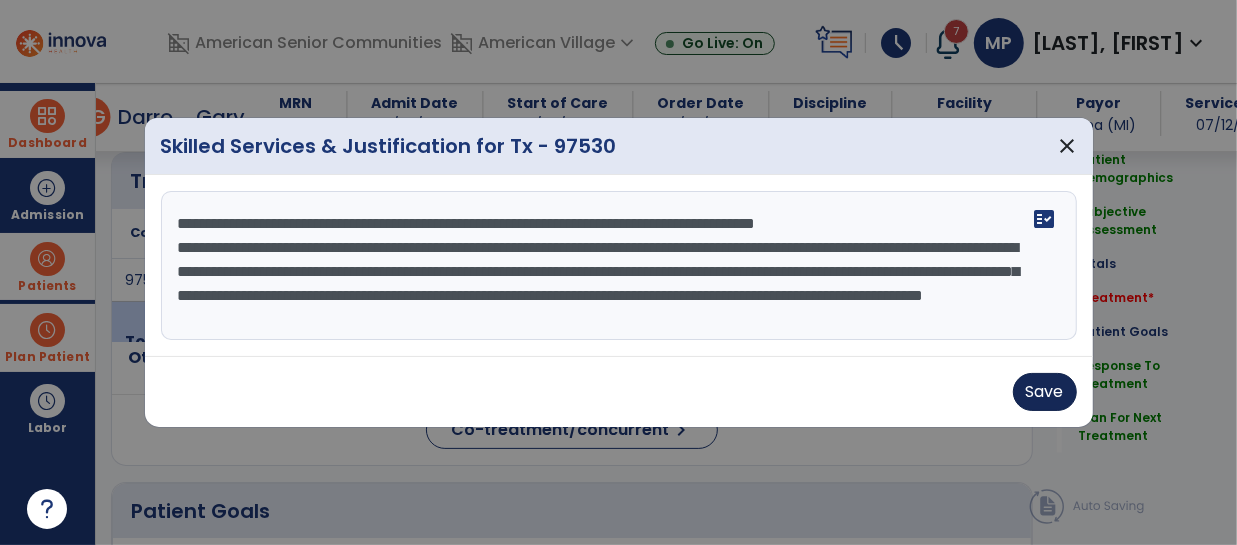 type on "**********" 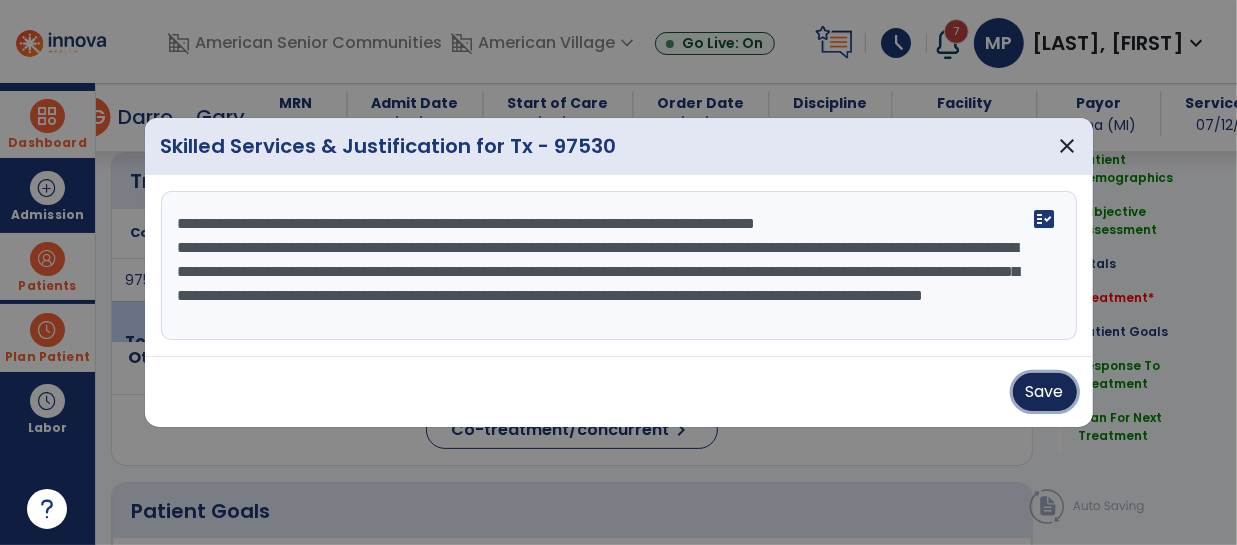 click on "Save" at bounding box center [1045, 392] 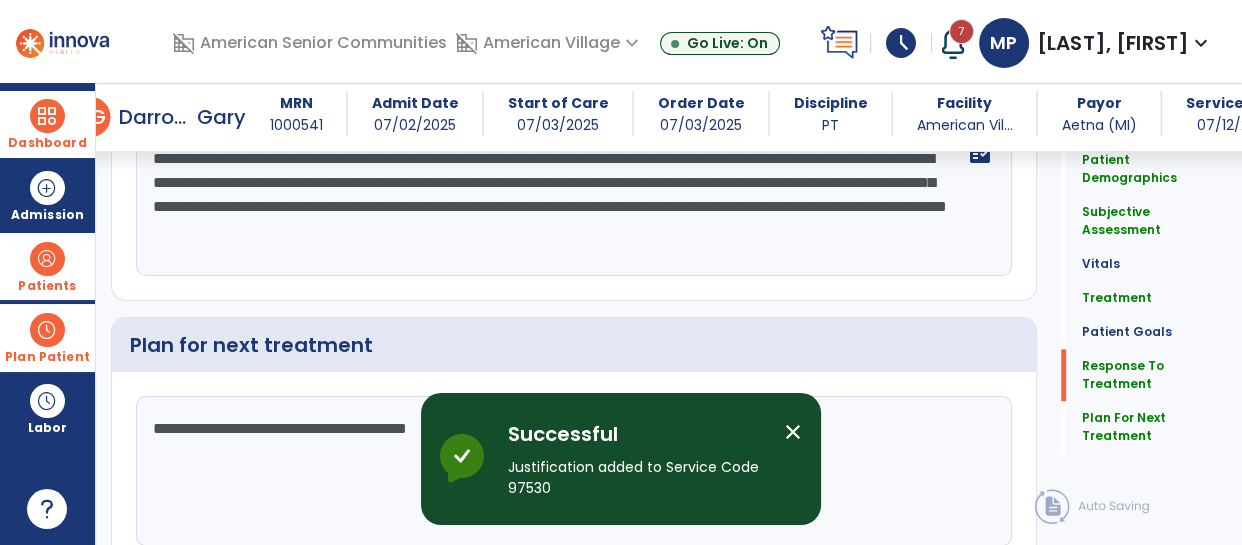 scroll, scrollTop: 2279, scrollLeft: 0, axis: vertical 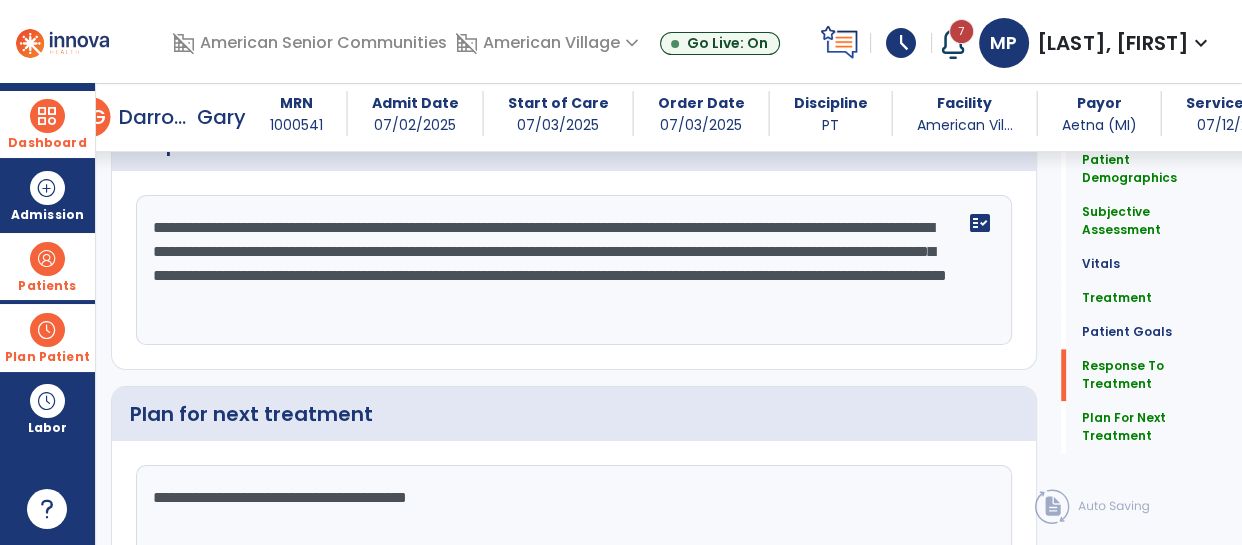 drag, startPoint x: 675, startPoint y: 301, endPoint x: 211, endPoint y: 202, distance: 474.44388 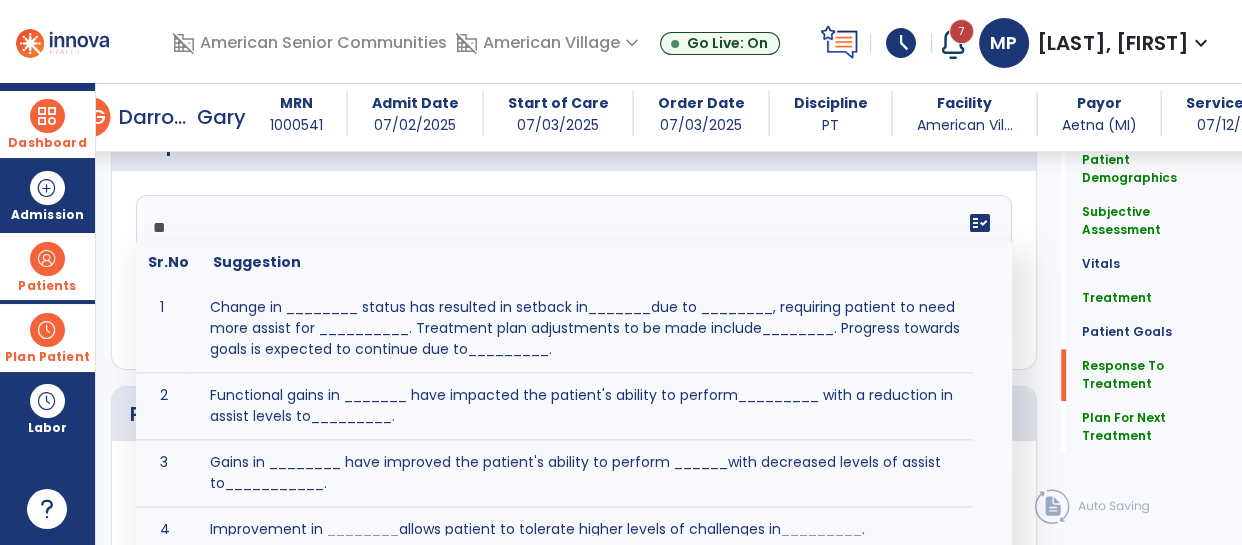 type on "*" 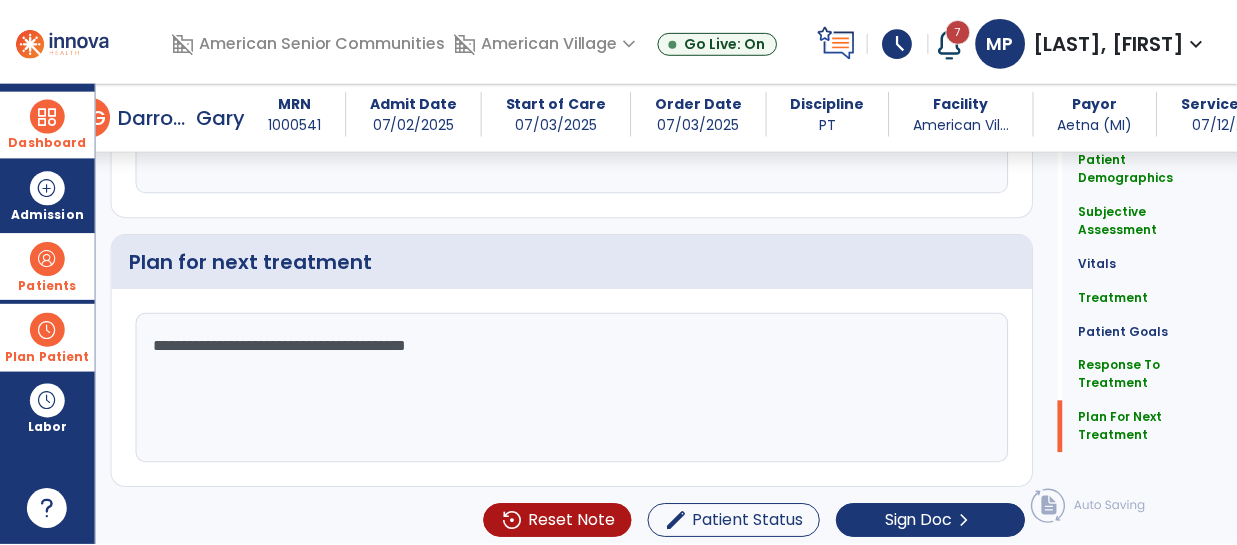 scroll, scrollTop: 2436, scrollLeft: 0, axis: vertical 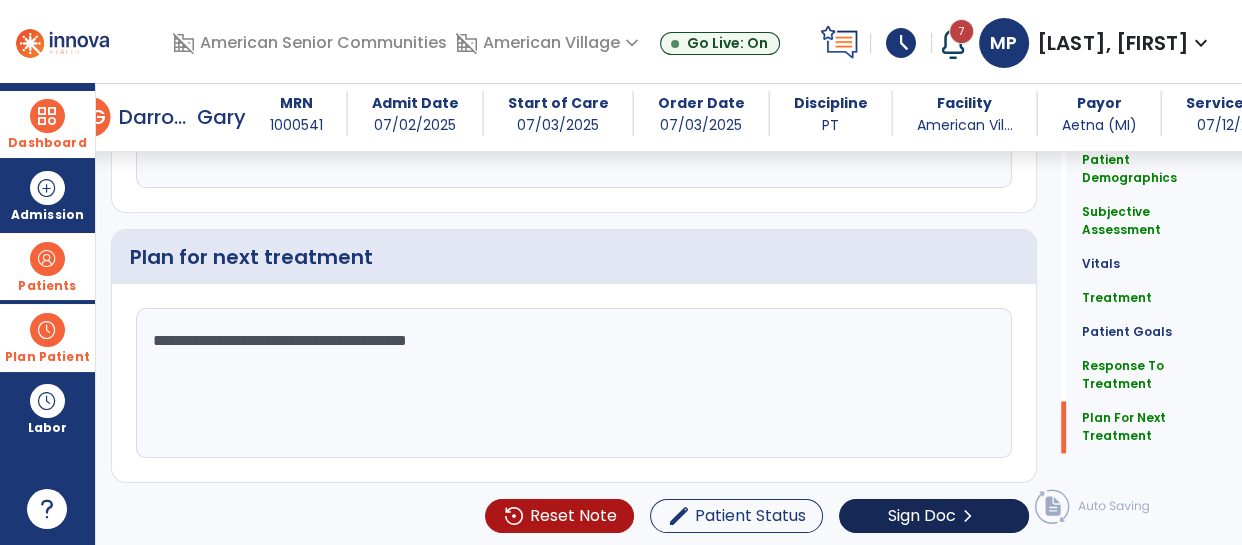 type on "**********" 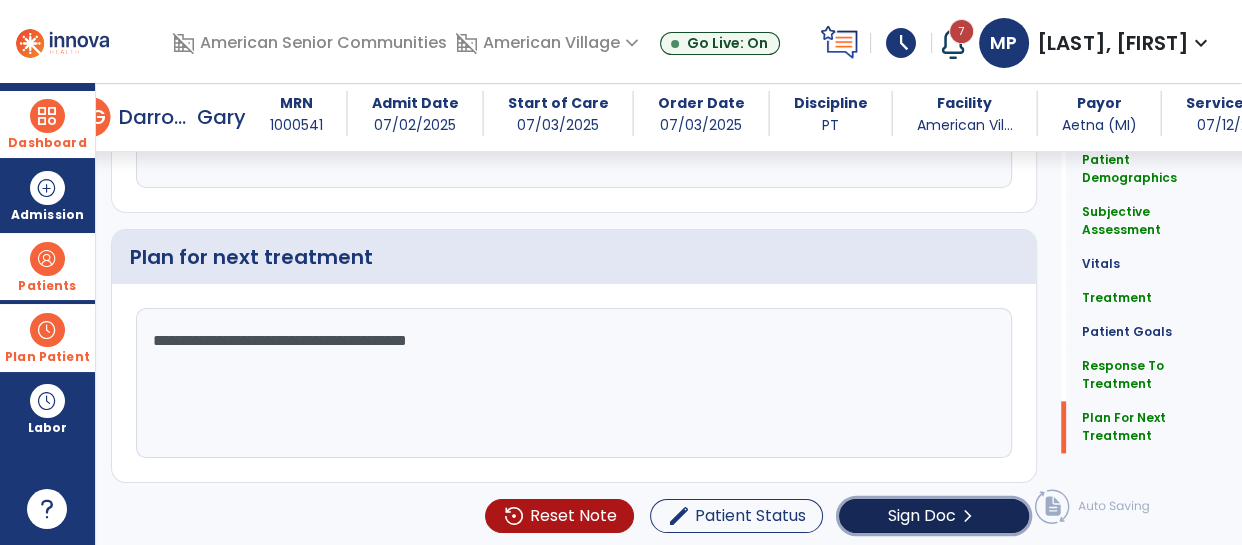 click on "Sign Doc" 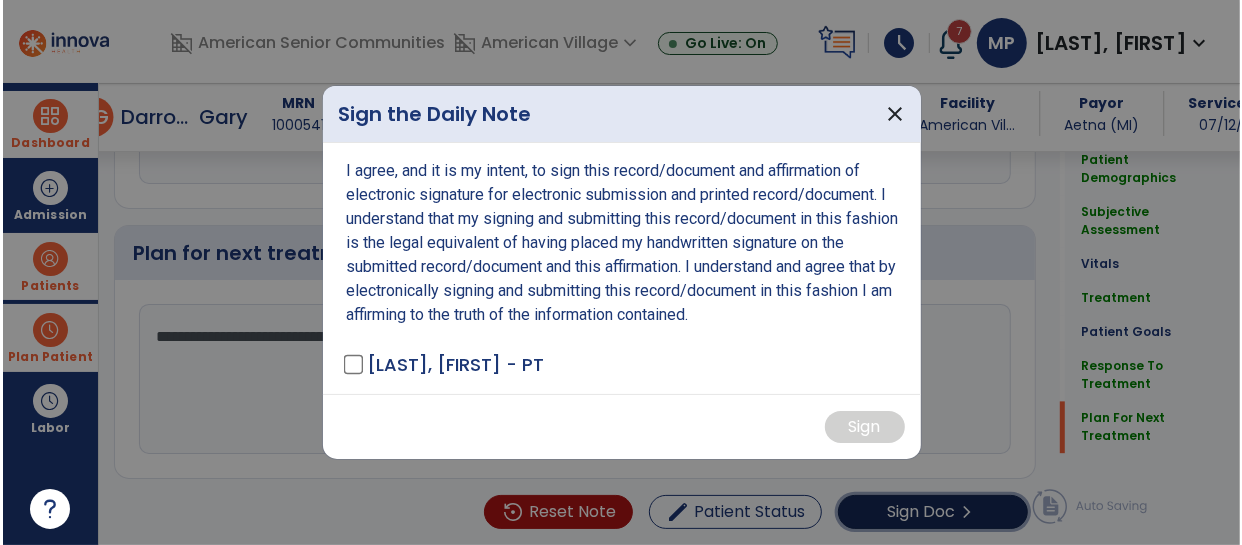 scroll, scrollTop: 2436, scrollLeft: 0, axis: vertical 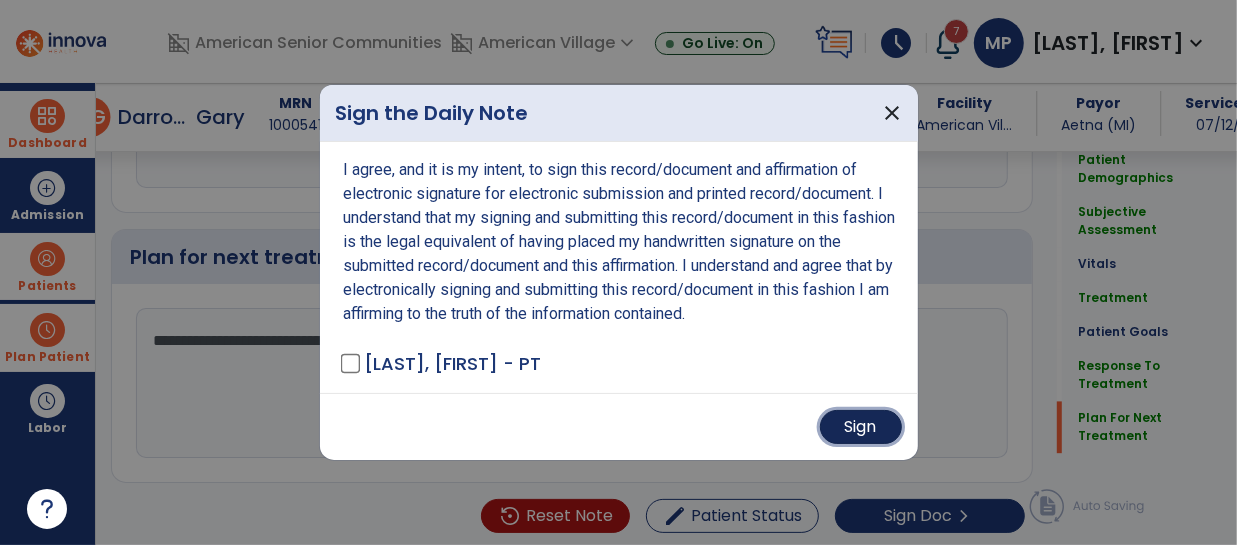 click on "Sign" at bounding box center (861, 427) 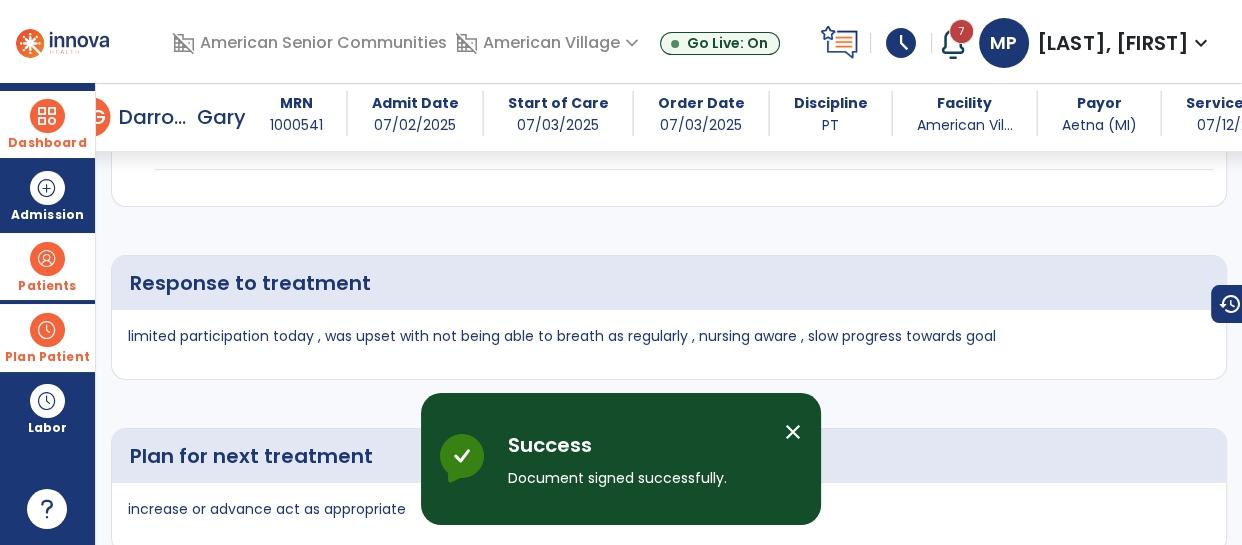 scroll, scrollTop: 2873, scrollLeft: 0, axis: vertical 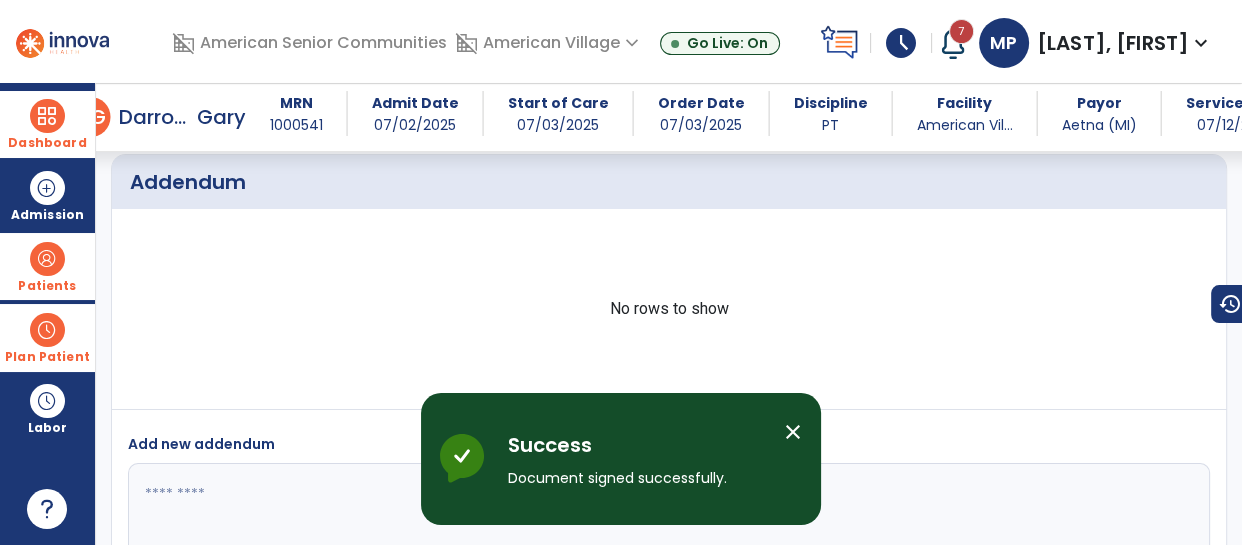 click on "close" at bounding box center [793, 432] 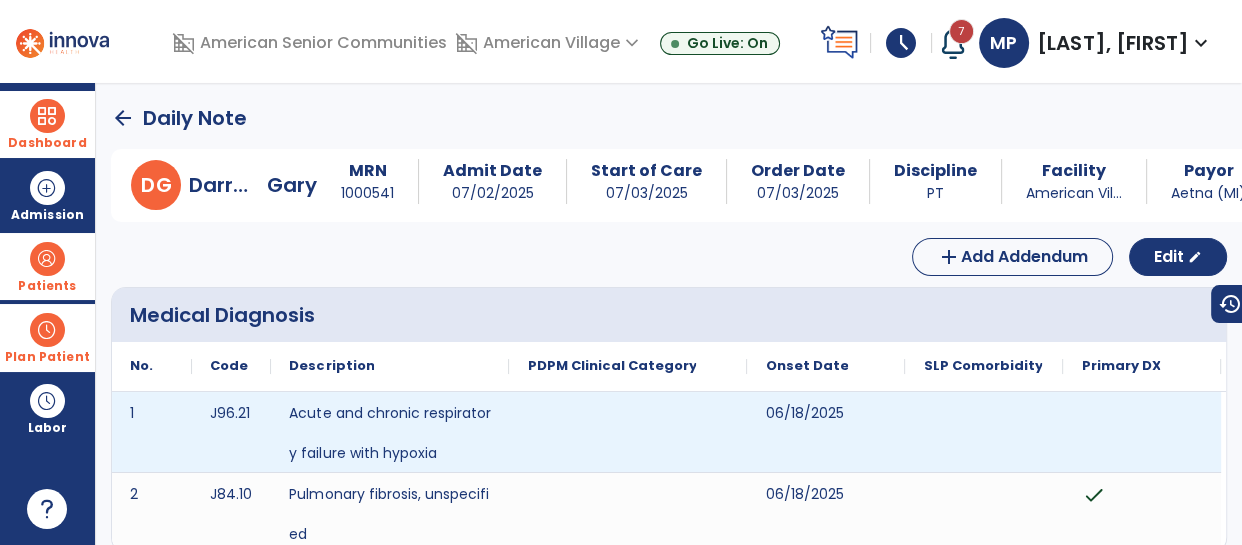 scroll, scrollTop: 3, scrollLeft: 0, axis: vertical 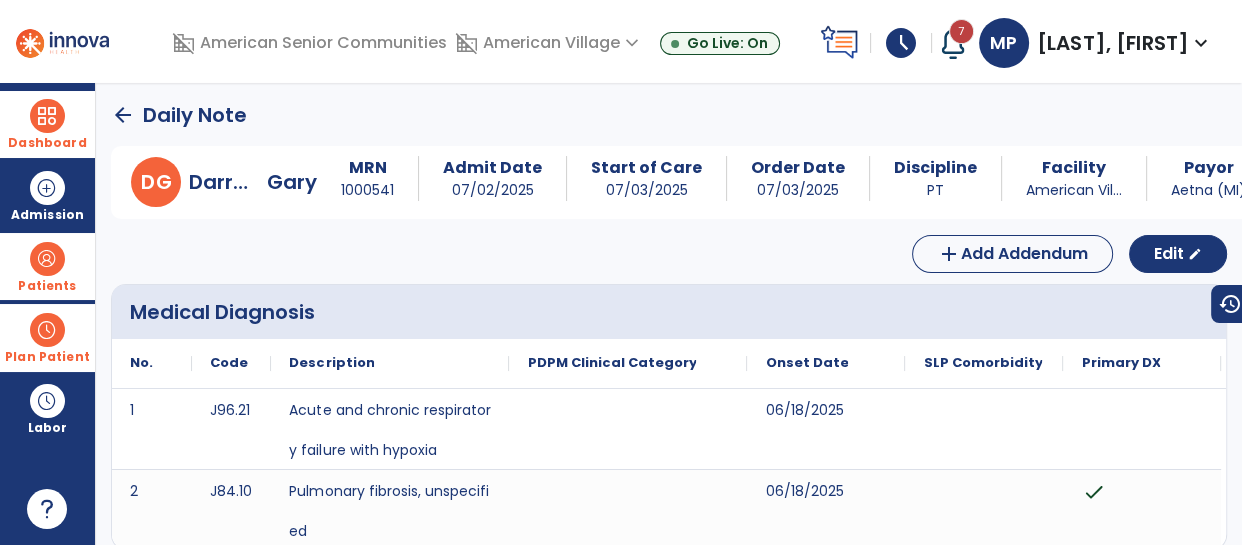 click on "arrow_back" 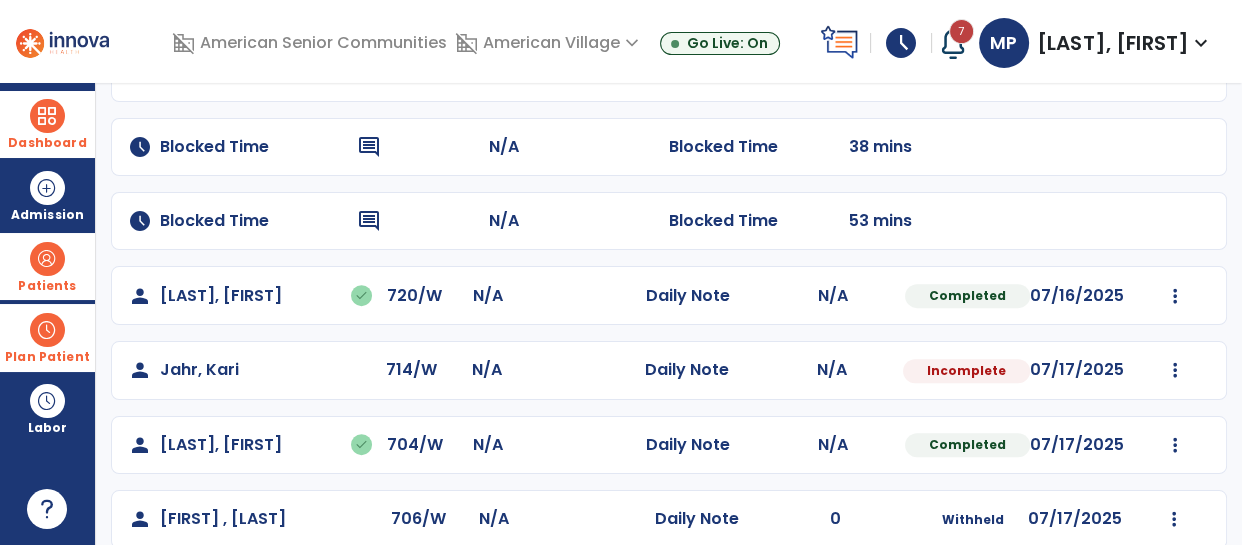 scroll, scrollTop: 686, scrollLeft: 0, axis: vertical 